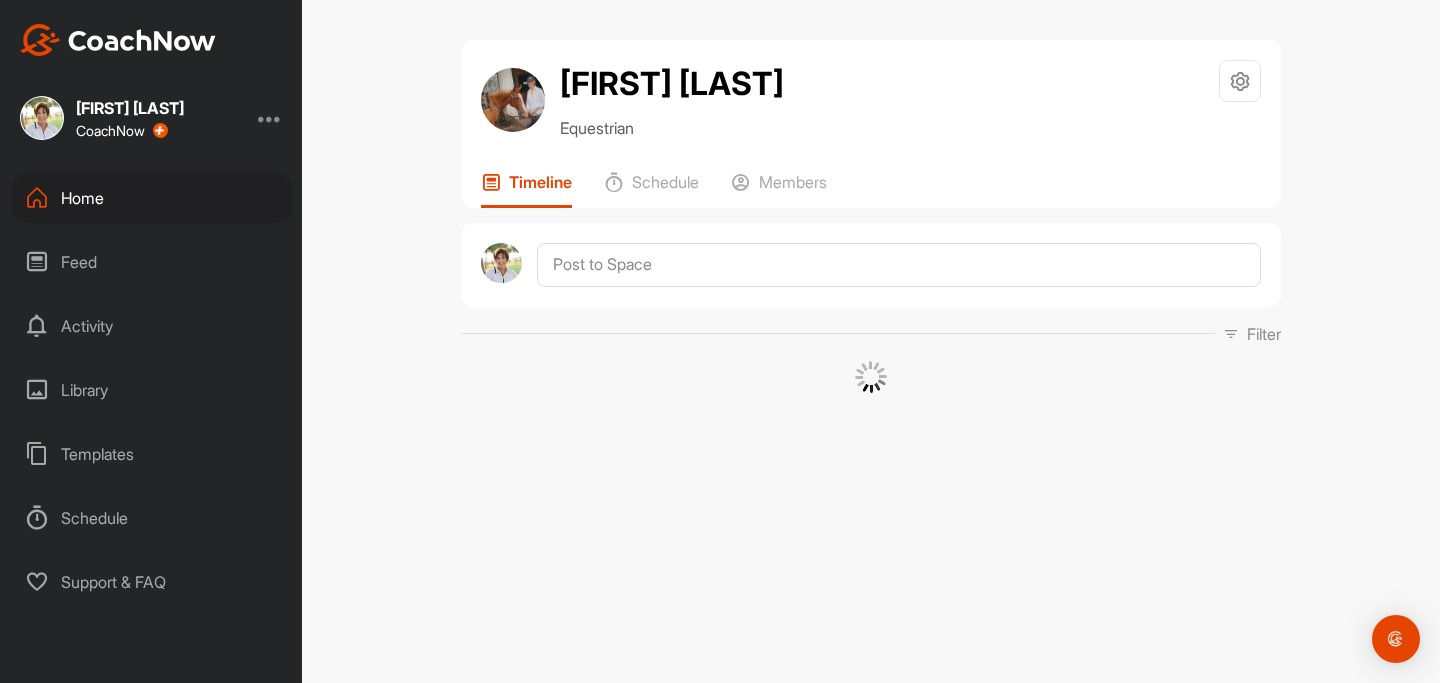 scroll, scrollTop: 0, scrollLeft: 0, axis: both 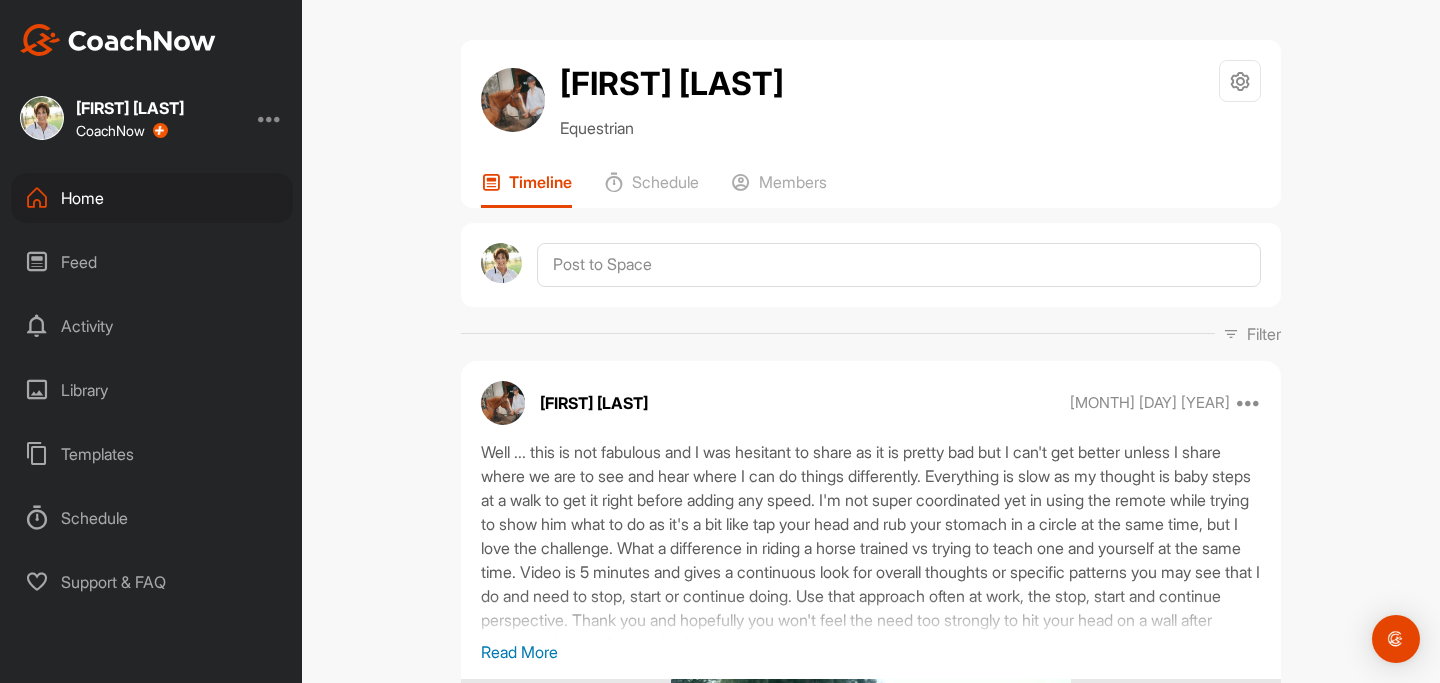 click on "Home" at bounding box center (152, 198) 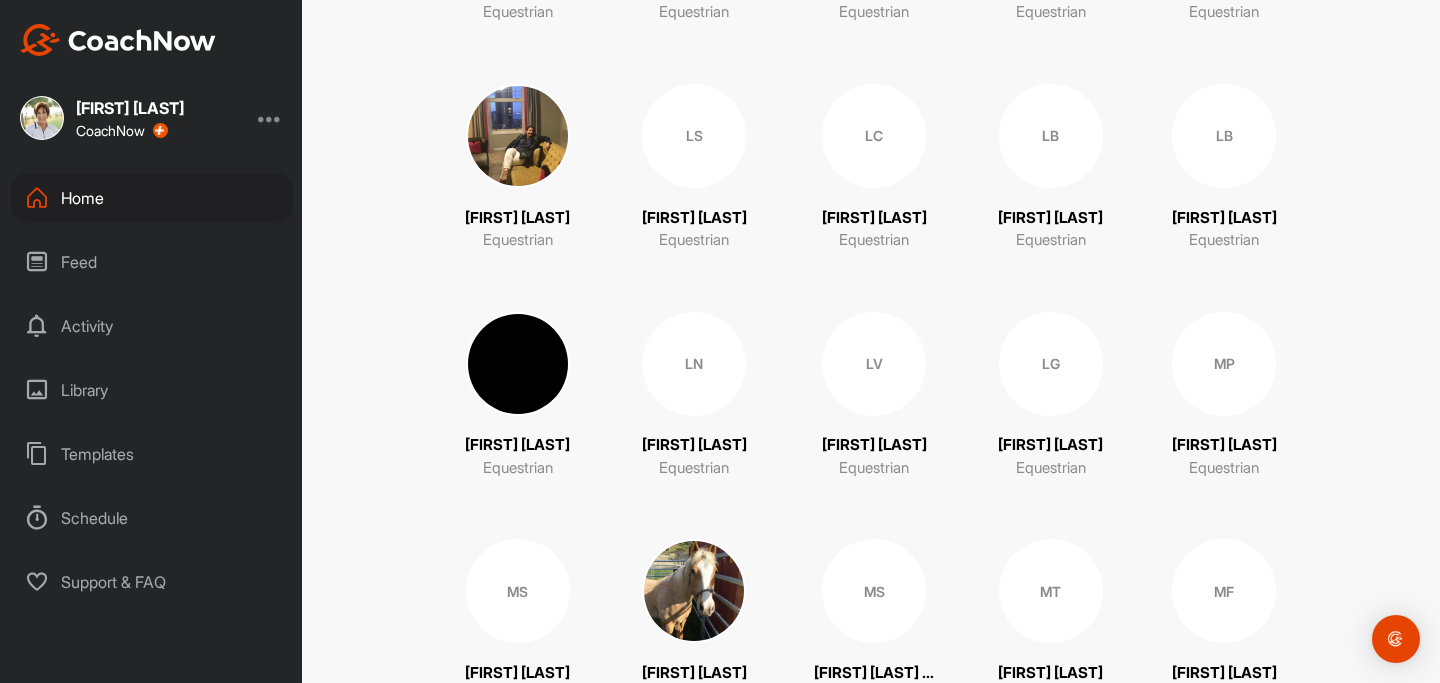 scroll, scrollTop: 3140, scrollLeft: 0, axis: vertical 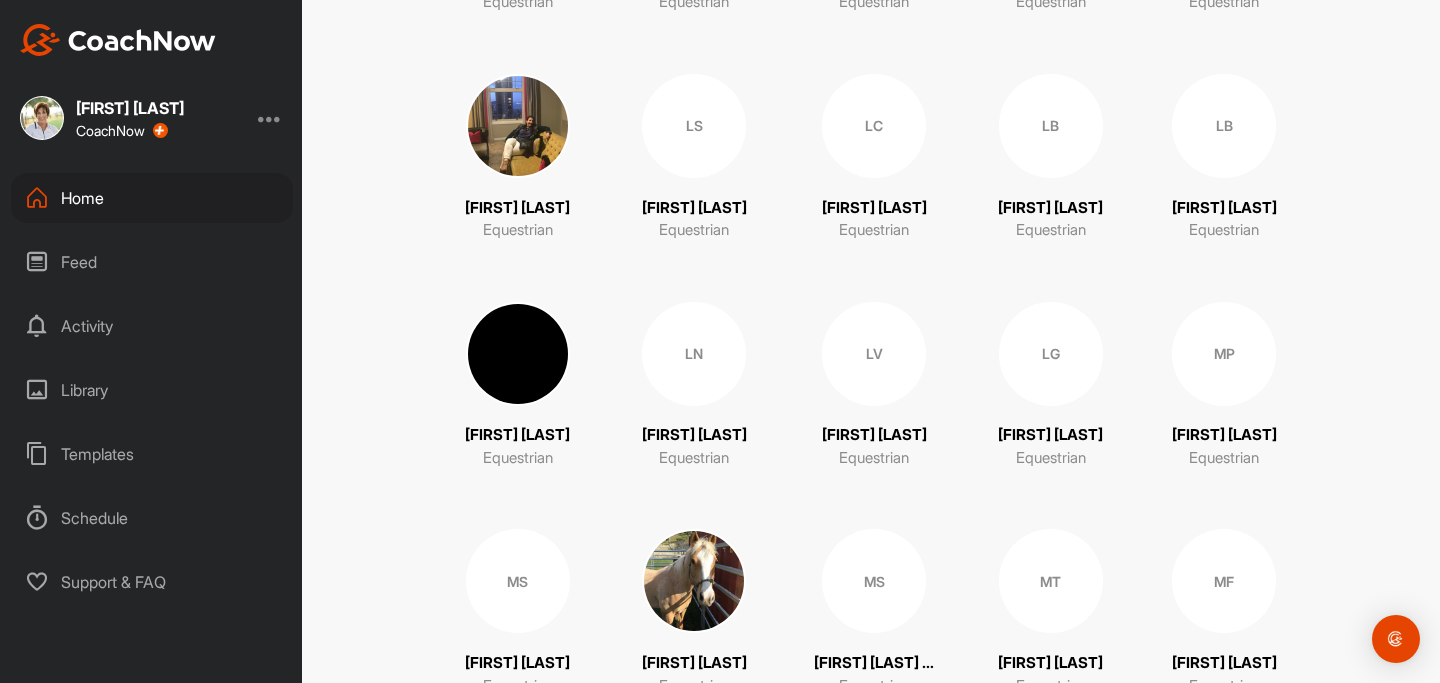 click at bounding box center (518, 354) 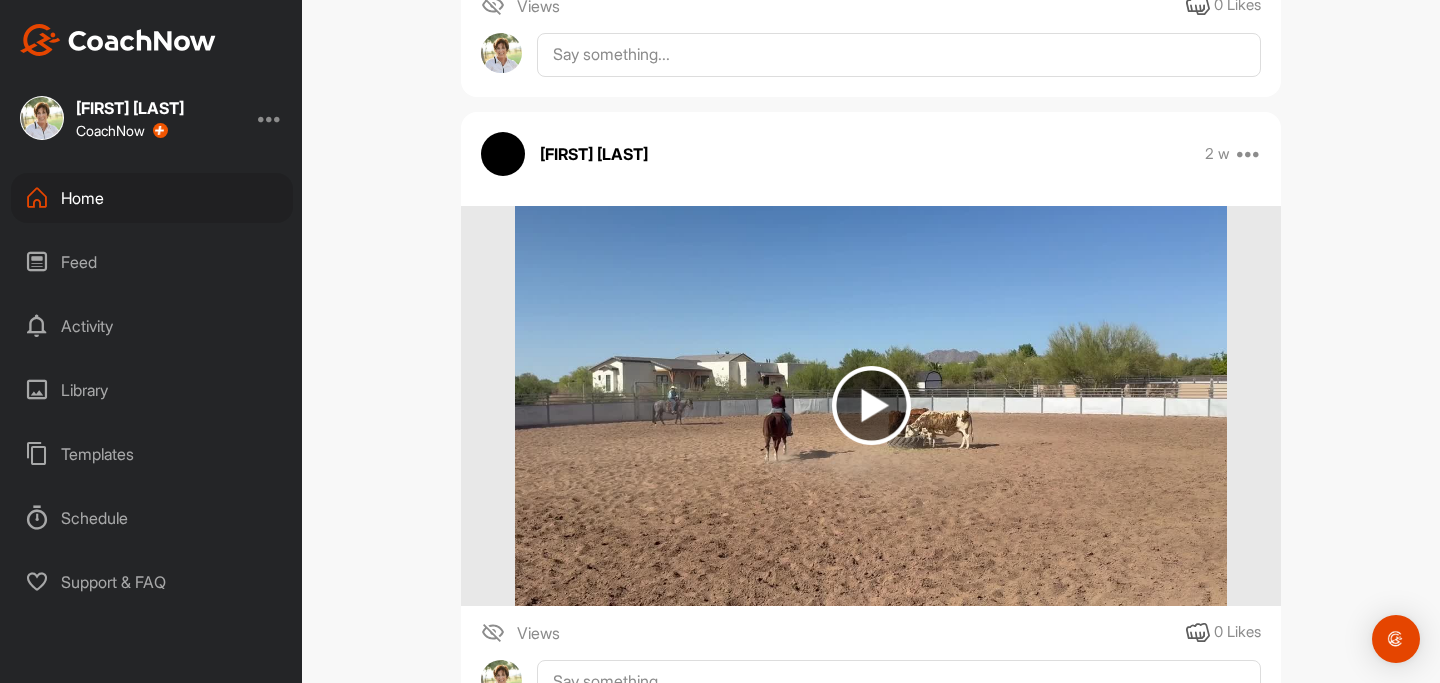 scroll, scrollTop: 911, scrollLeft: 0, axis: vertical 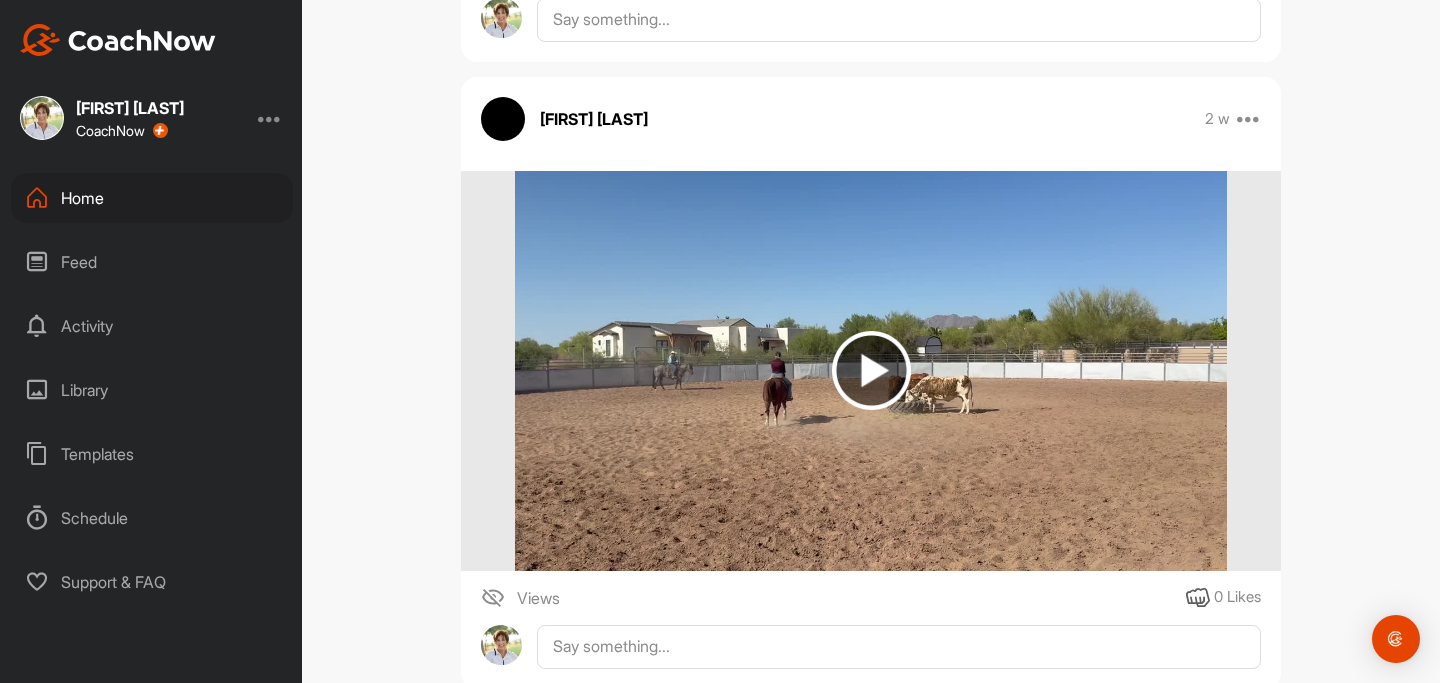 click at bounding box center [870, 371] 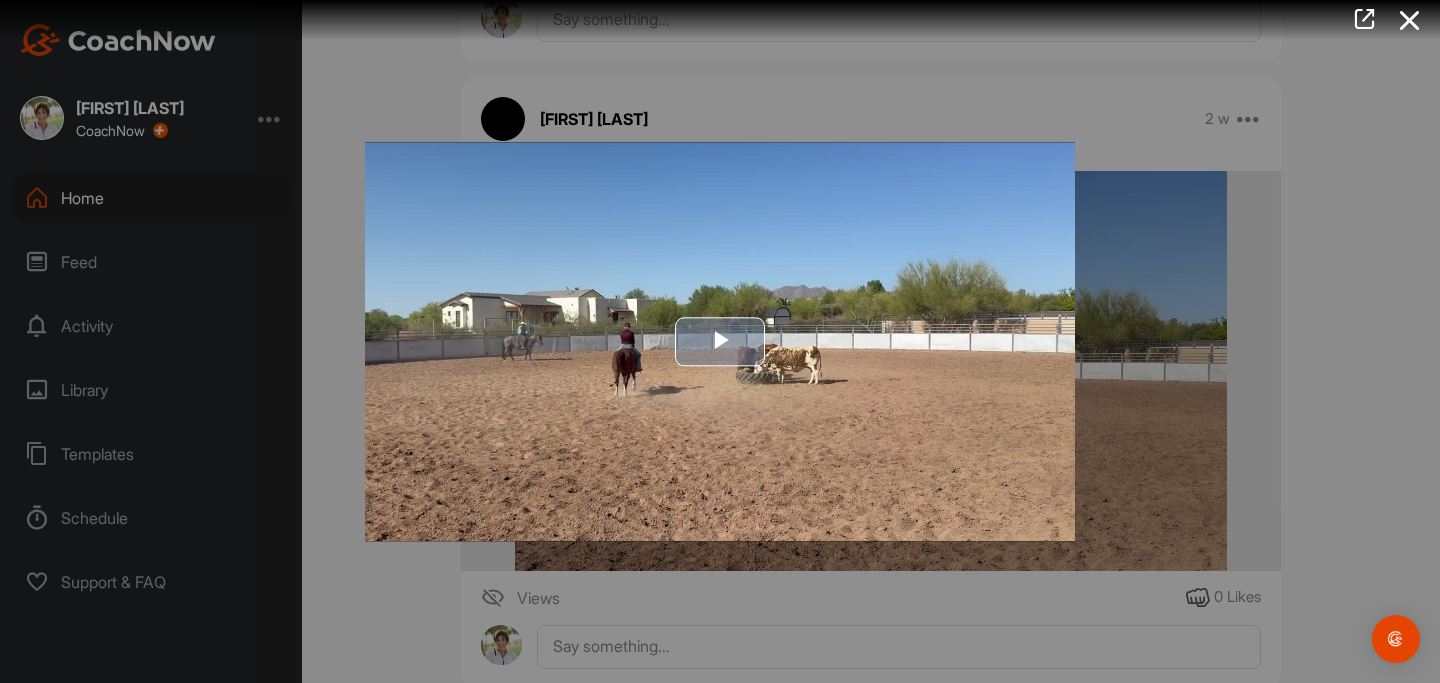 click at bounding box center (720, 342) 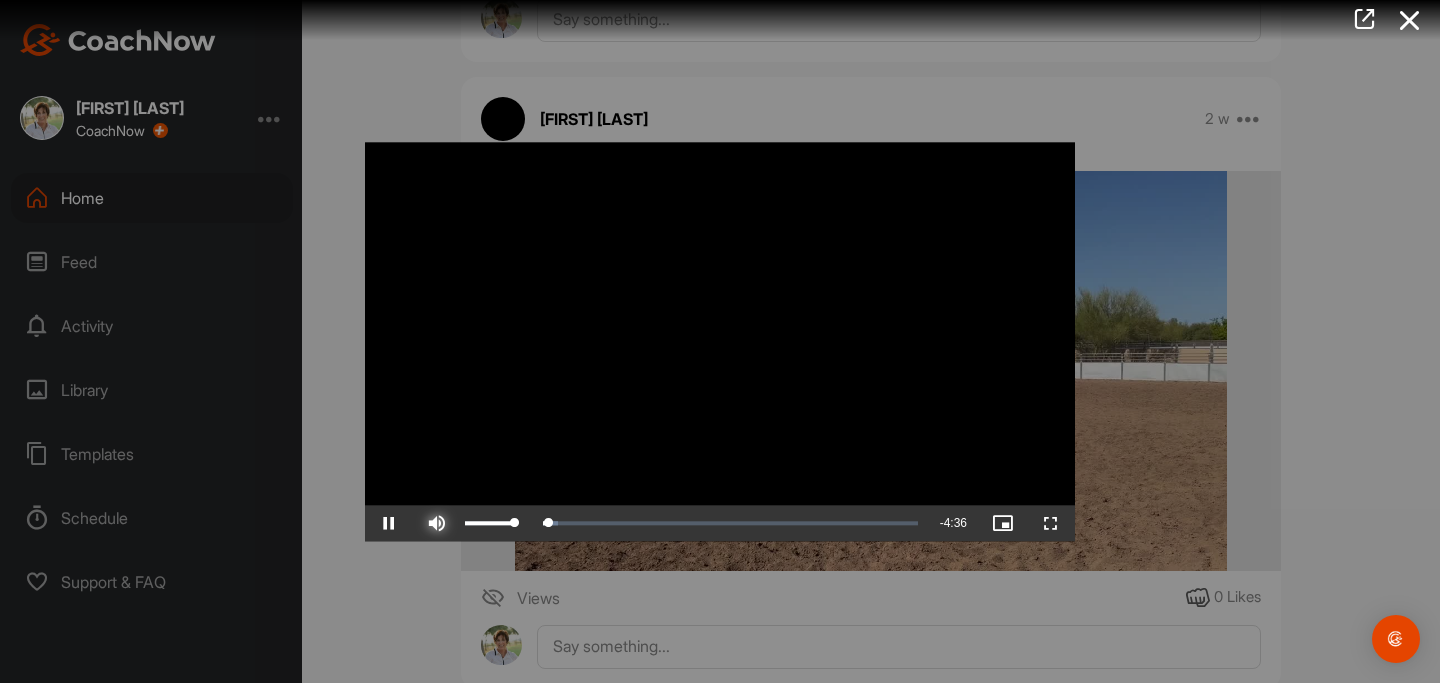click at bounding box center (437, 523) 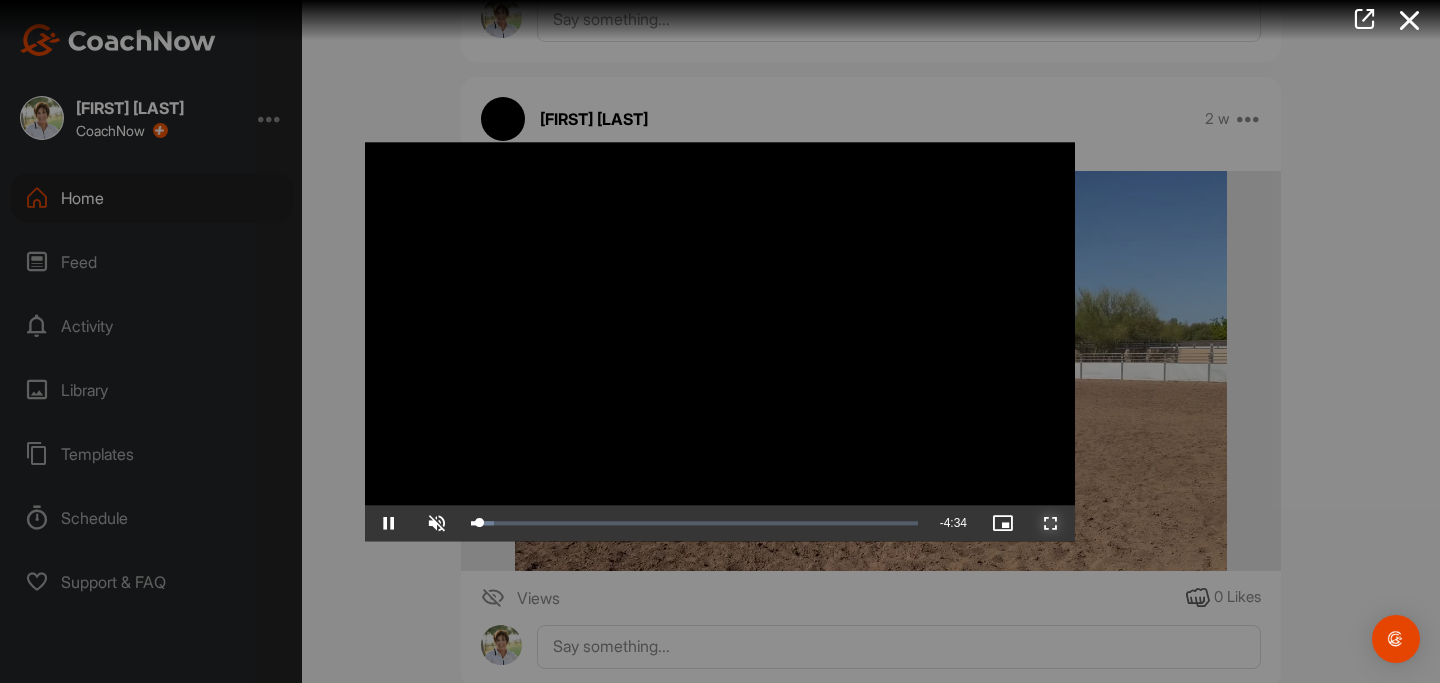 click at bounding box center [1051, 523] 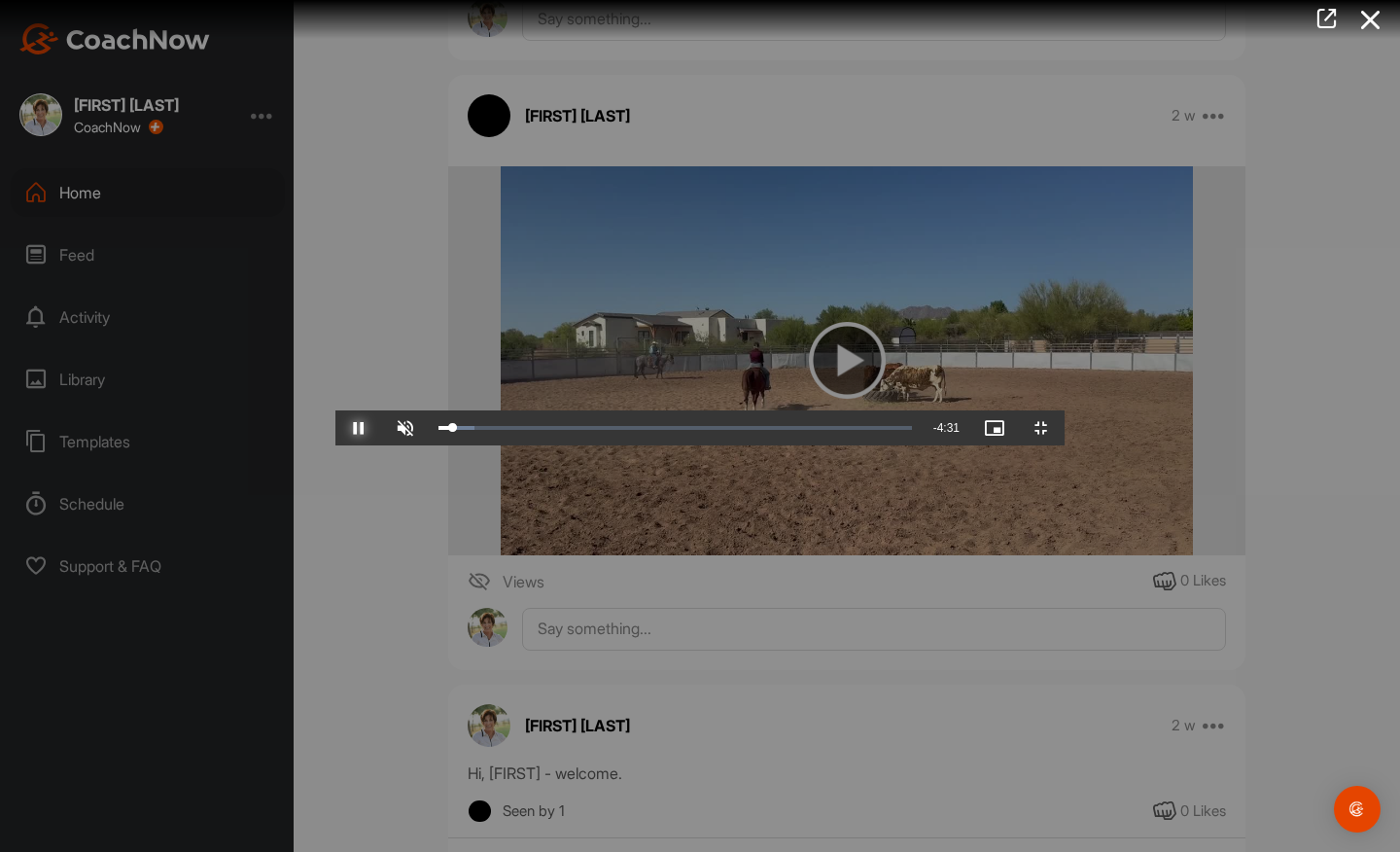 click at bounding box center [359, 428] 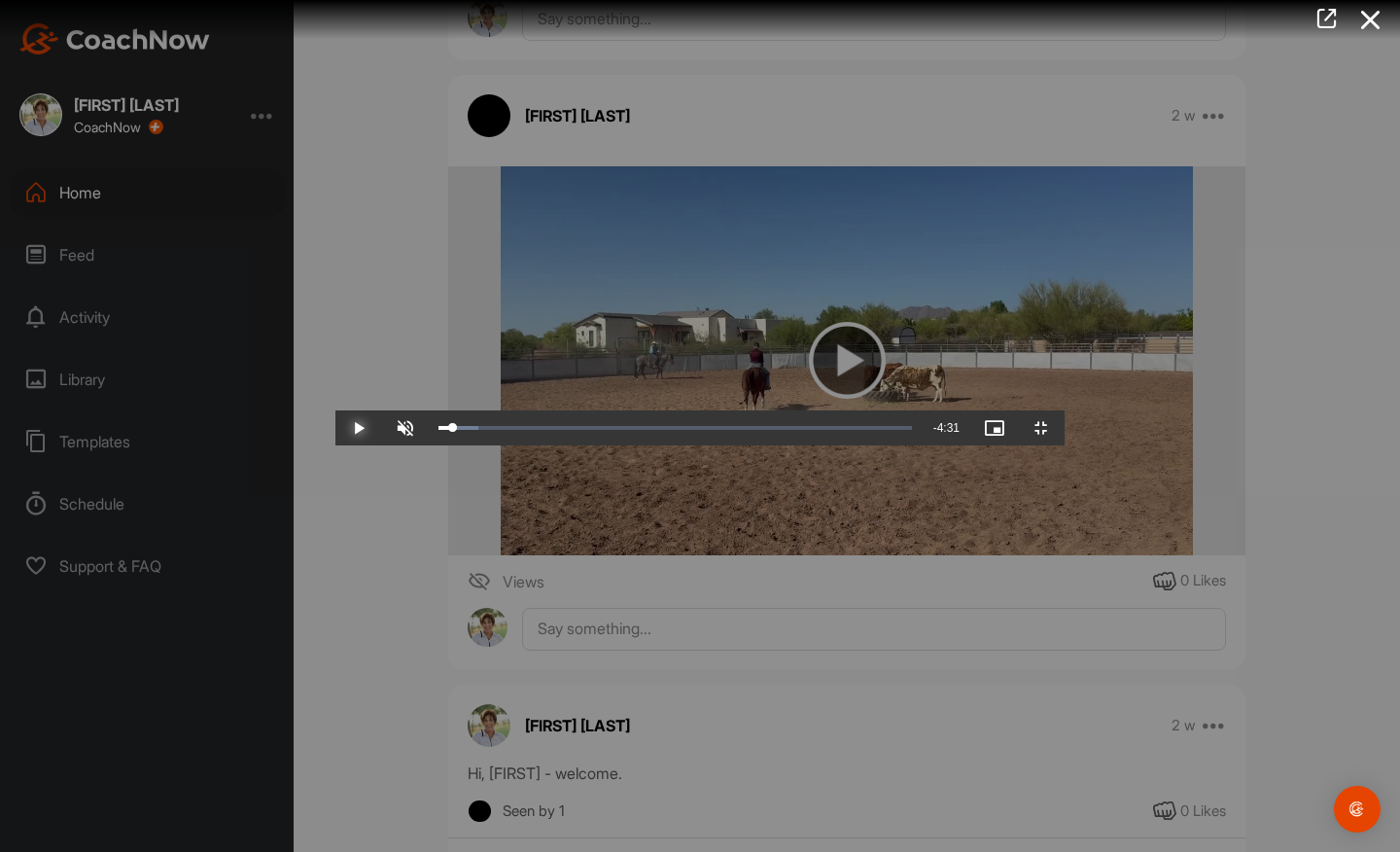 click at bounding box center [359, 428] 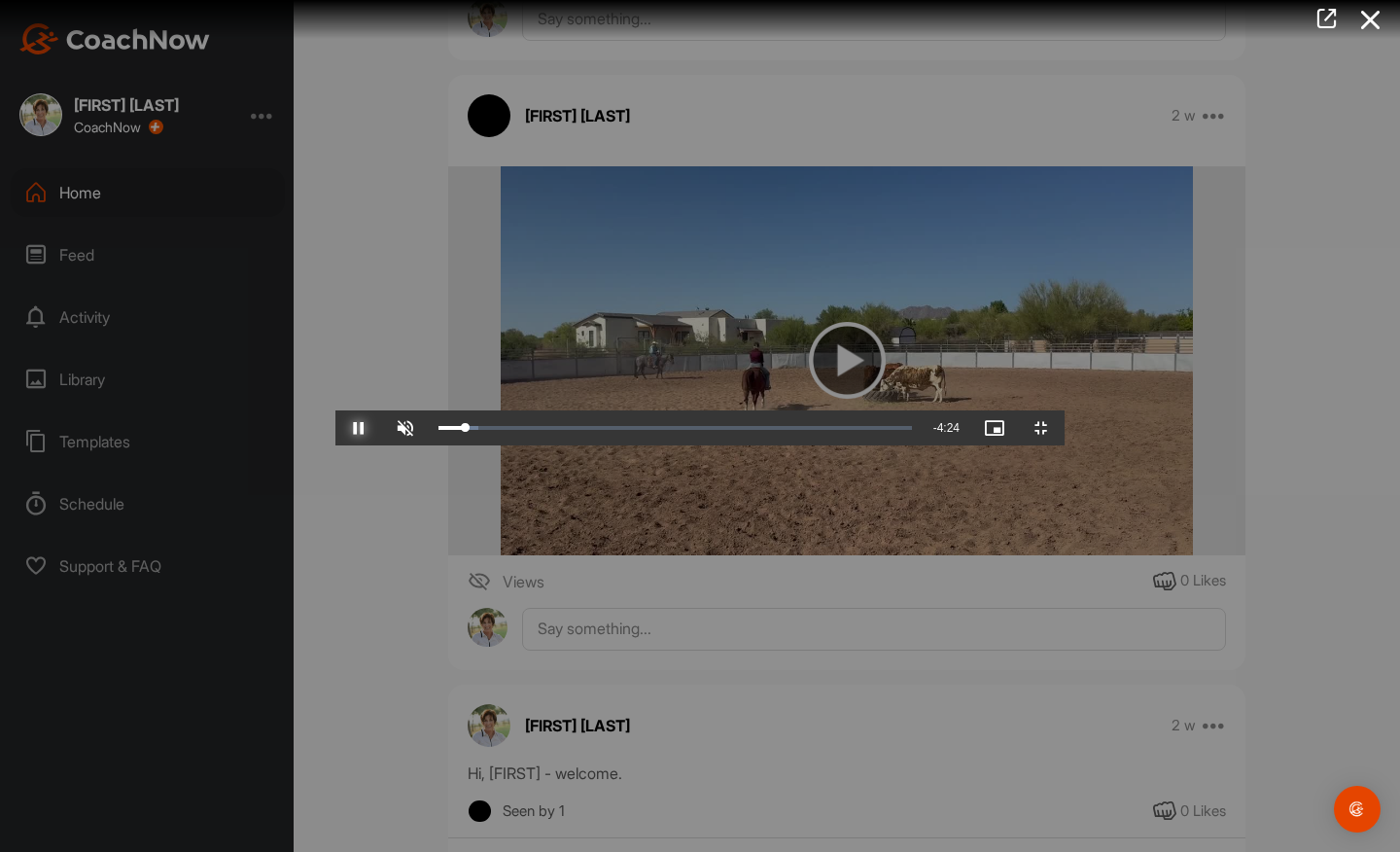 click at bounding box center [359, 428] 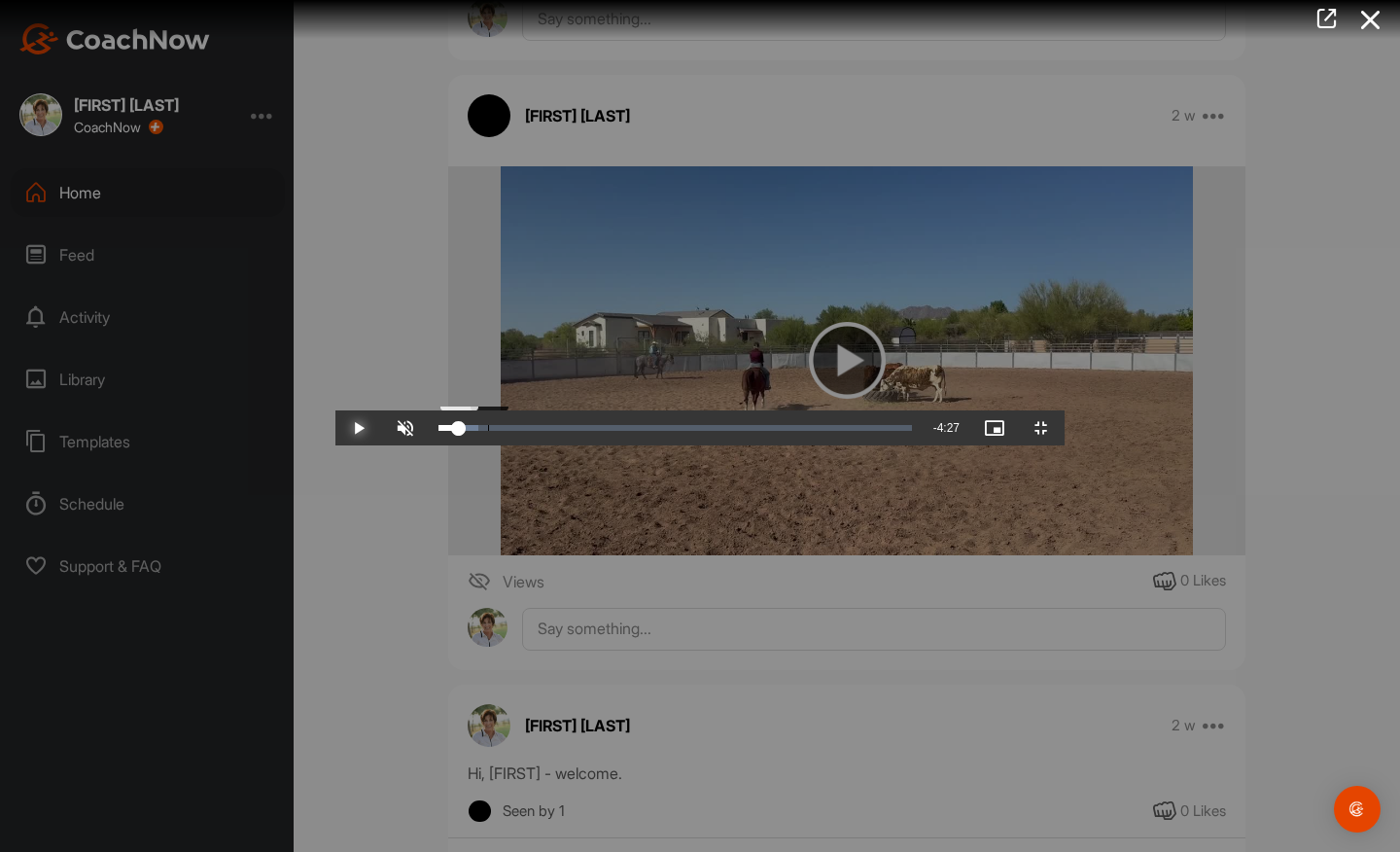 drag, startPoint x: 163, startPoint y: 837, endPoint x: 153, endPoint y: 835, distance: 10.19804 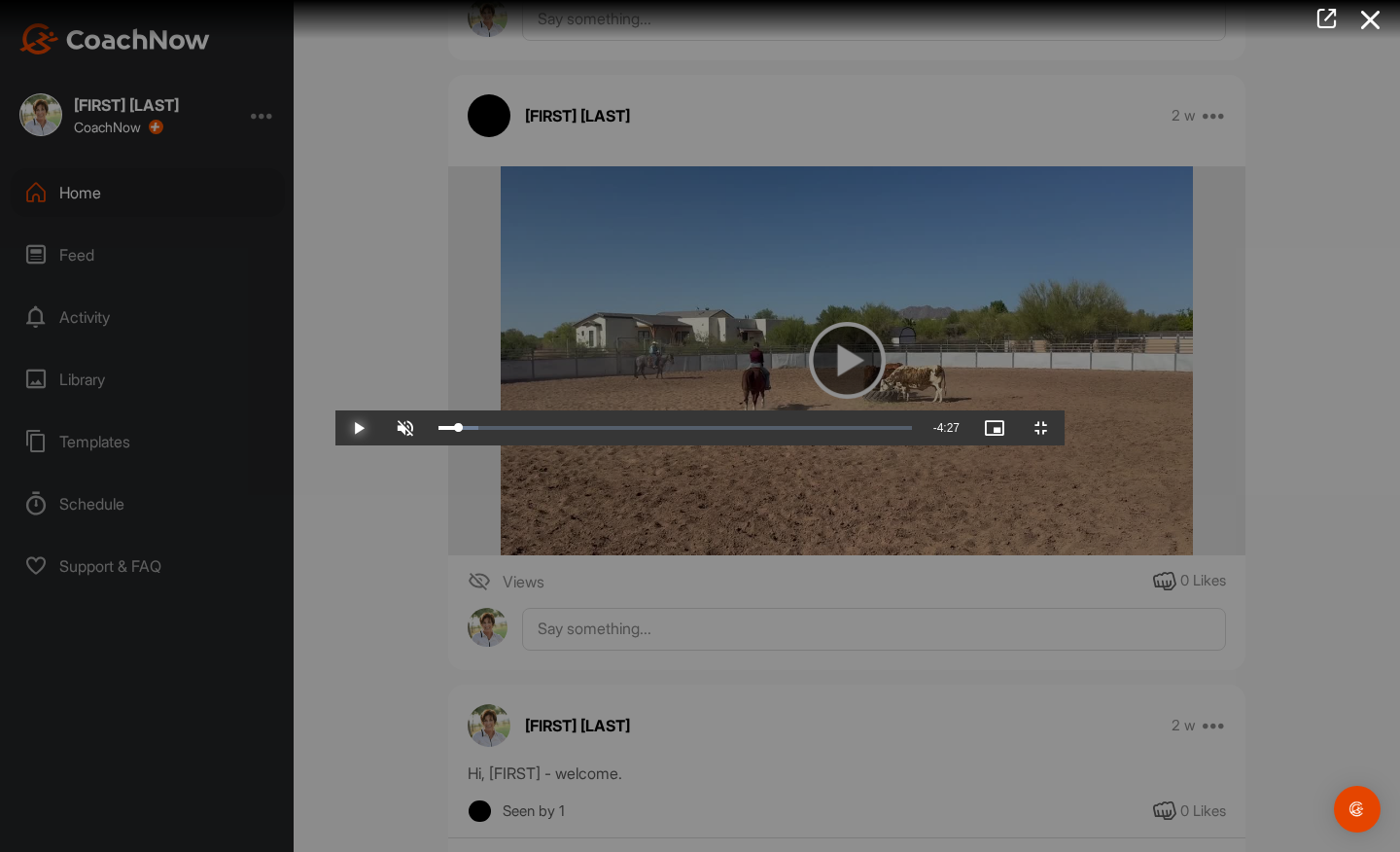 click at bounding box center [359, 428] 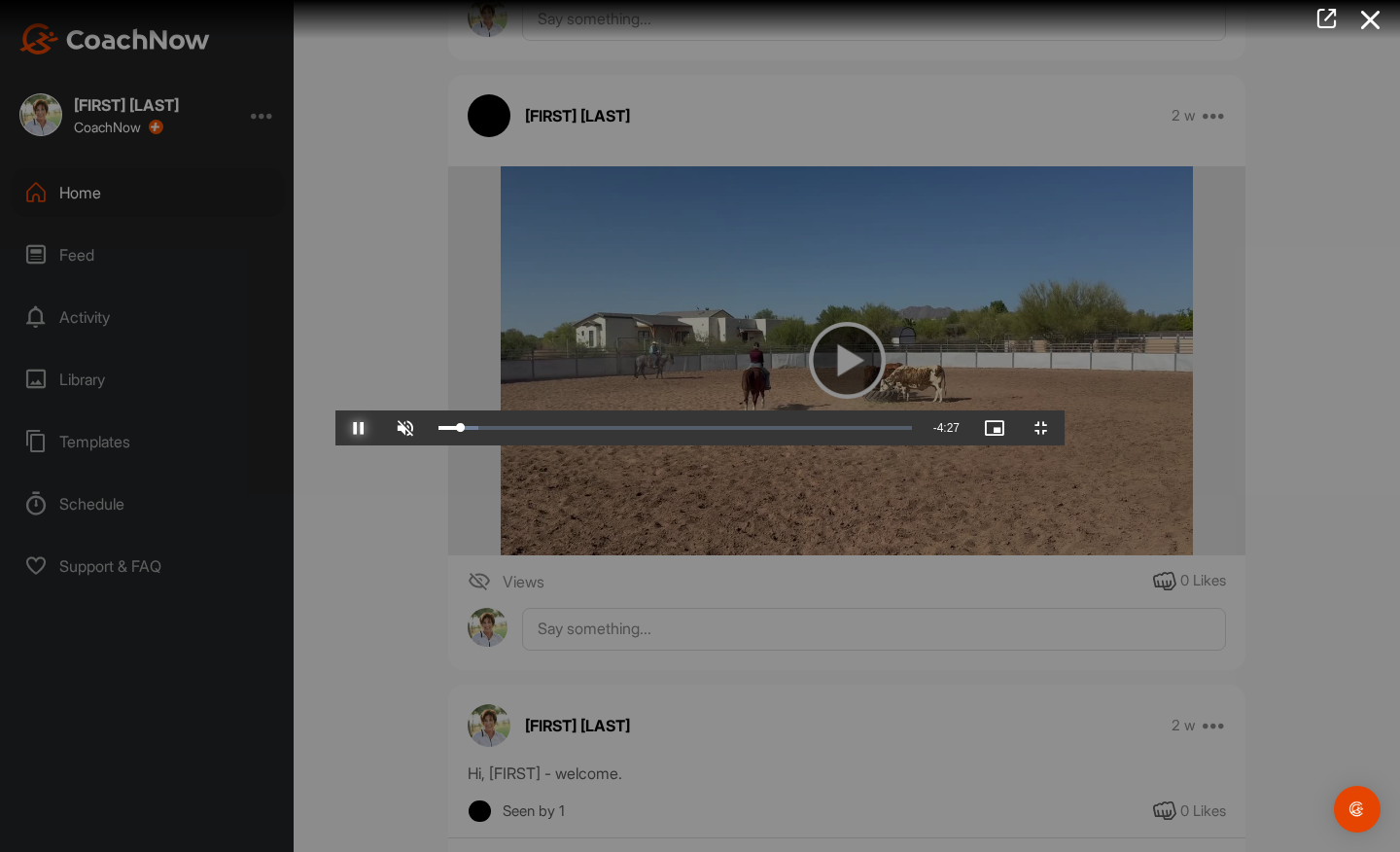 click at bounding box center [359, 428] 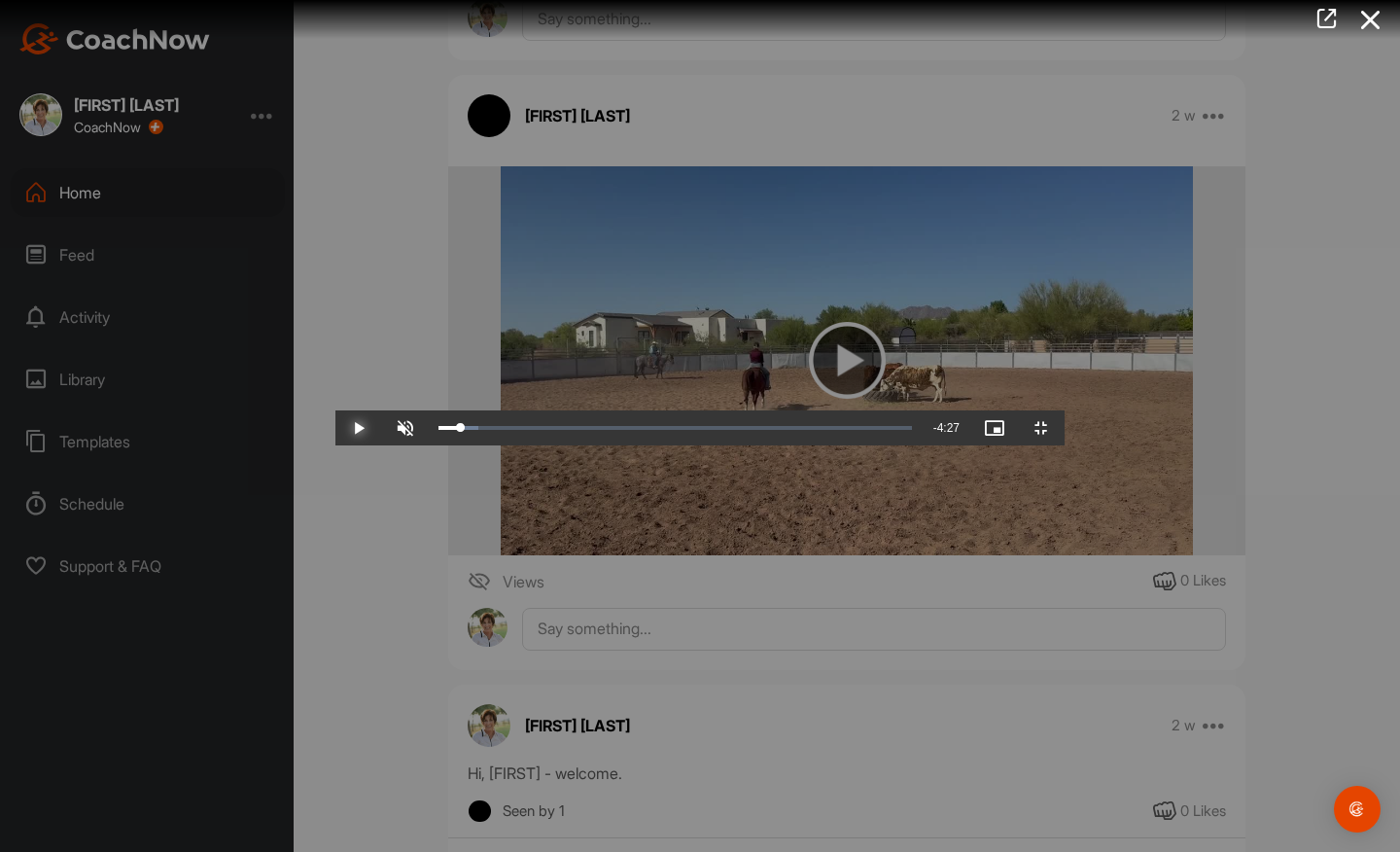 click at bounding box center (359, 428) 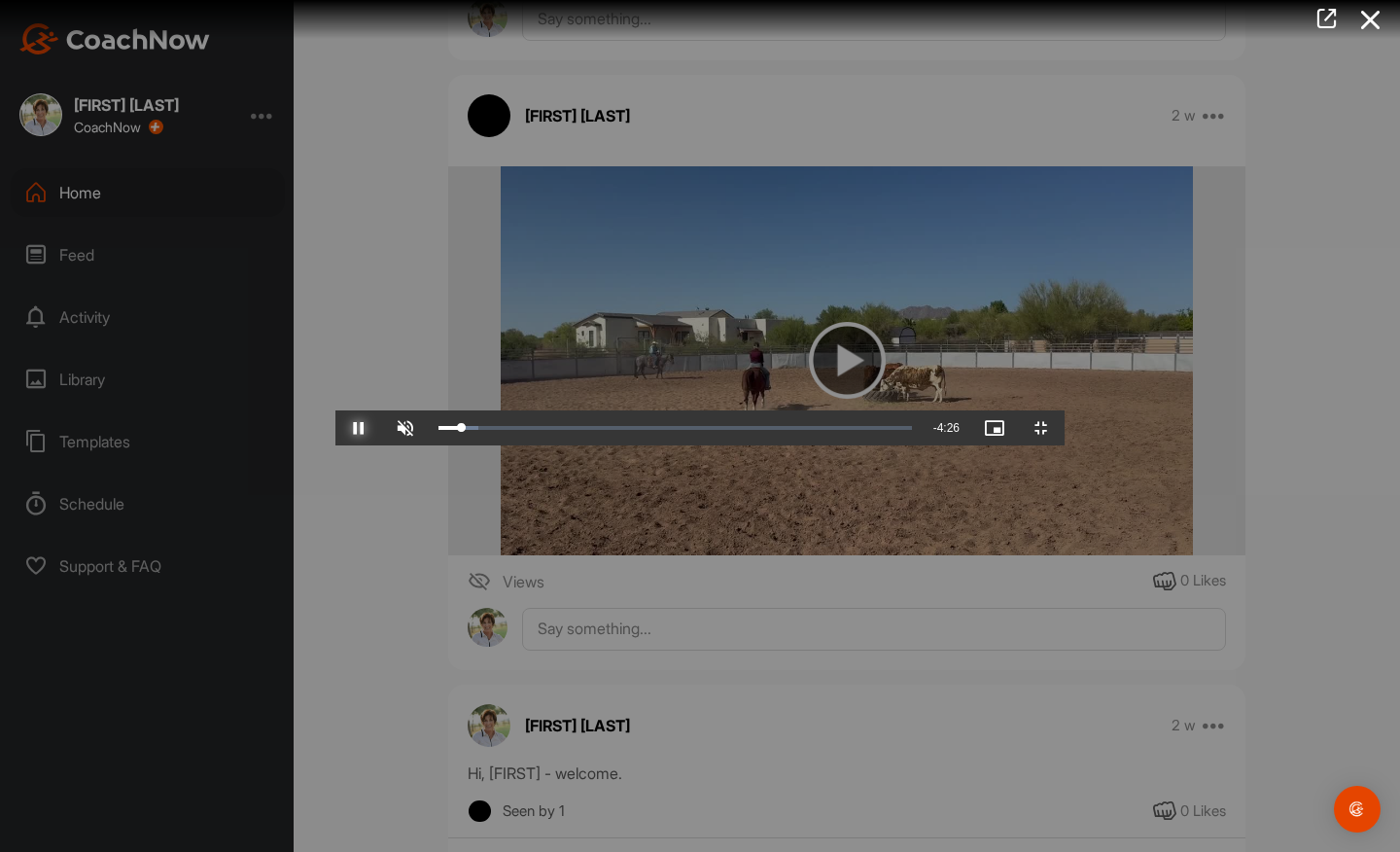 click at bounding box center (359, 428) 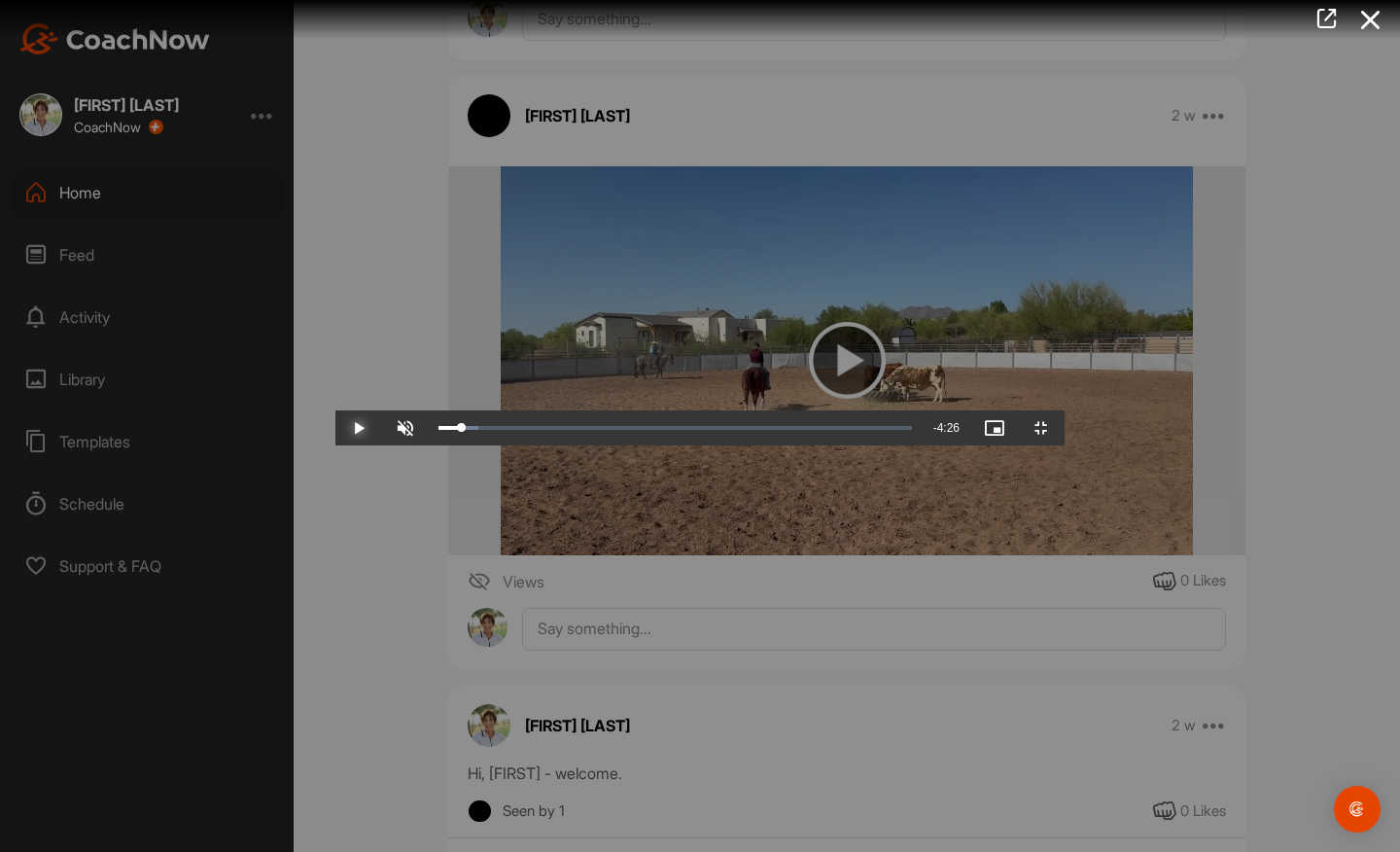 click at bounding box center [359, 428] 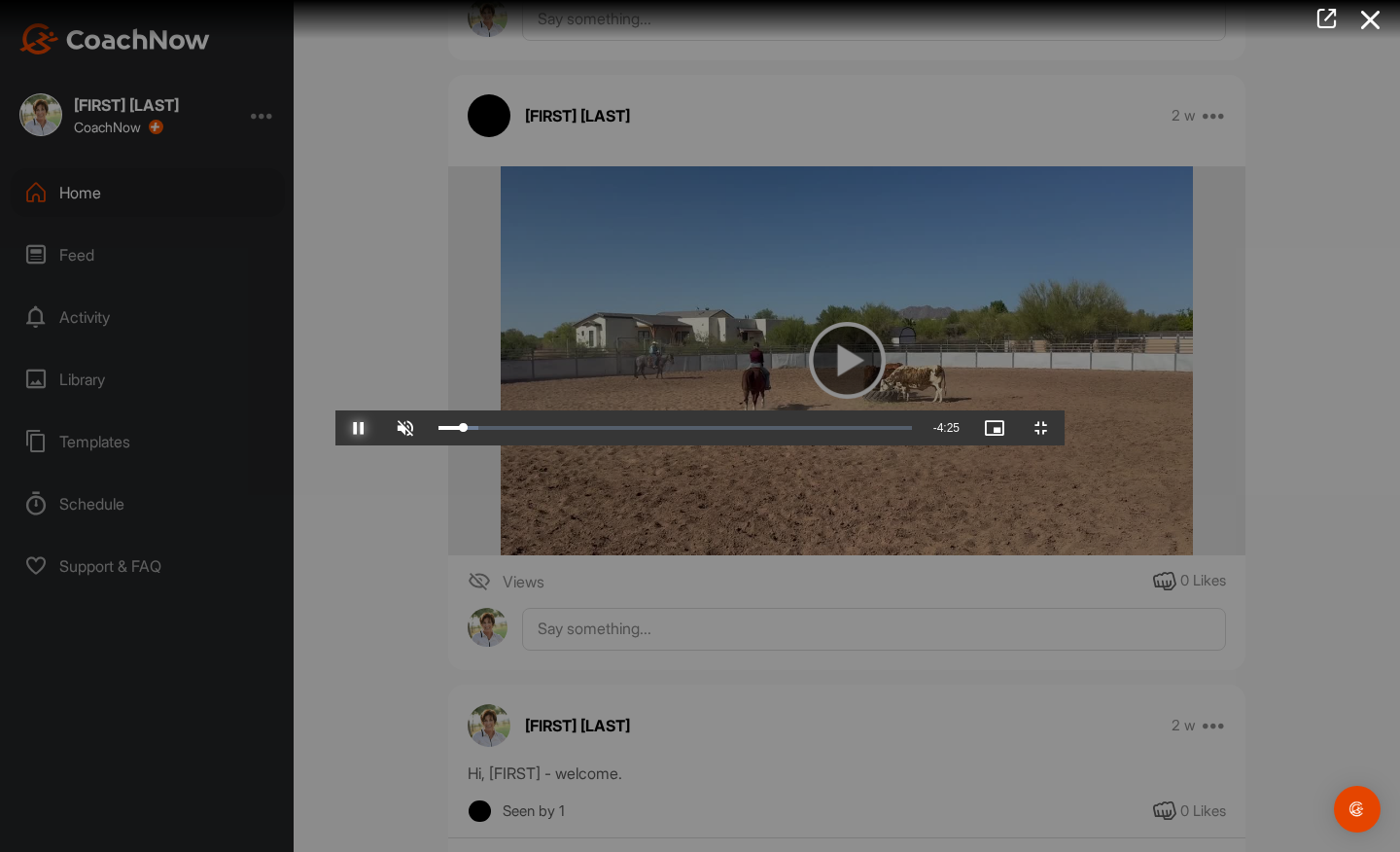 click at bounding box center [359, 428] 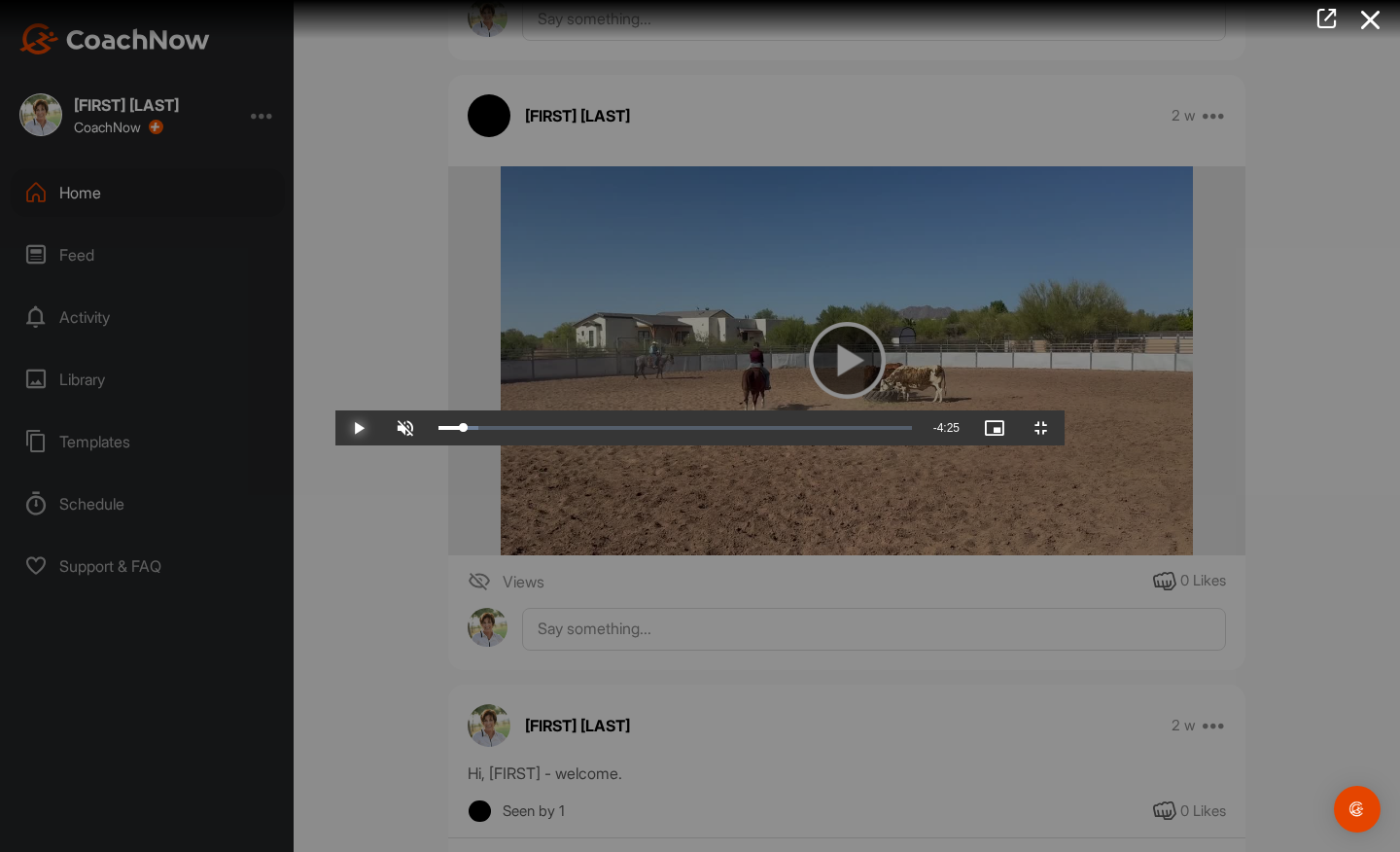 click at bounding box center (359, 428) 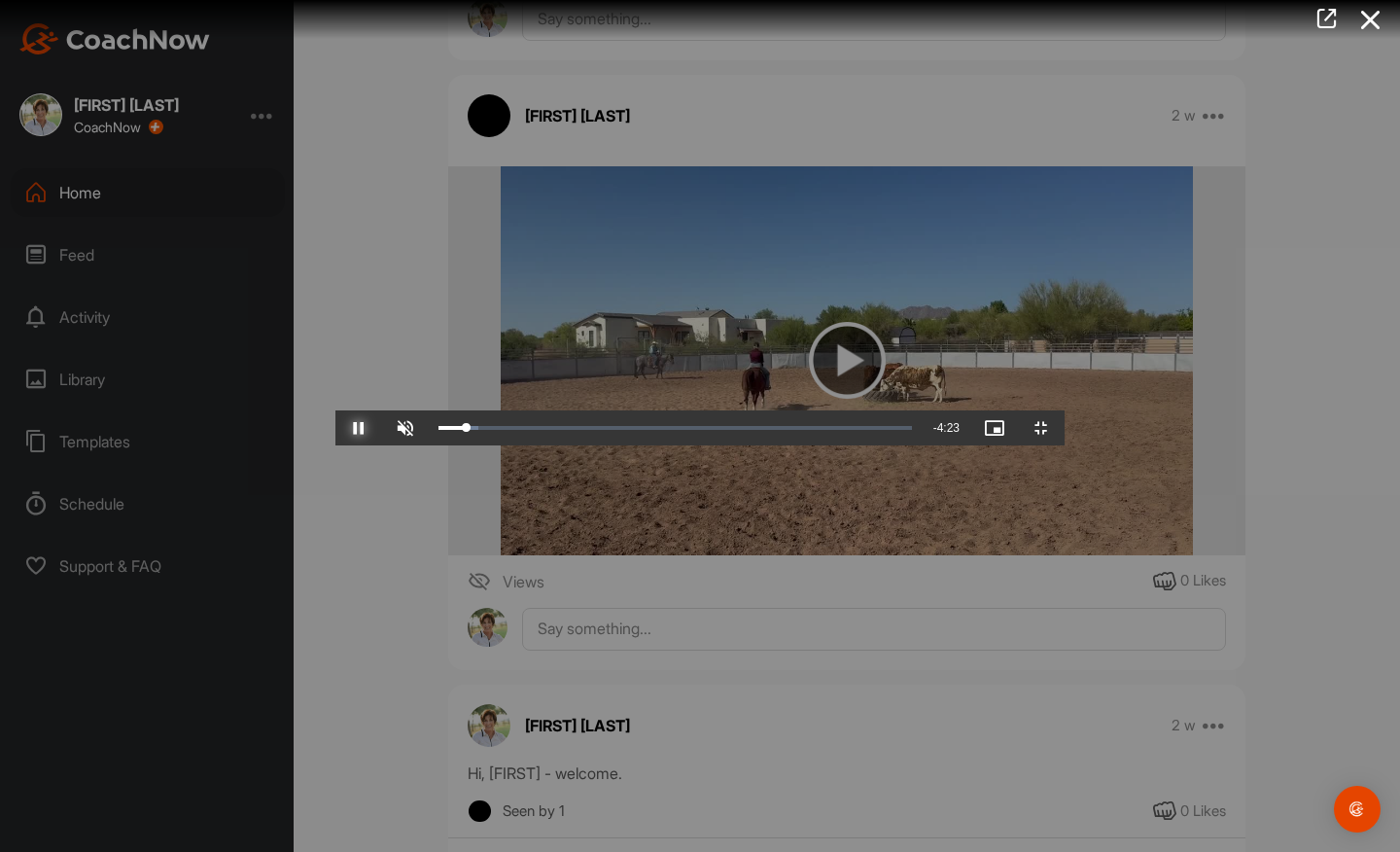 click at bounding box center [359, 428] 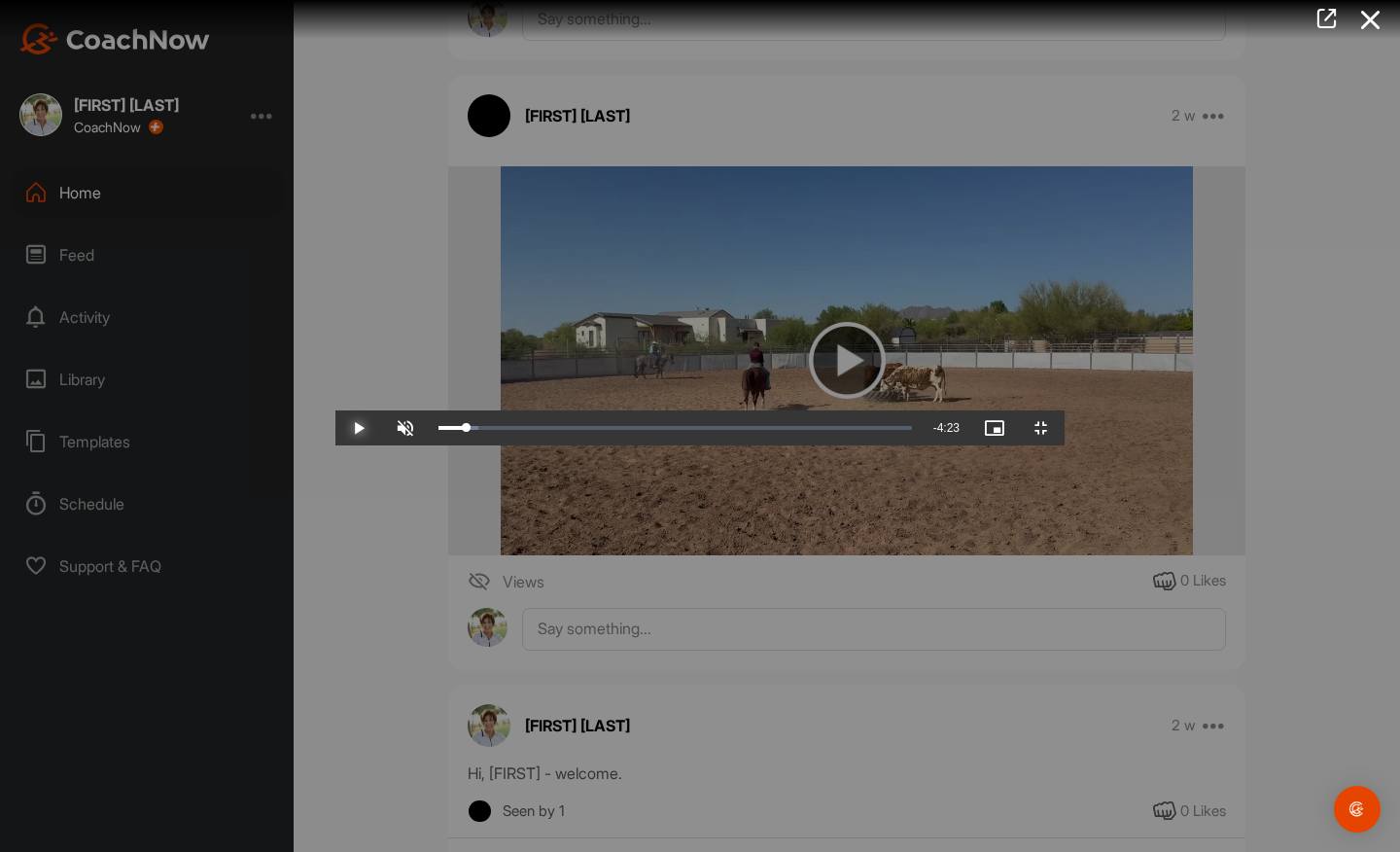 click at bounding box center [359, 428] 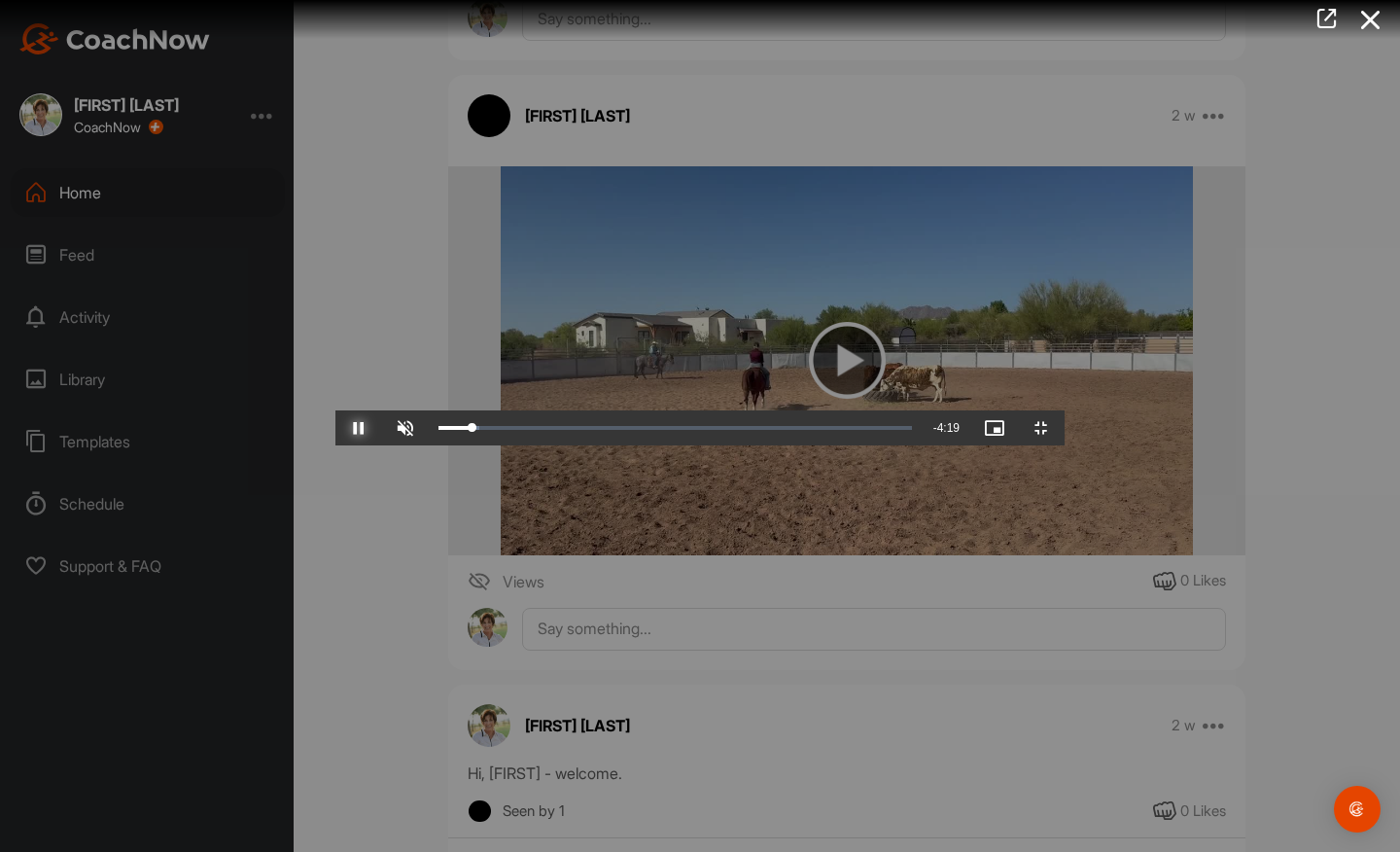click at bounding box center [359, 428] 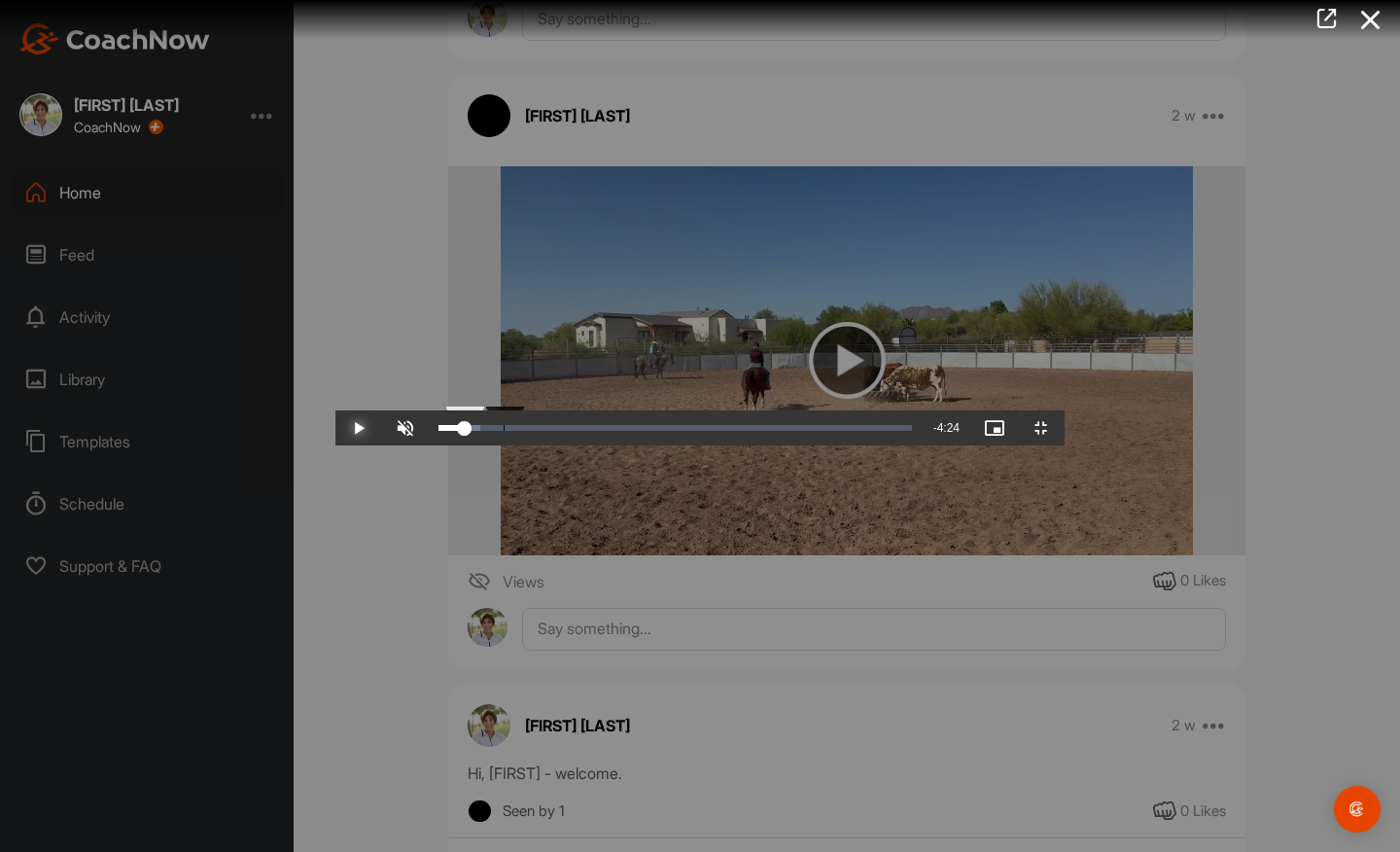drag, startPoint x: 190, startPoint y: 831, endPoint x: 167, endPoint y: 834, distance: 23.194827 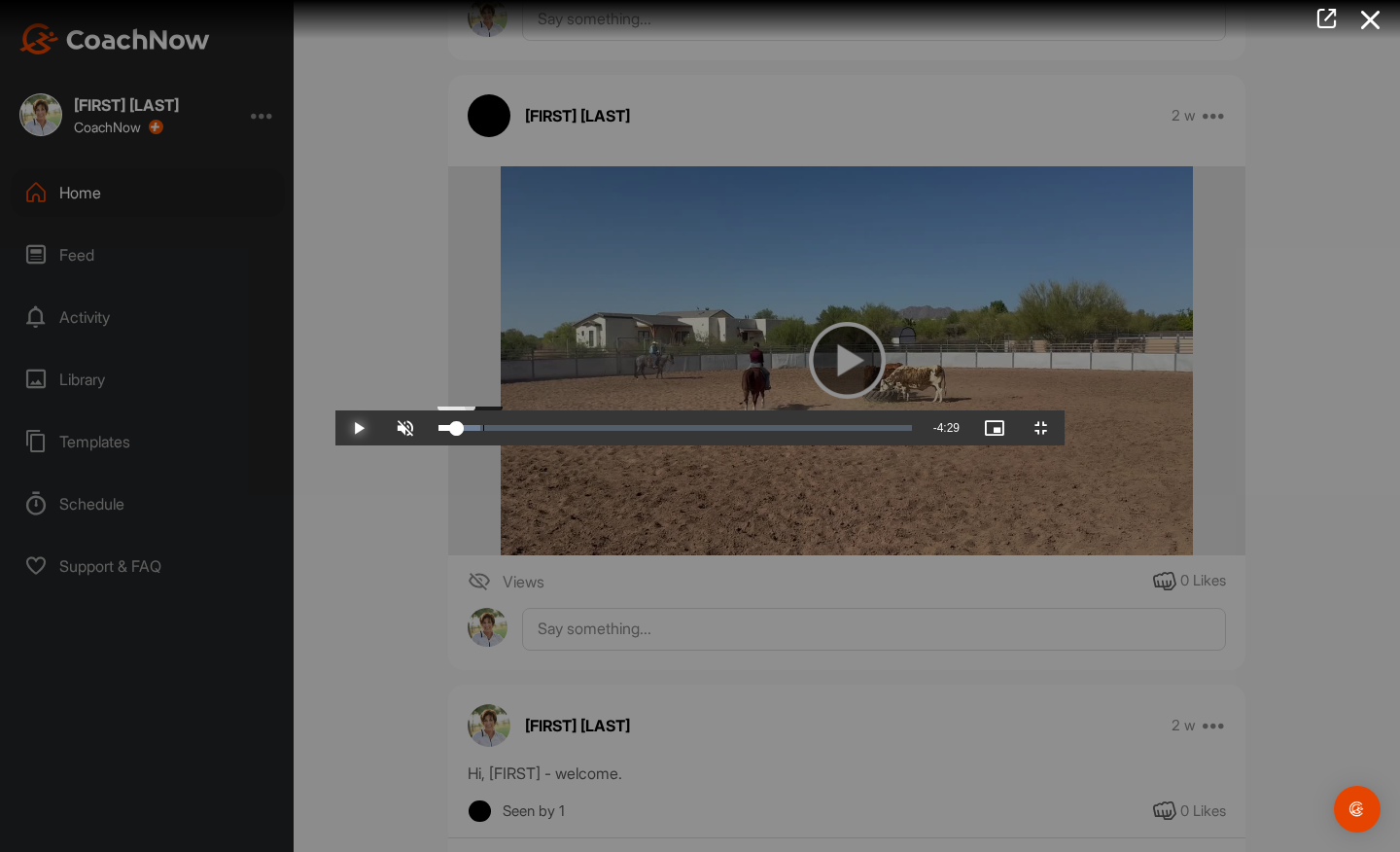 drag, startPoint x: 175, startPoint y: 834, endPoint x: 147, endPoint y: 834, distance: 28 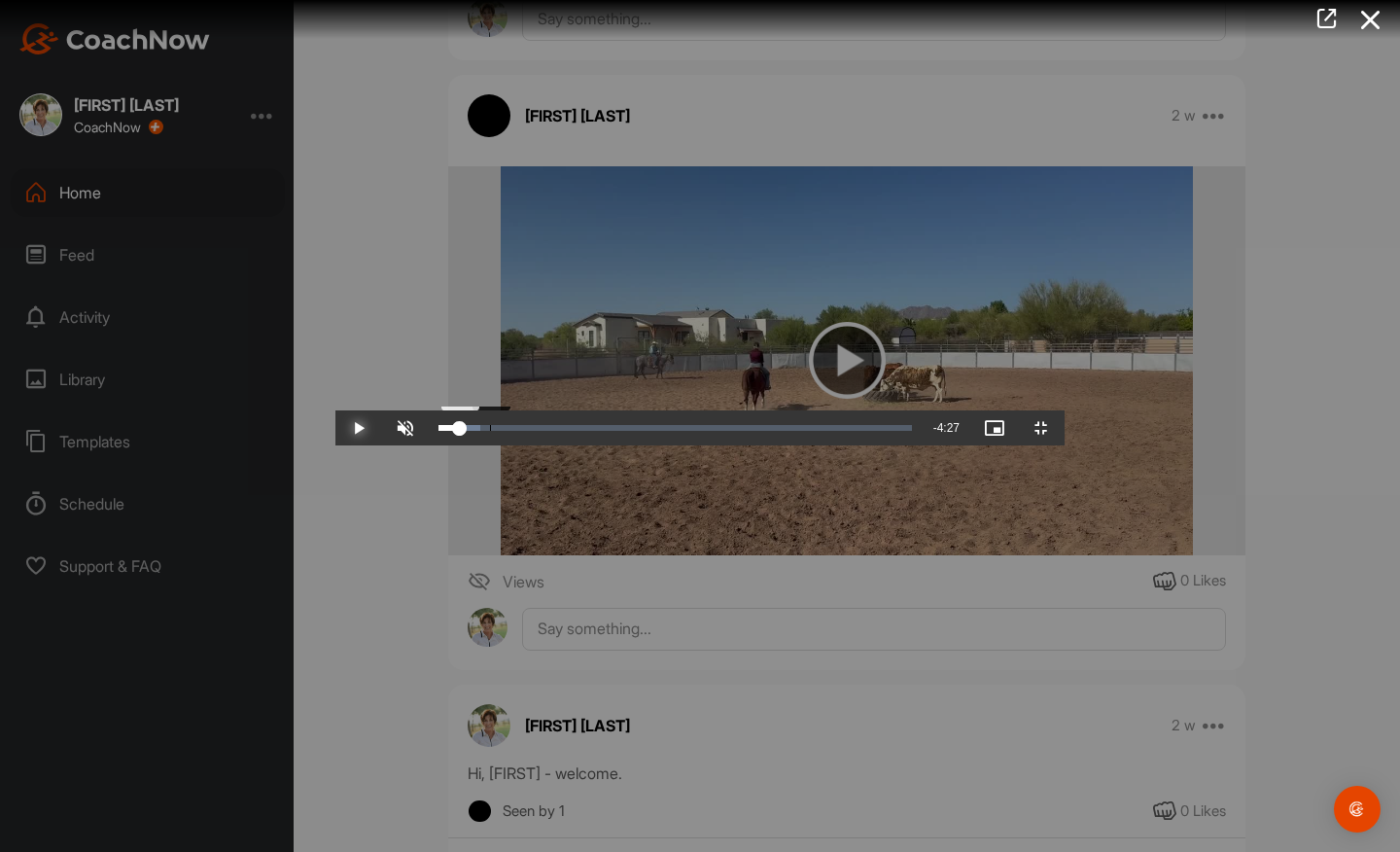 click on "0:12" at bounding box center [449, 428] 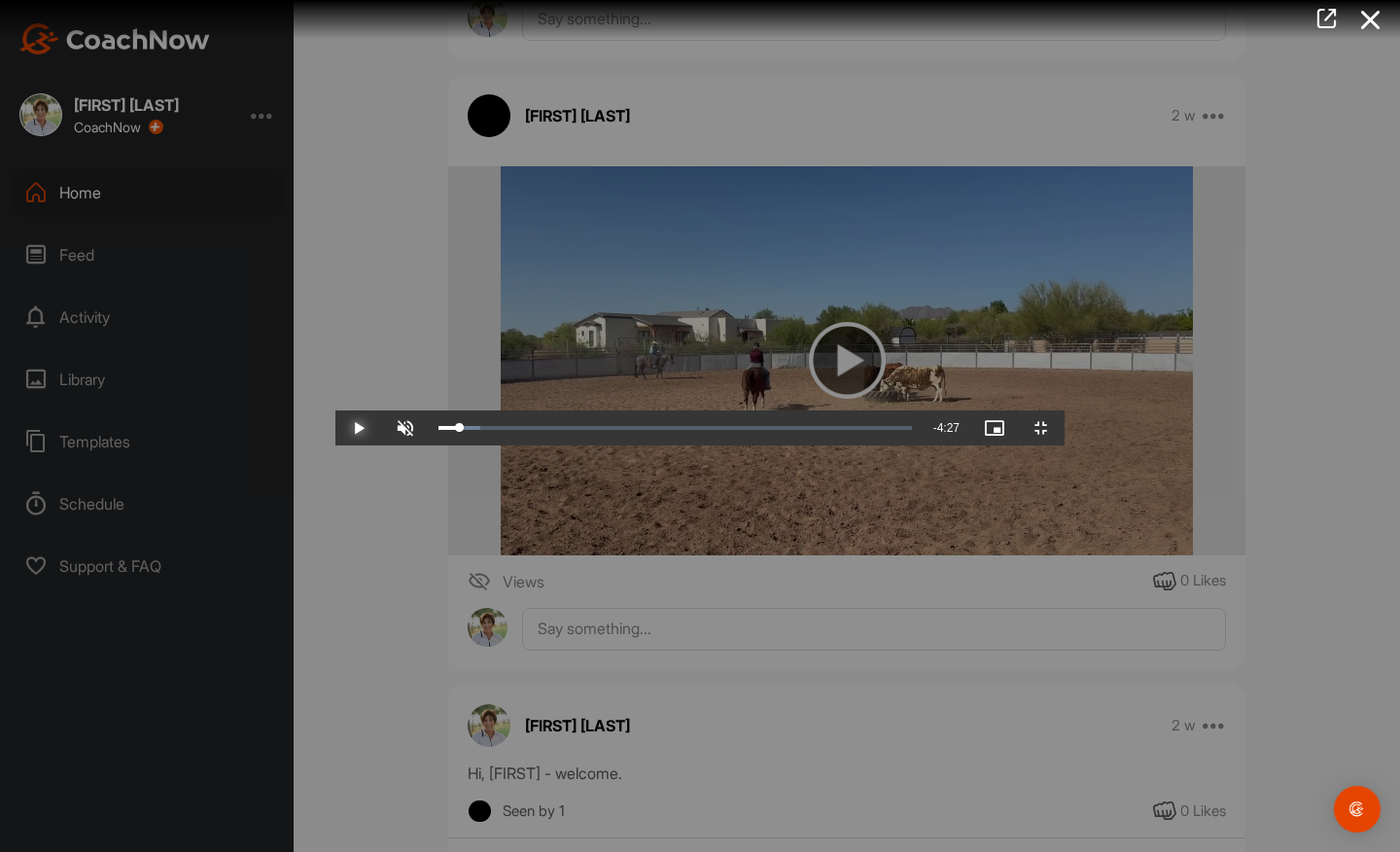 click at bounding box center (359, 428) 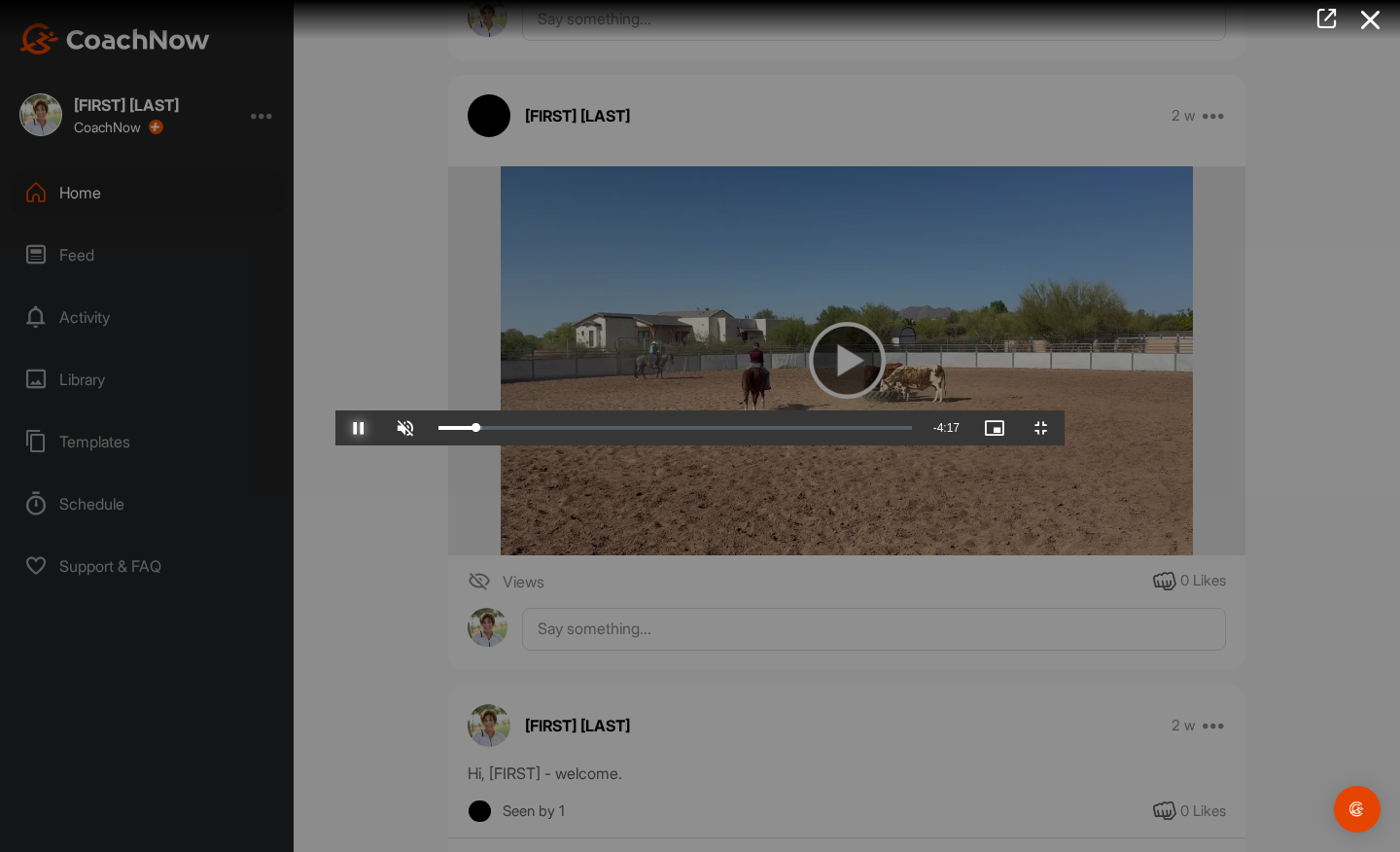 click at bounding box center (359, 428) 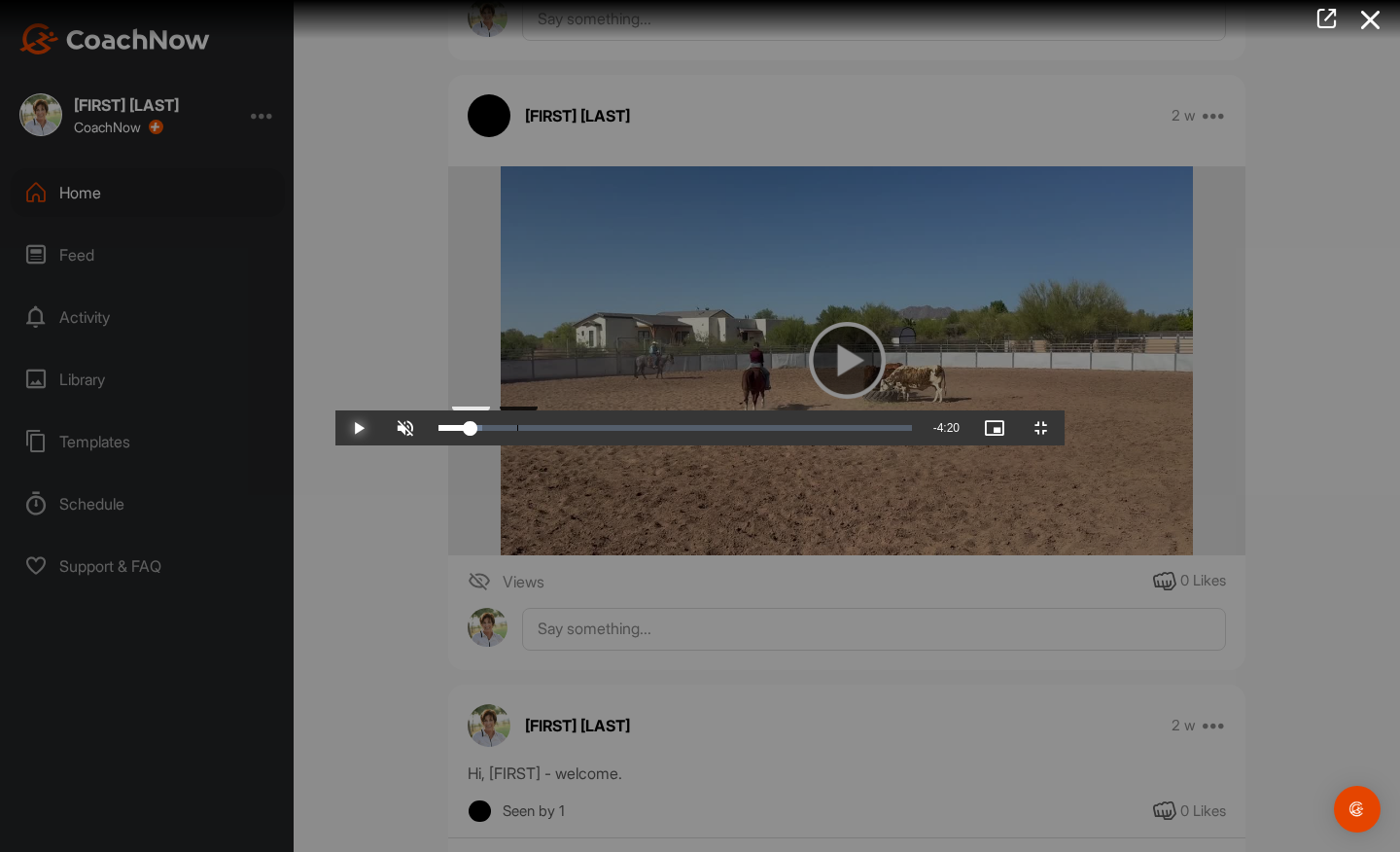 drag, startPoint x: 193, startPoint y: 835, endPoint x: 181, endPoint y: 834, distance: 12.041595 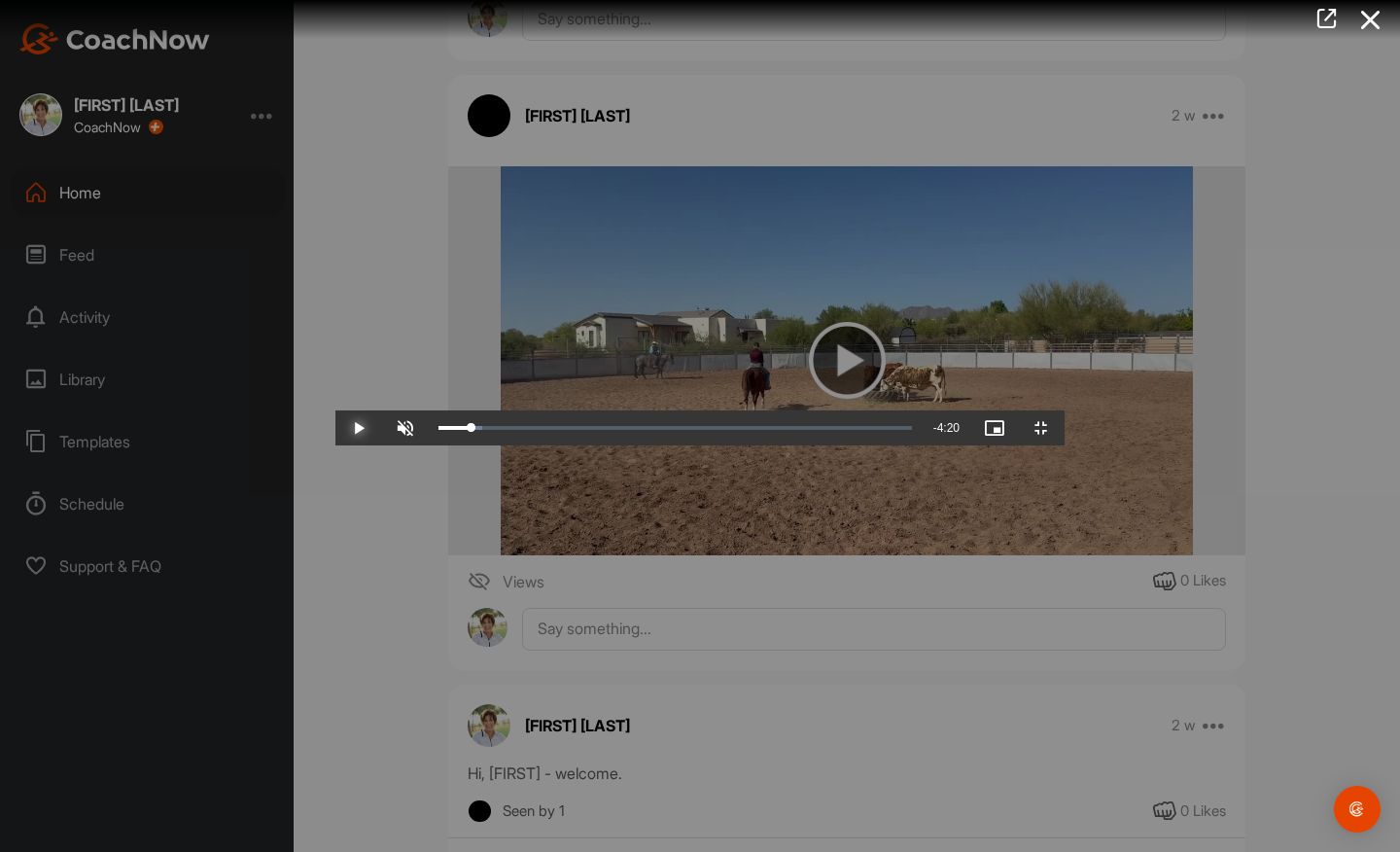 click at bounding box center [359, 428] 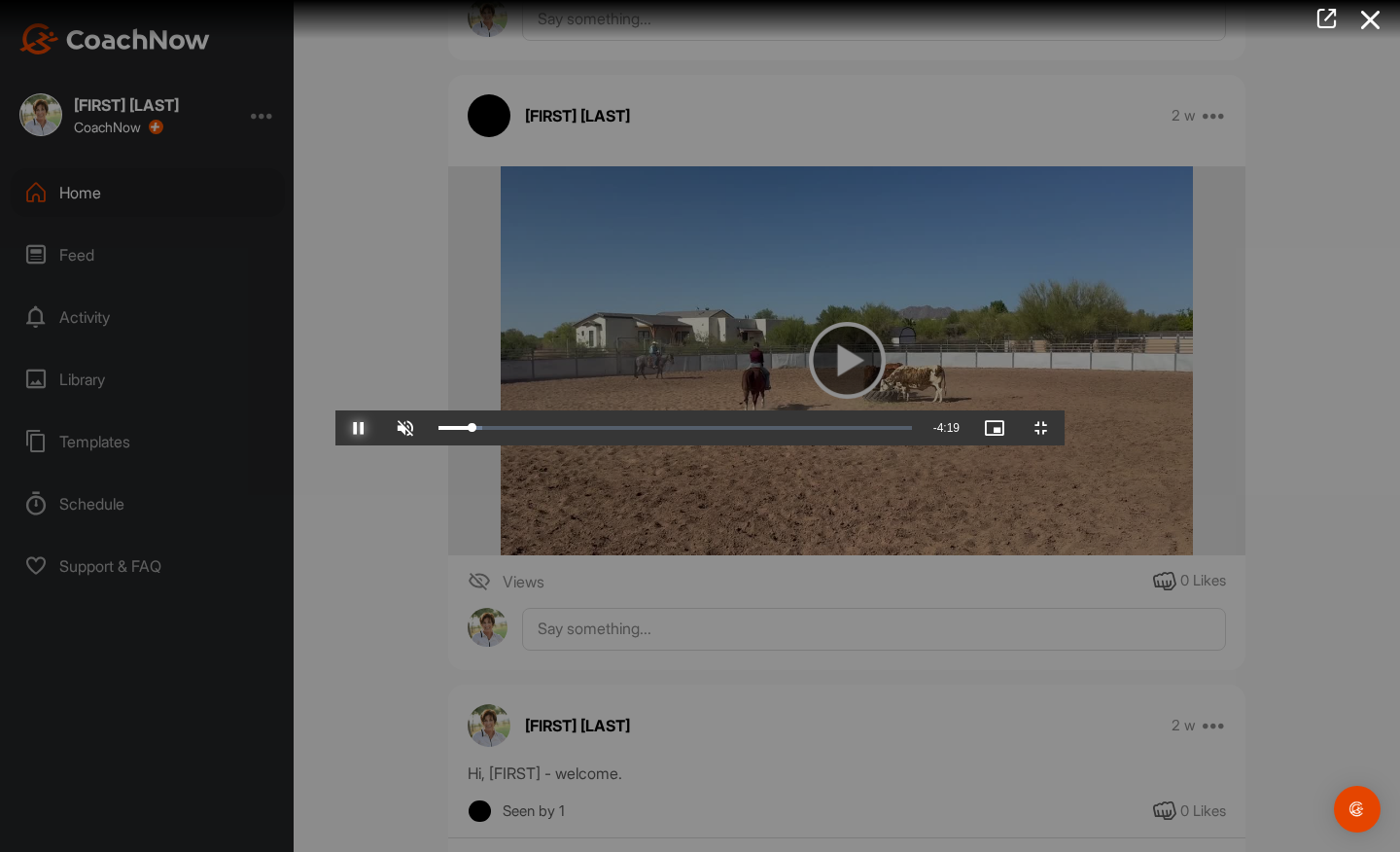 click at bounding box center [359, 428] 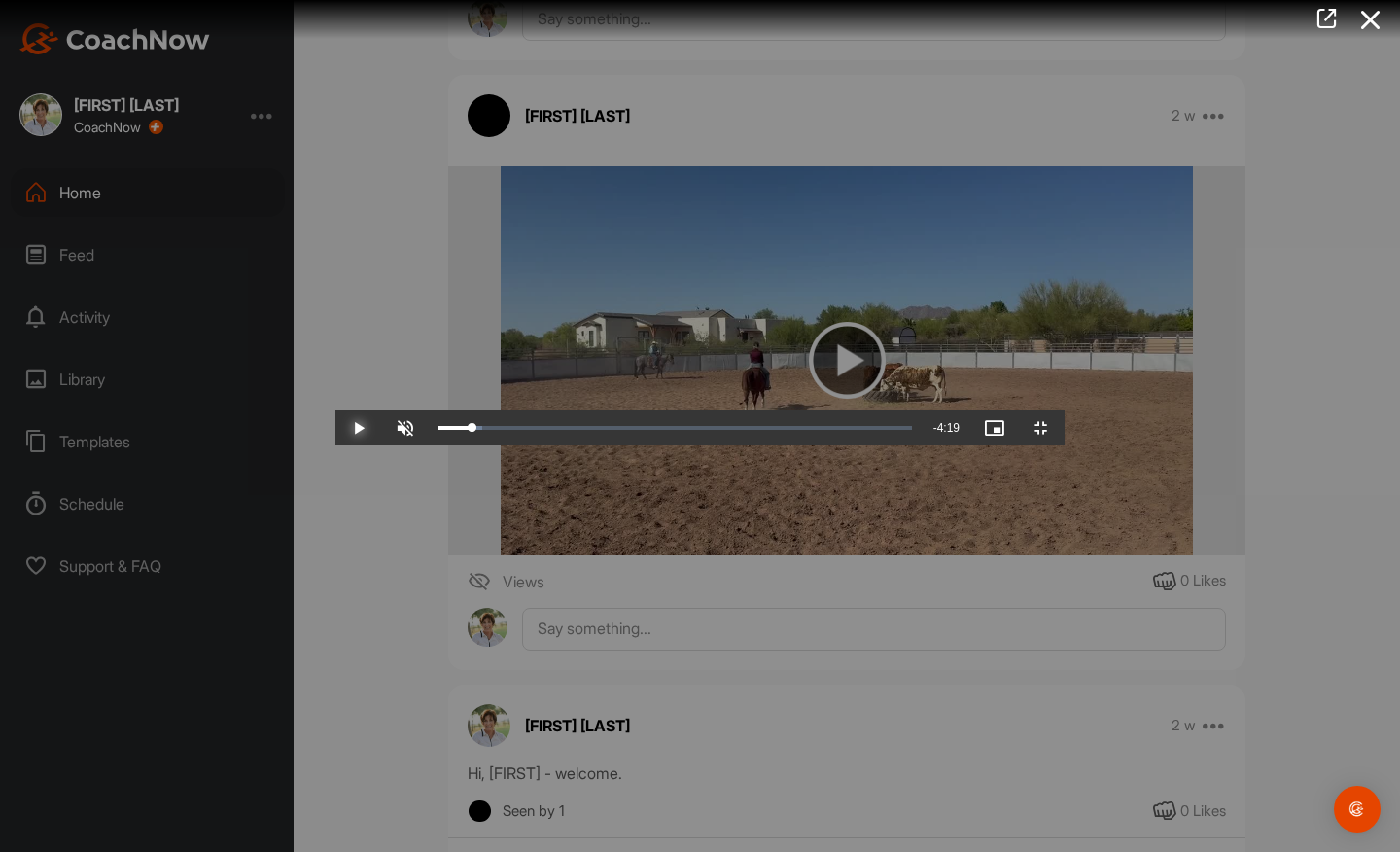 click at bounding box center (359, 428) 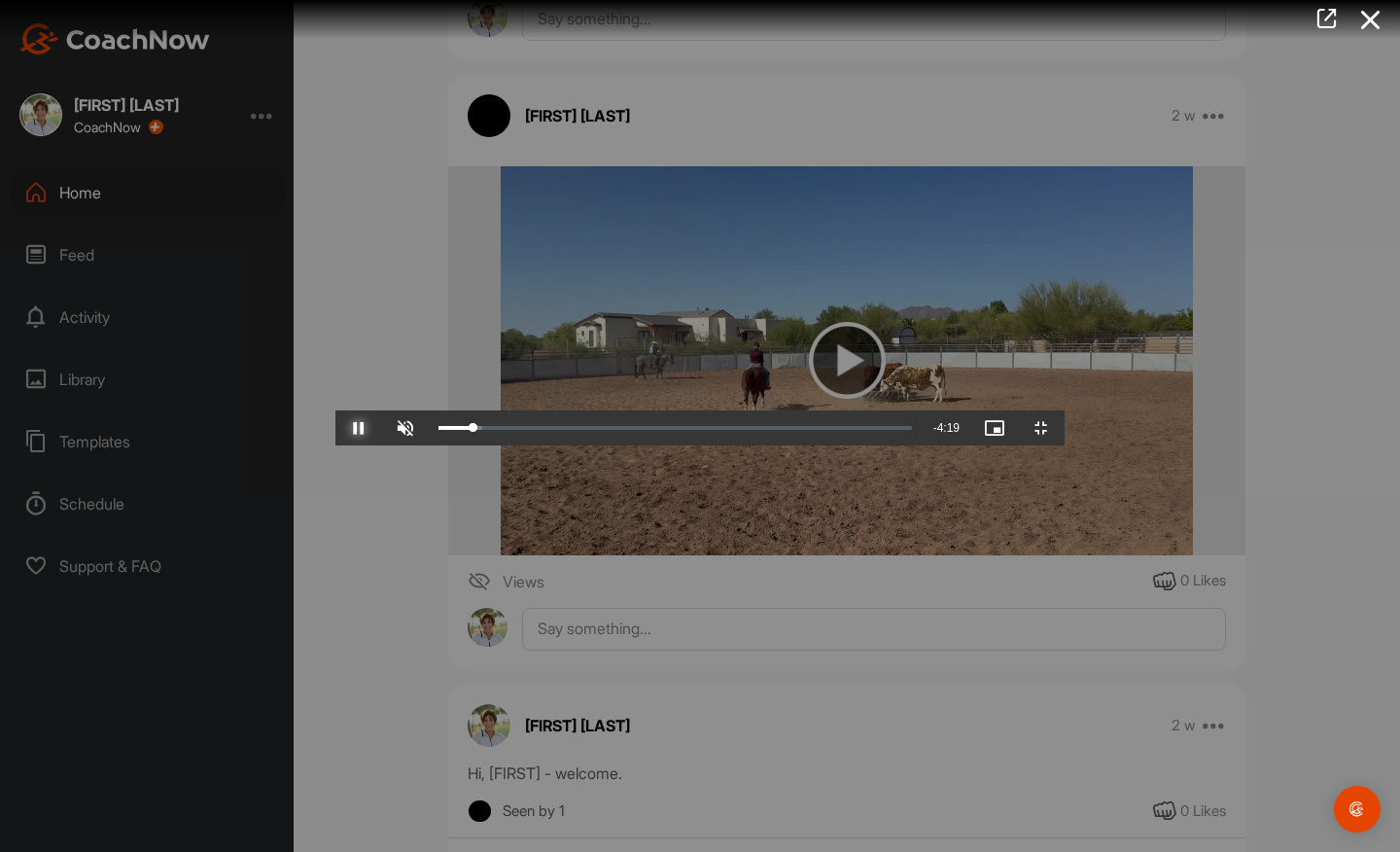 click at bounding box center (359, 428) 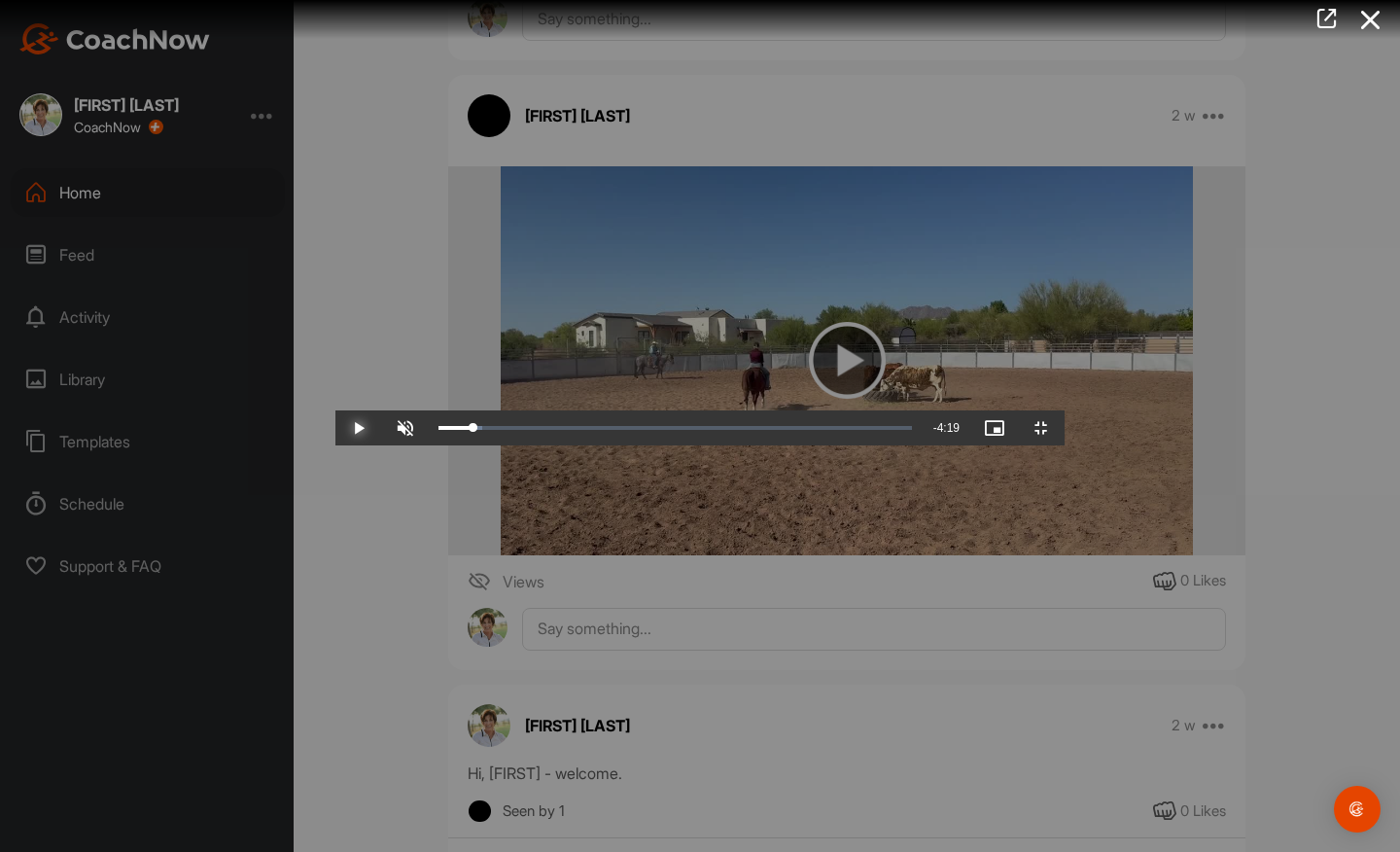 click at bounding box center [359, 428] 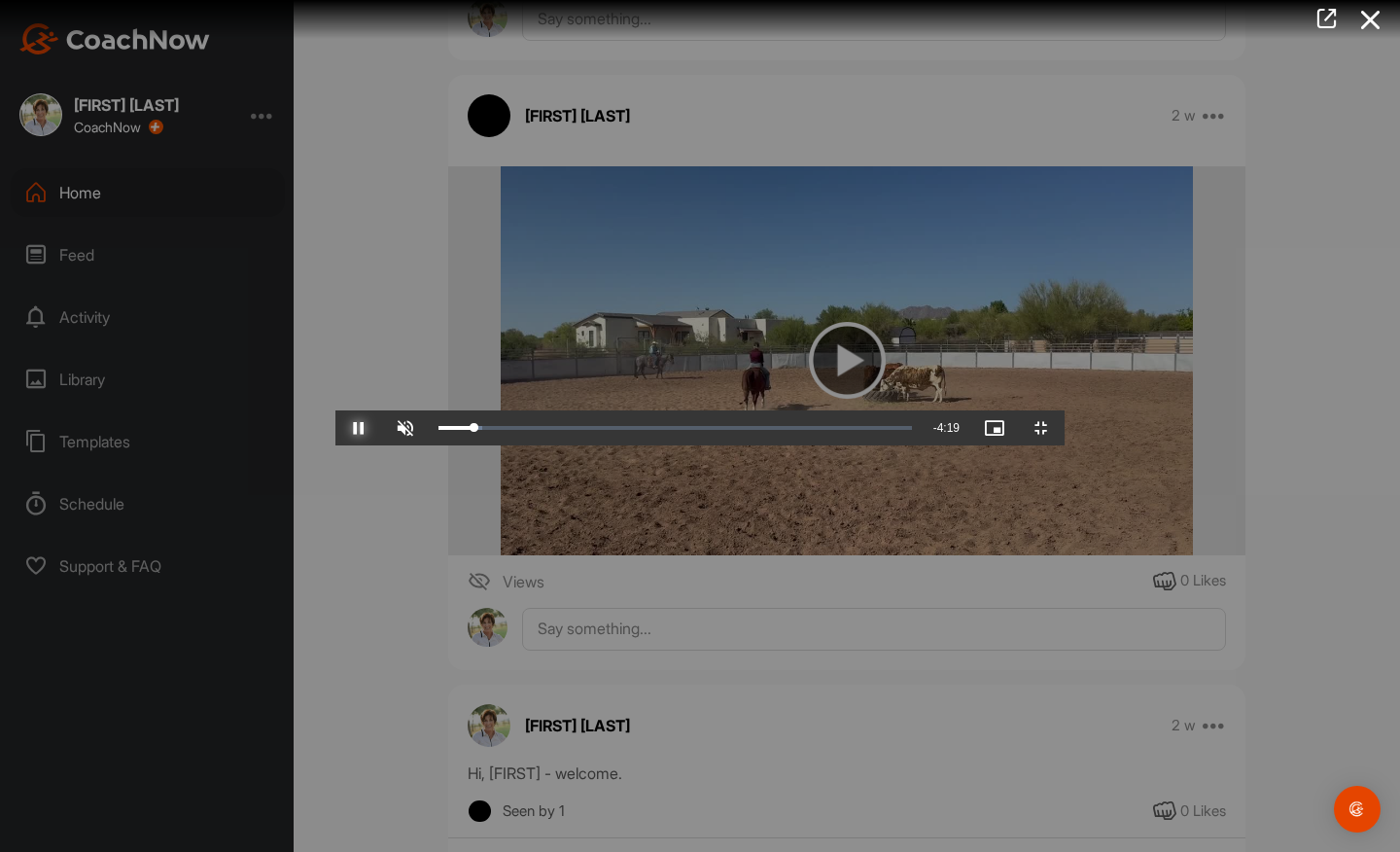 click at bounding box center [359, 428] 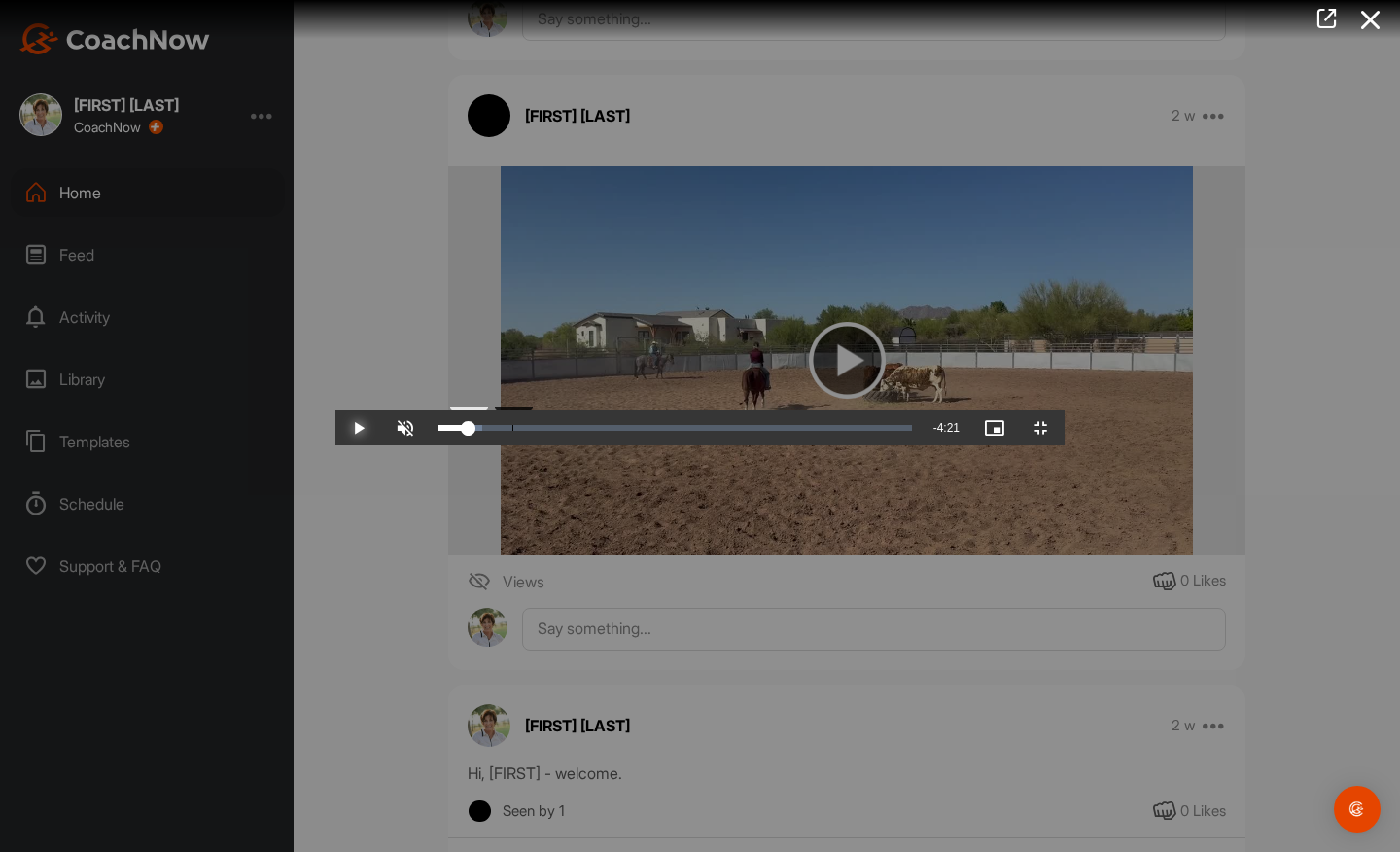 drag, startPoint x: 190, startPoint y: 833, endPoint x: 177, endPoint y: 833, distance: 13 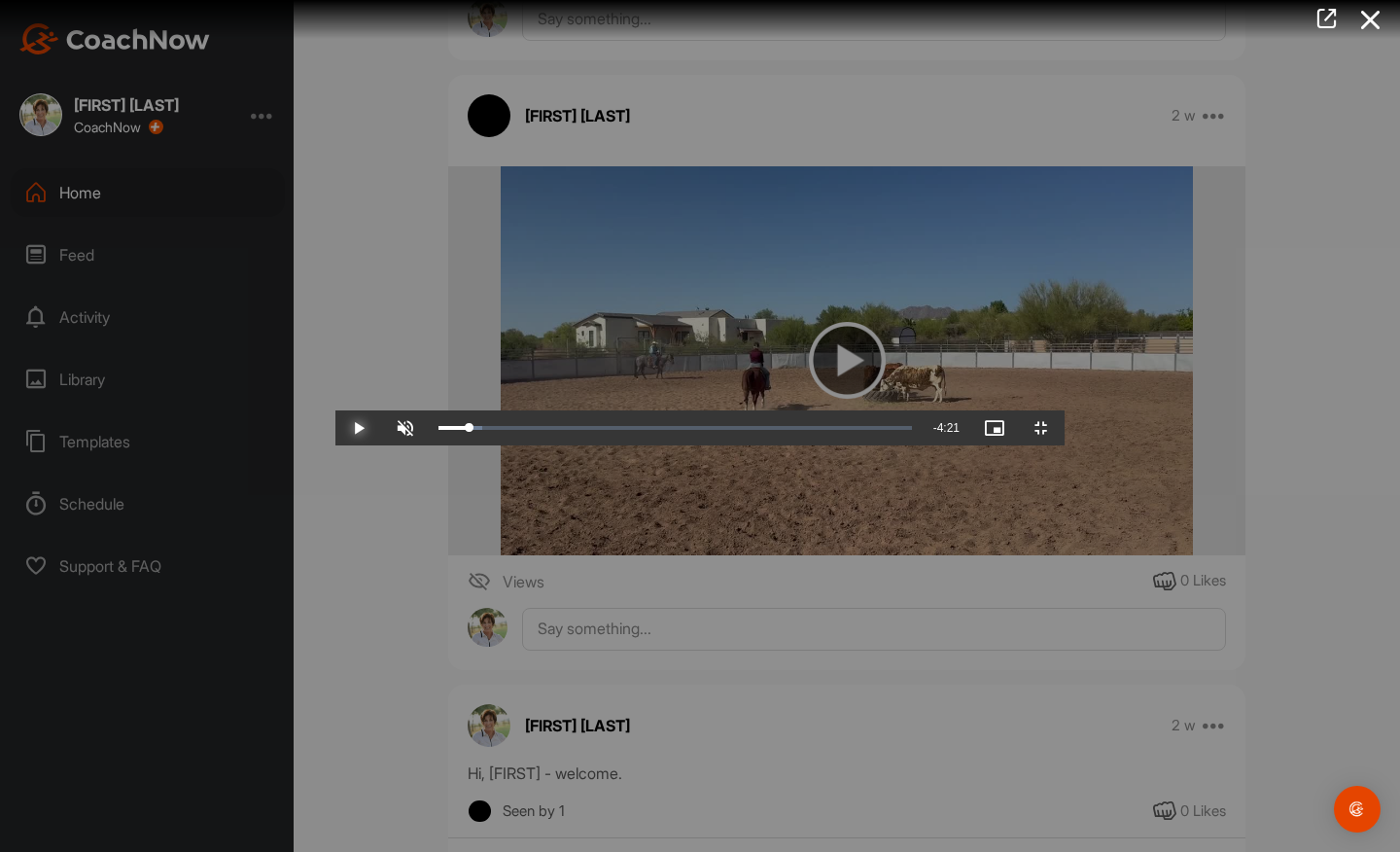 click at bounding box center [359, 428] 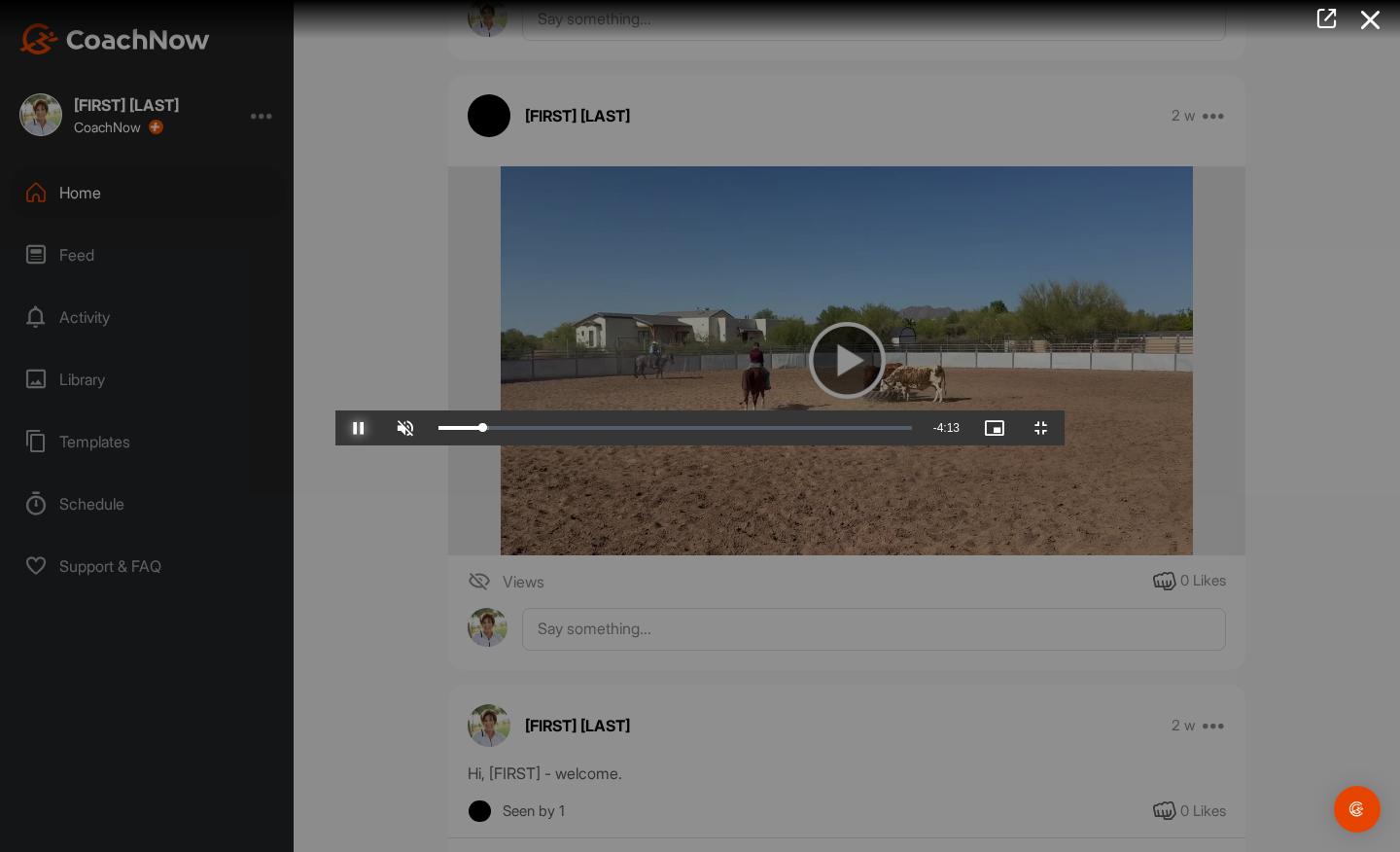click at bounding box center (359, 428) 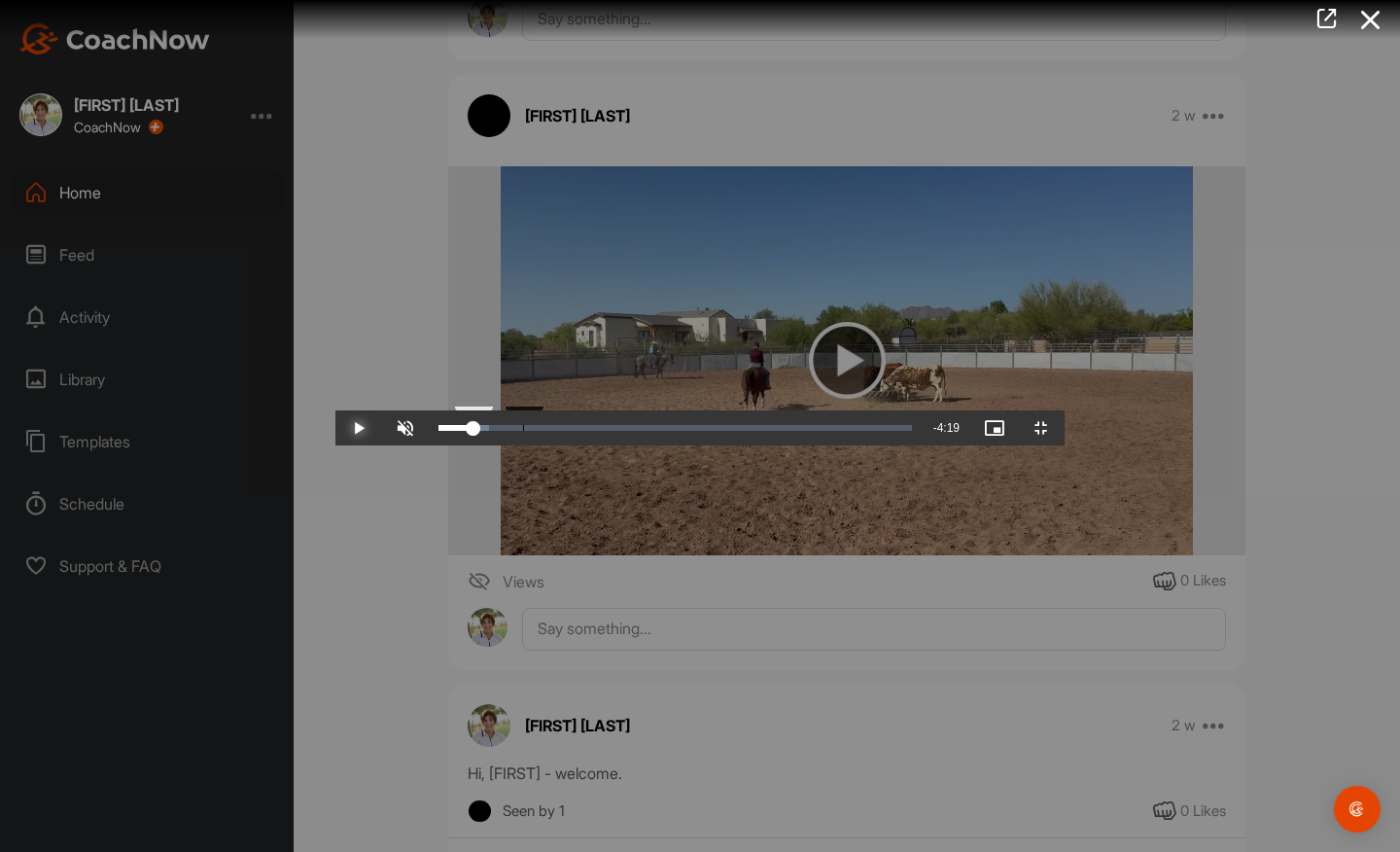 drag, startPoint x: 213, startPoint y: 834, endPoint x: 188, endPoint y: 833, distance: 25.019992 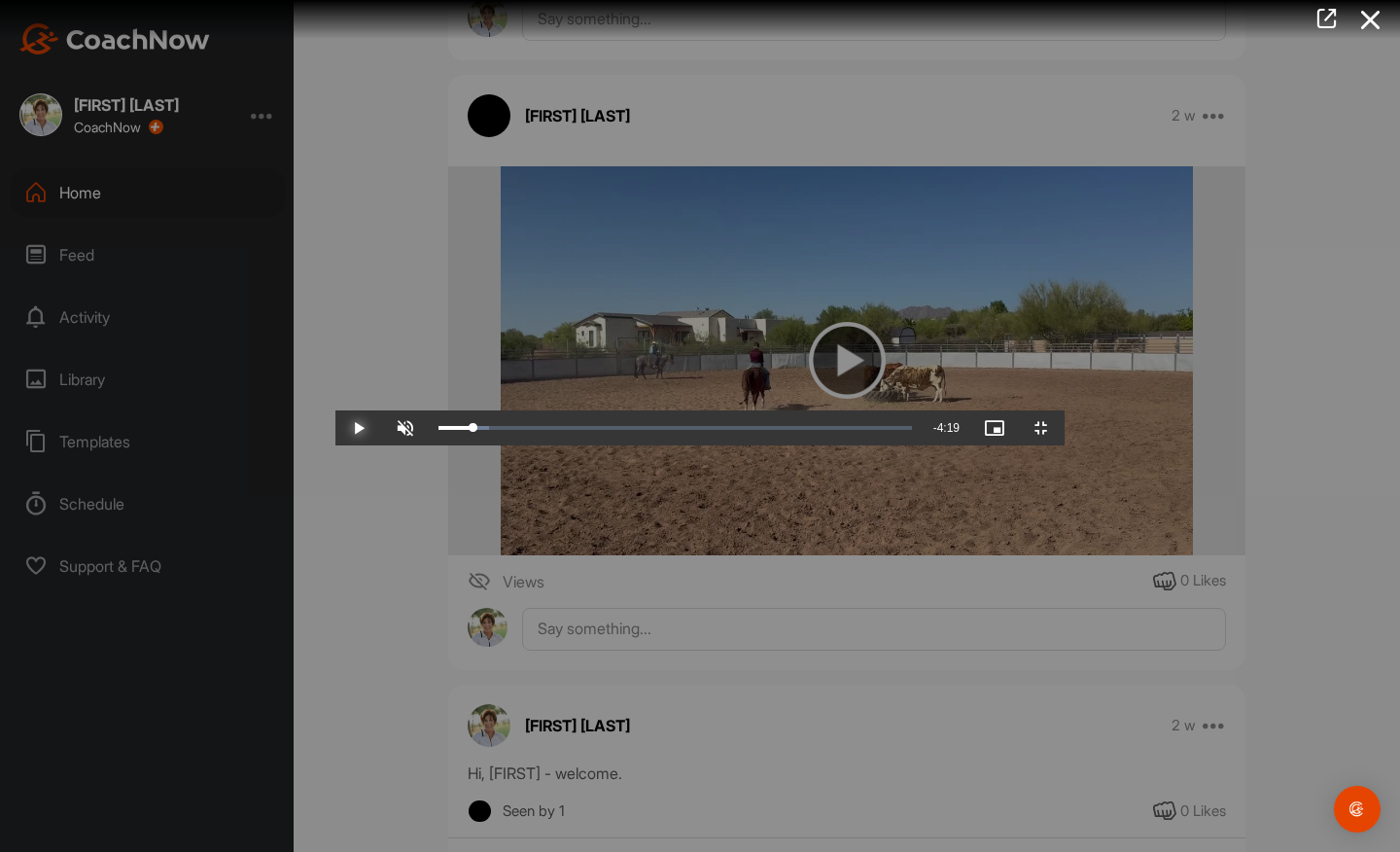 click at bounding box center (359, 428) 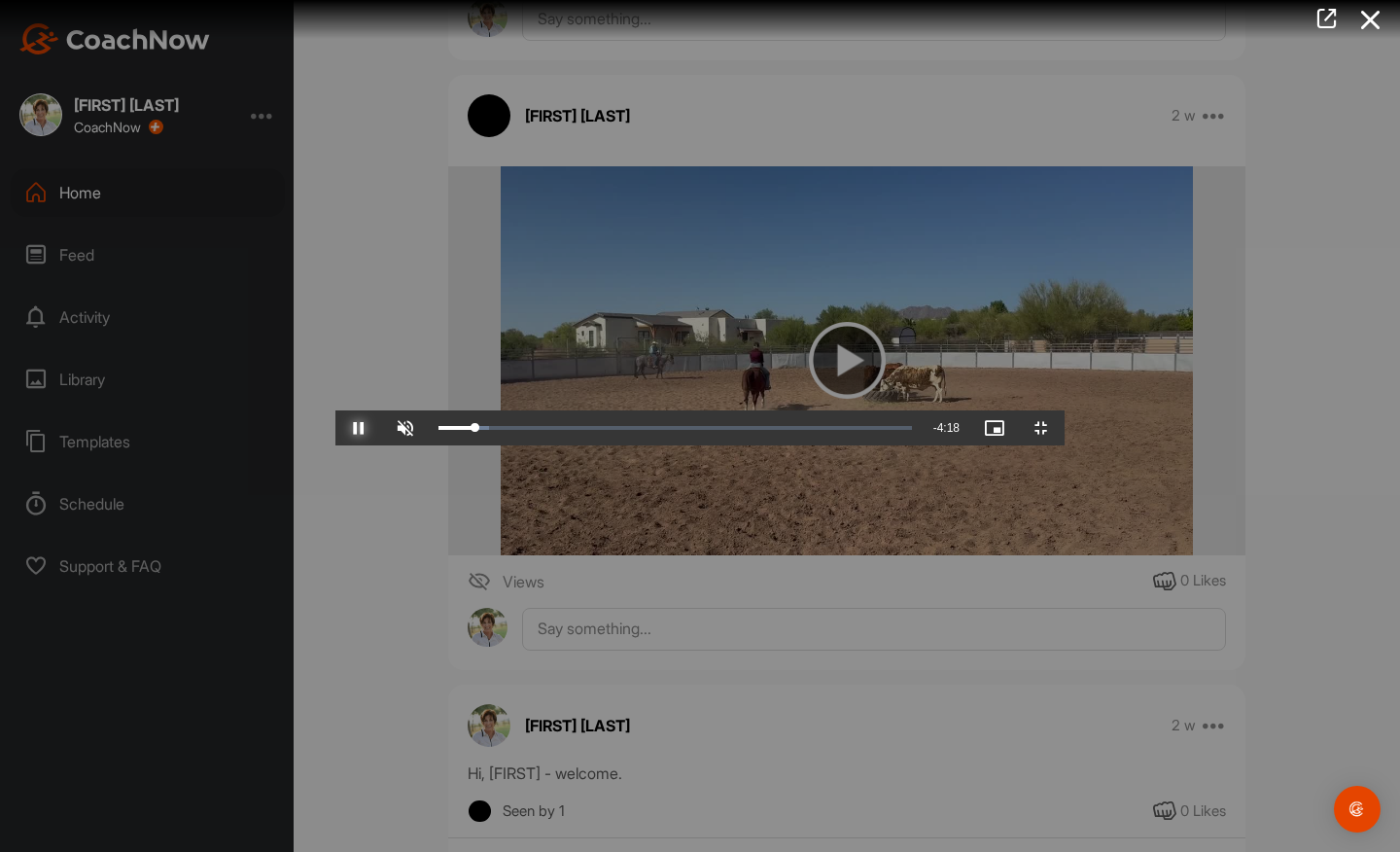 click at bounding box center [359, 428] 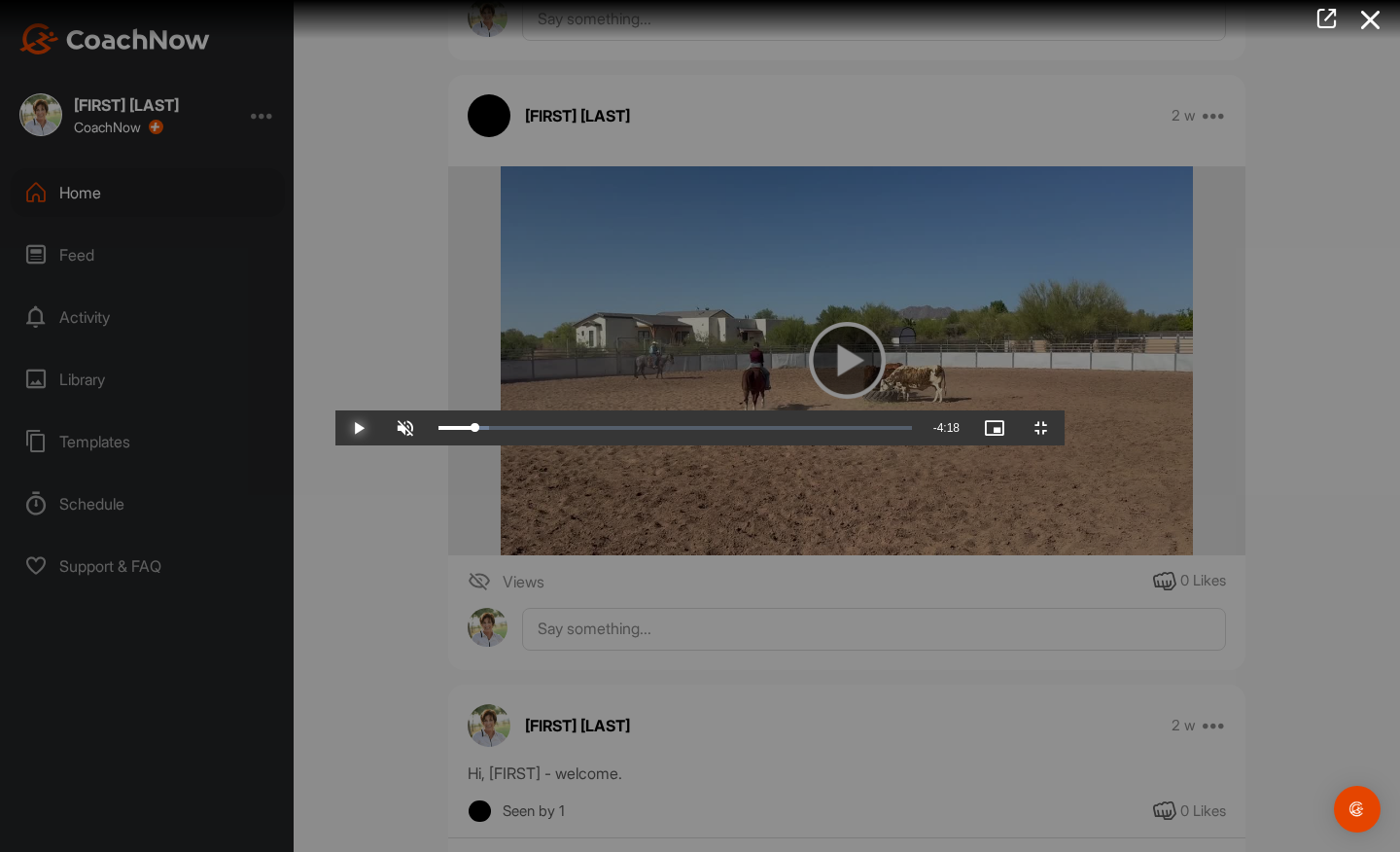 click at bounding box center (359, 428) 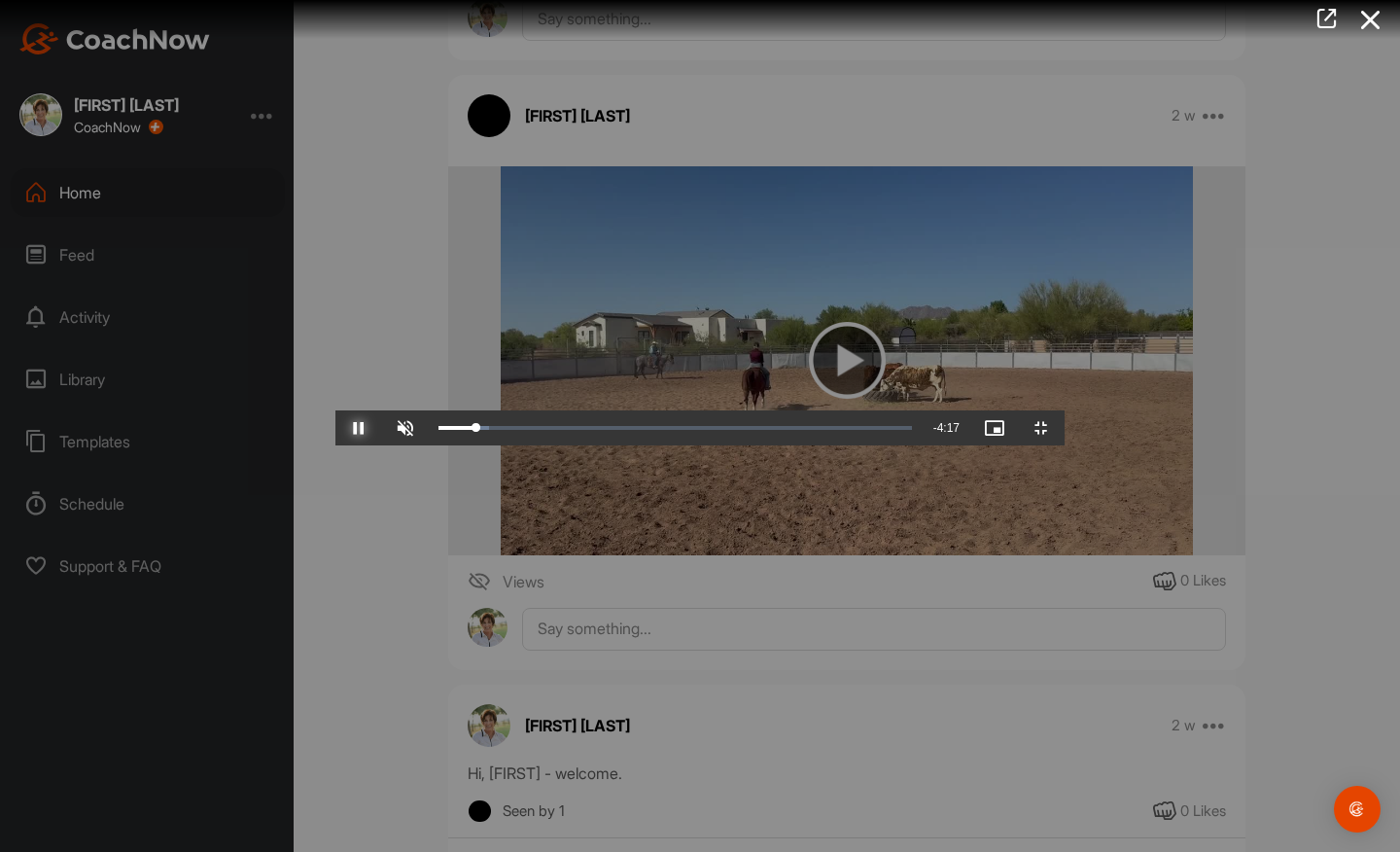 click at bounding box center (359, 428) 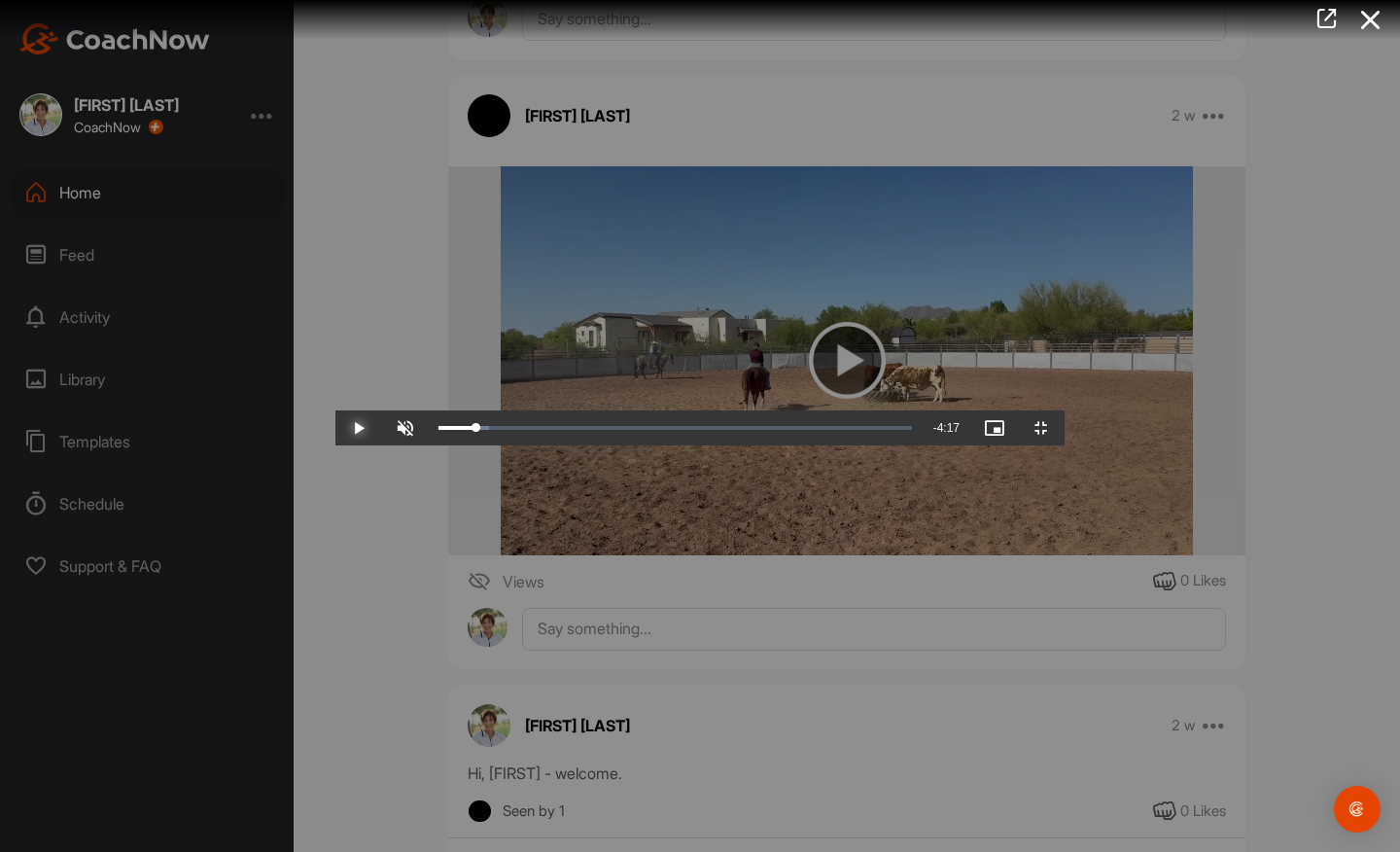 click at bounding box center (359, 428) 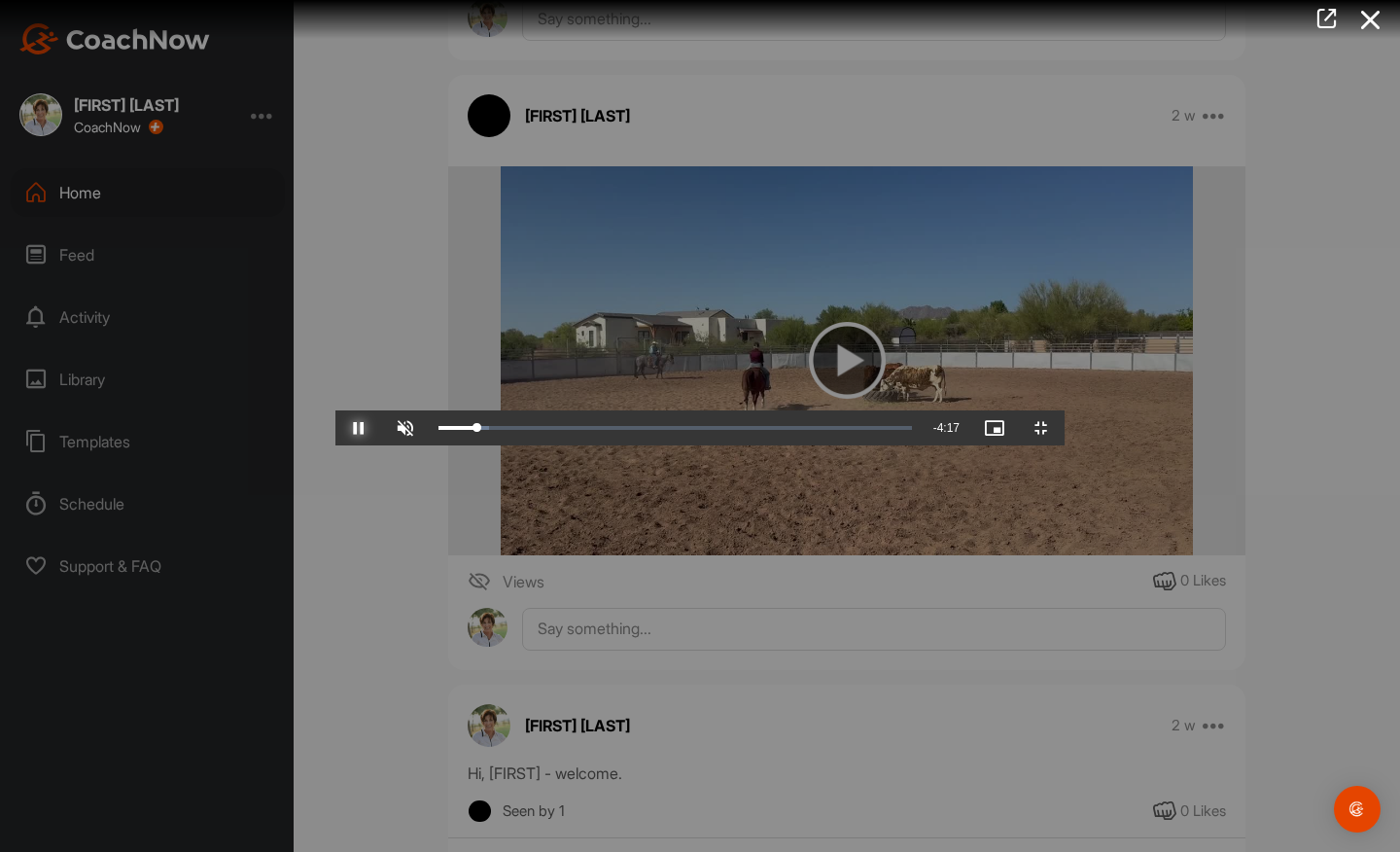 click at bounding box center (359, 428) 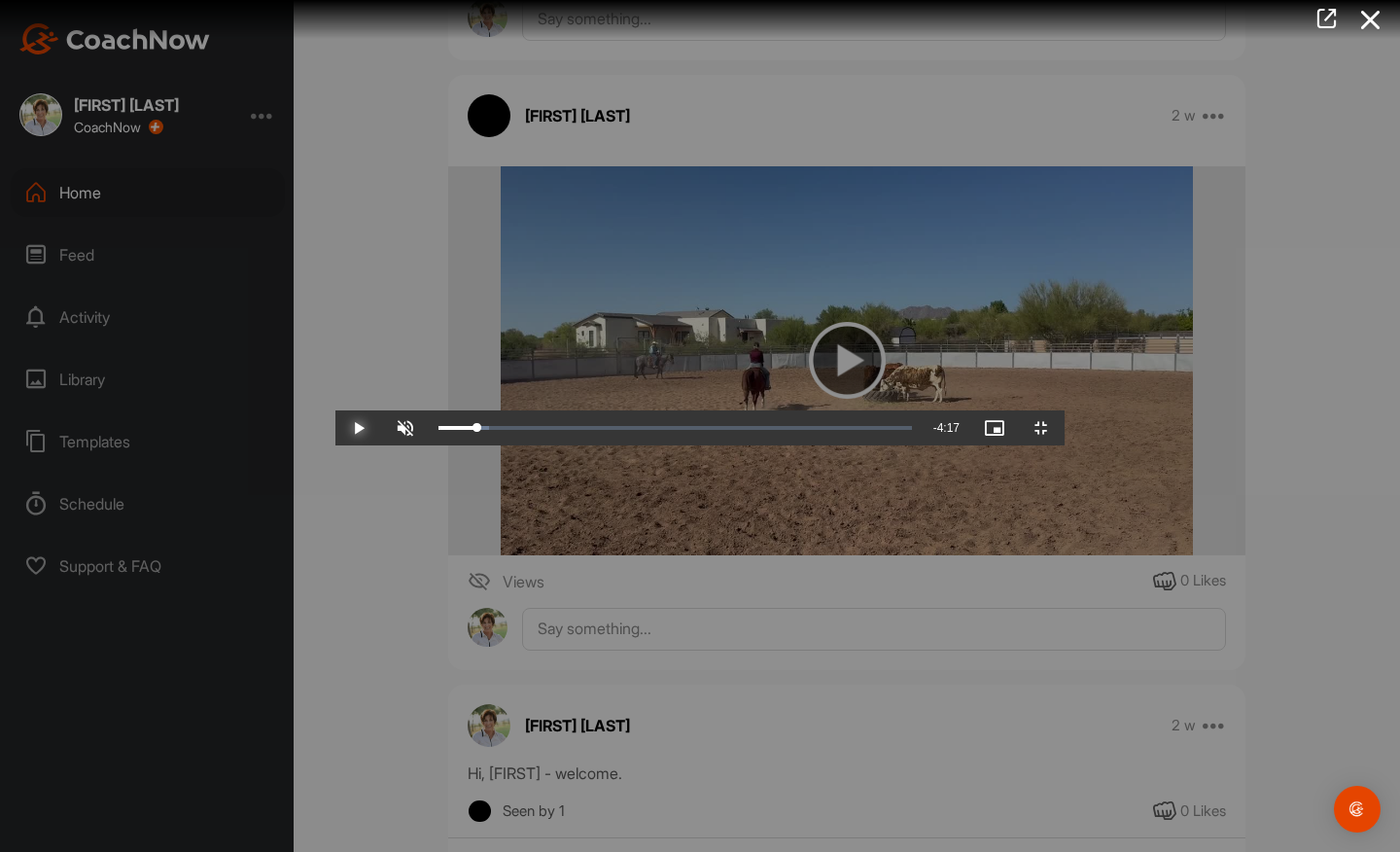 click at bounding box center [359, 428] 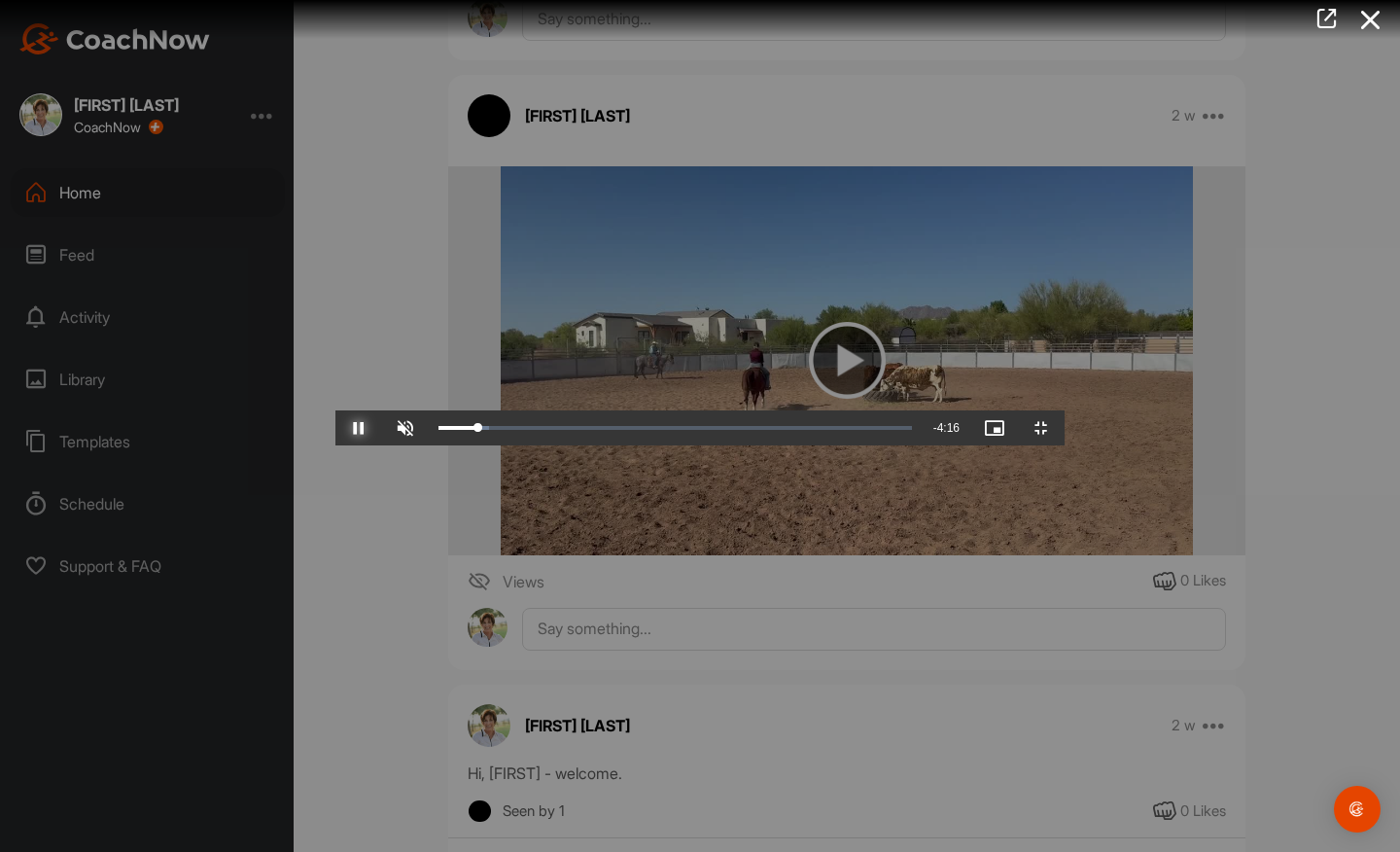 click at bounding box center (359, 428) 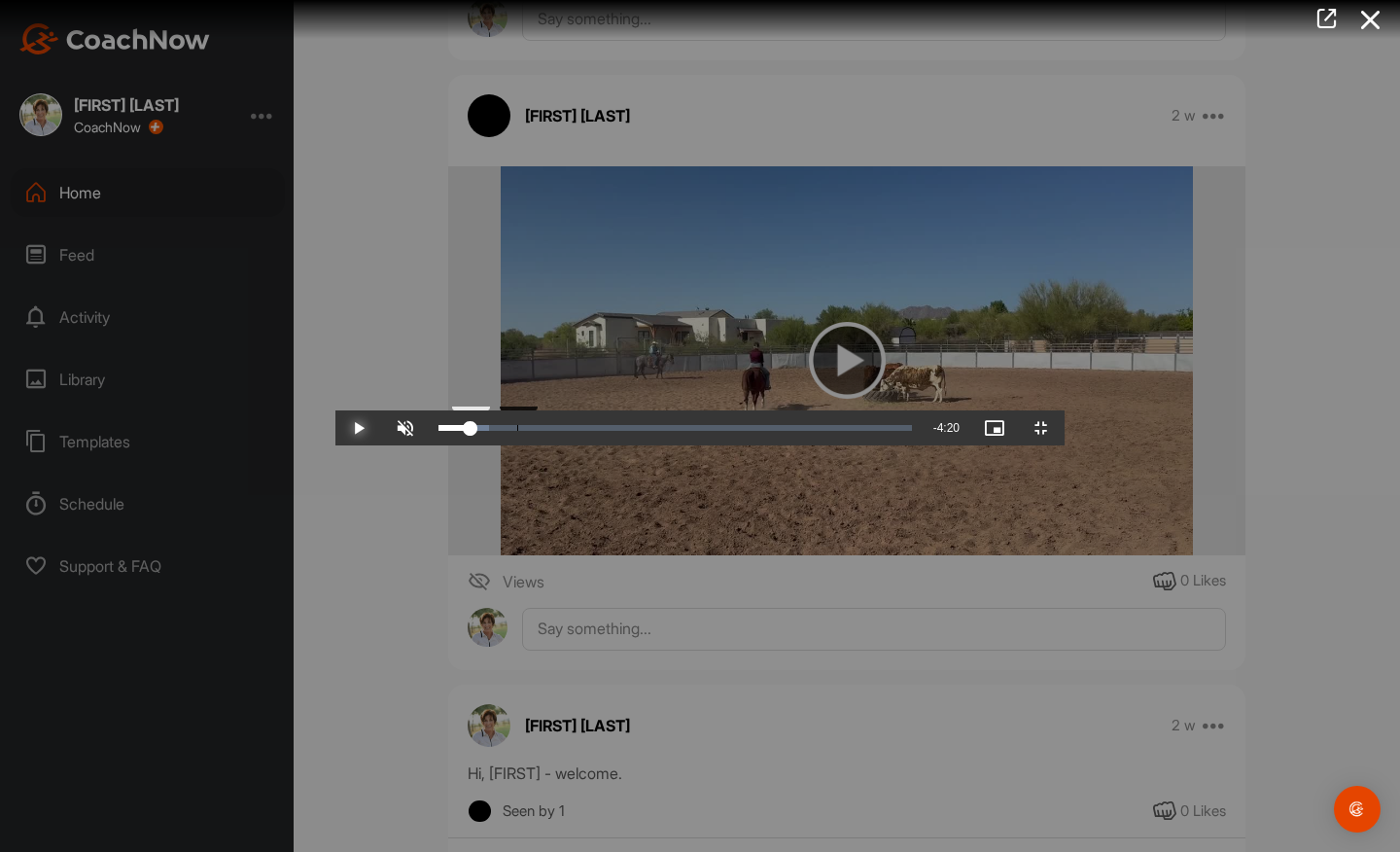 drag, startPoint x: 200, startPoint y: 833, endPoint x: 181, endPoint y: 833, distance: 19 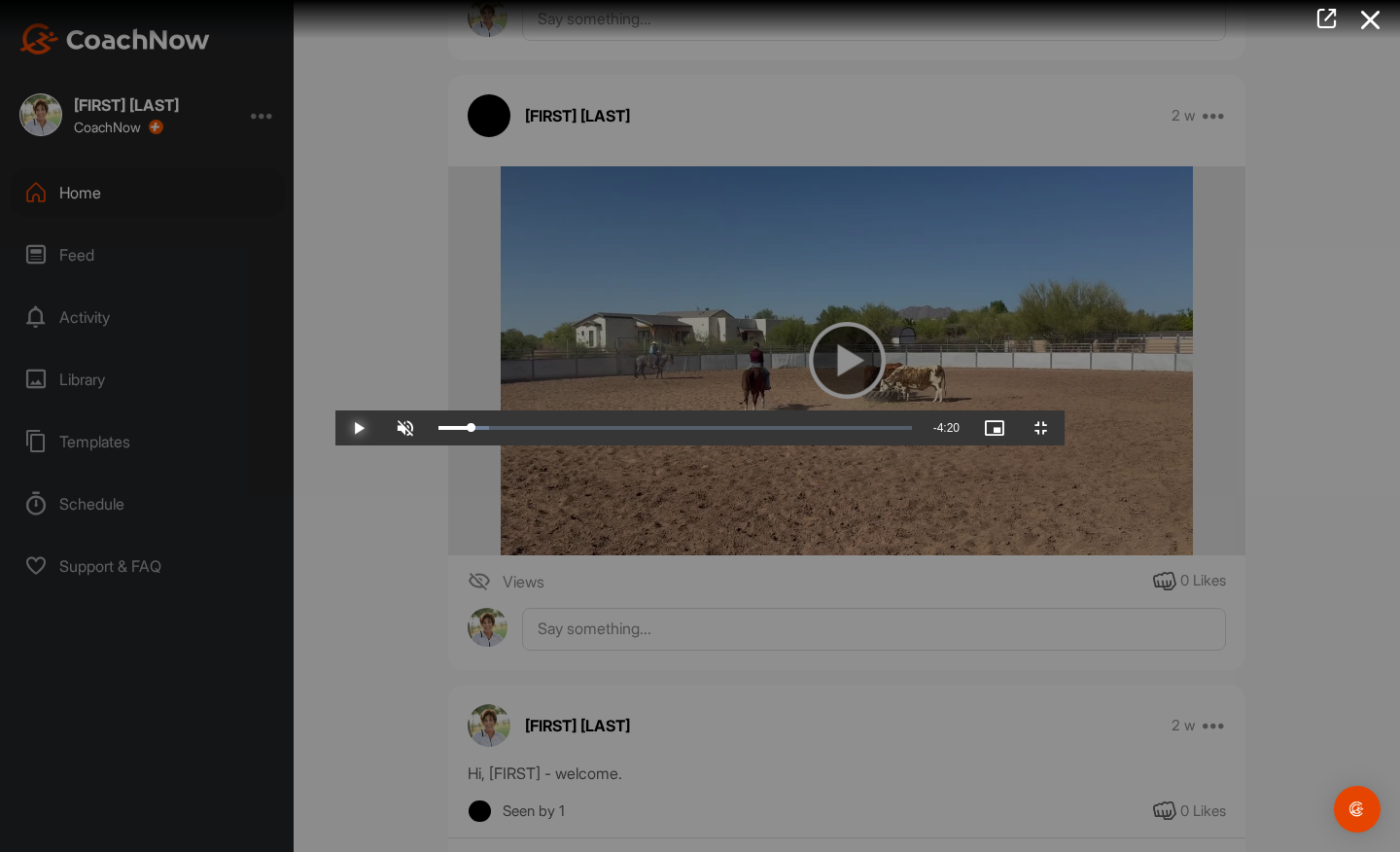 click at bounding box center (359, 428) 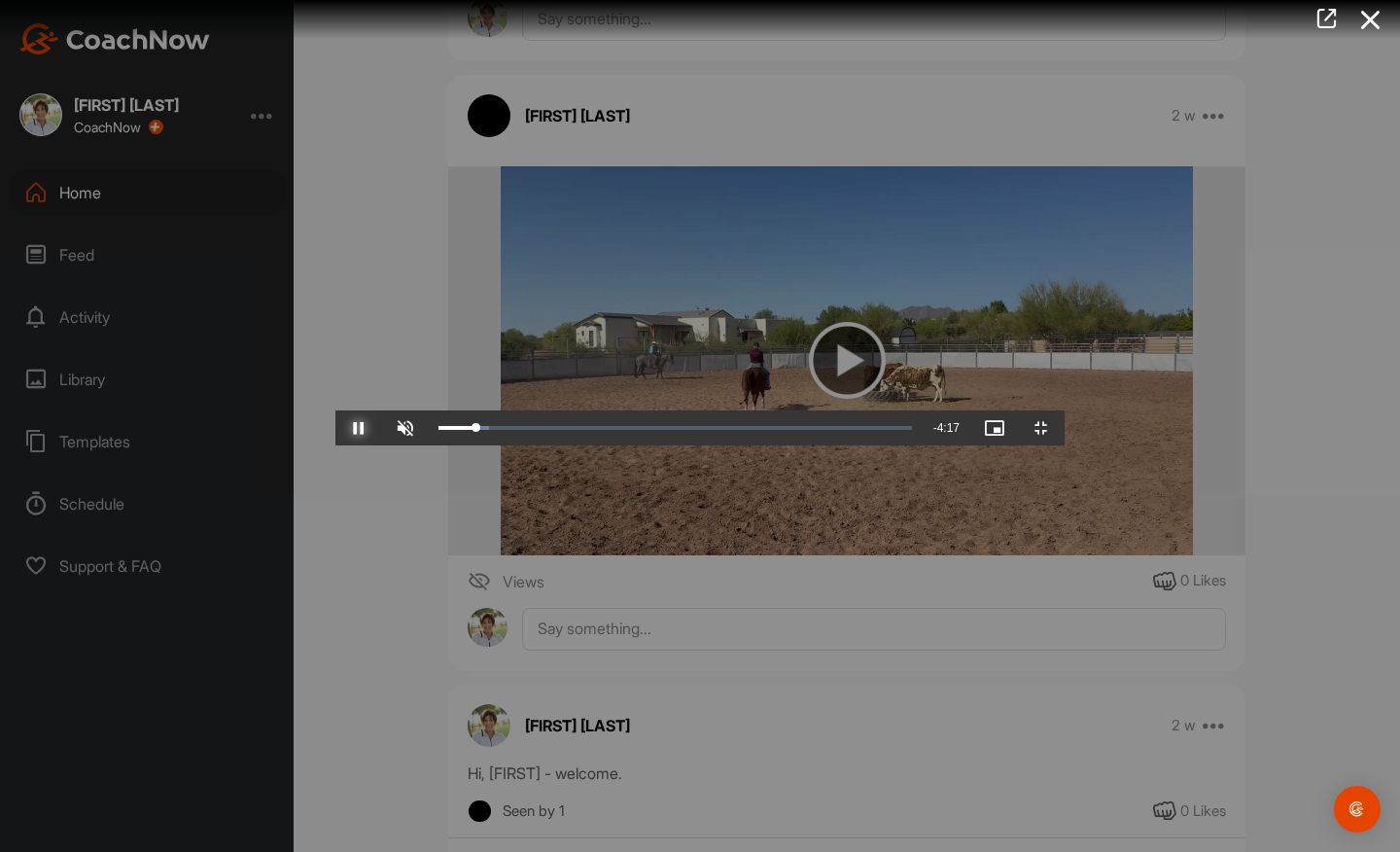 click at bounding box center (359, 428) 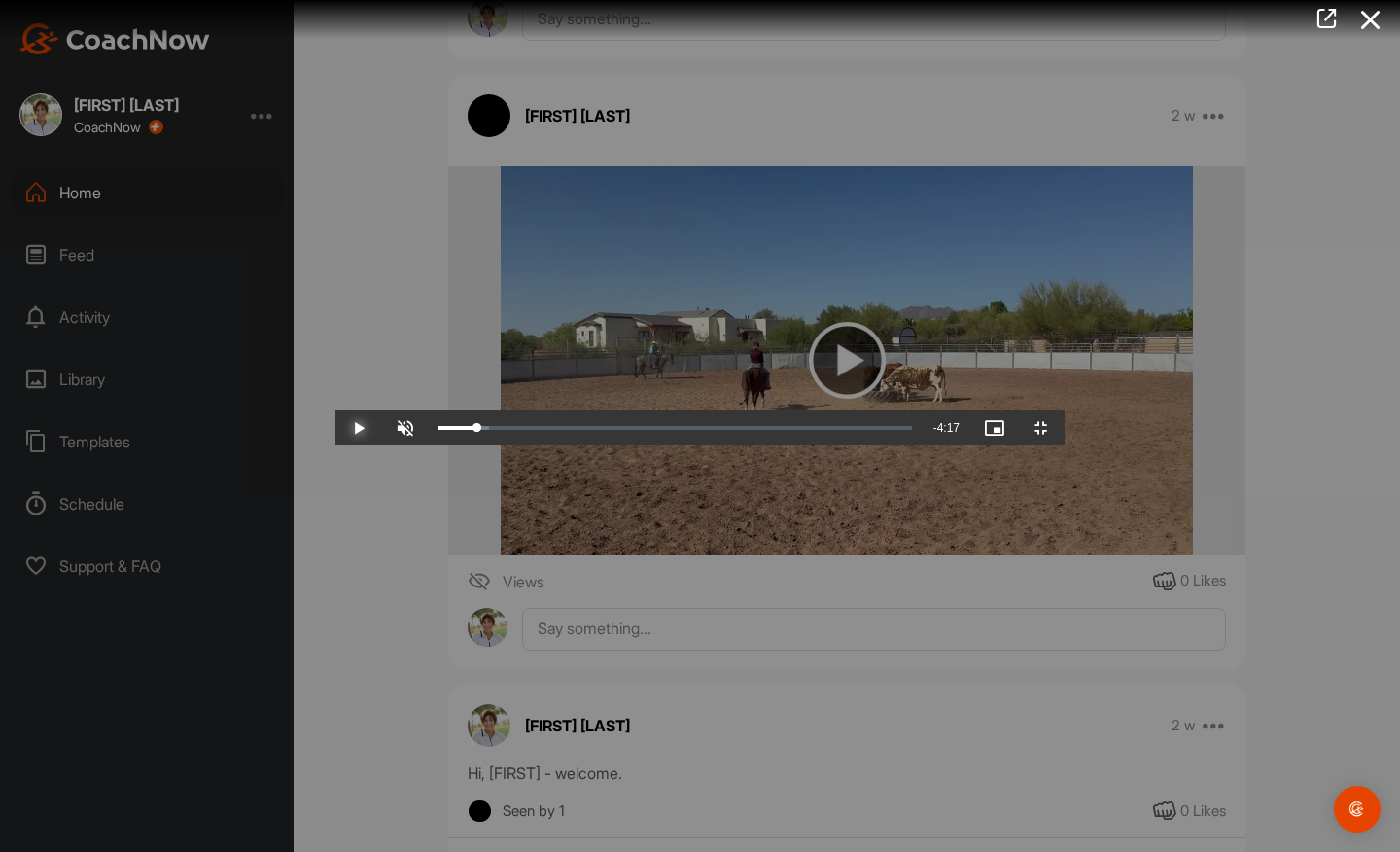click at bounding box center [359, 428] 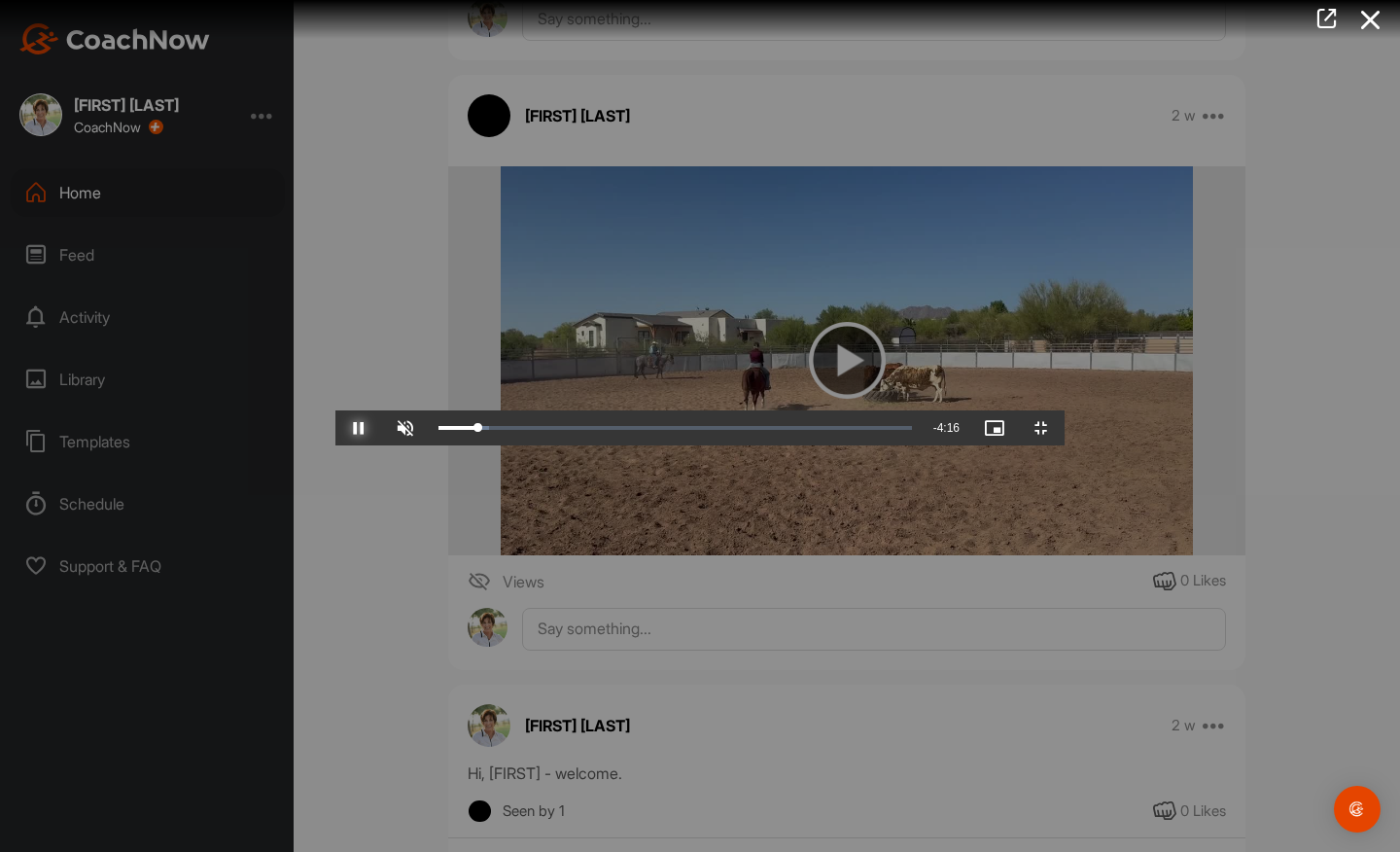 click at bounding box center (359, 428) 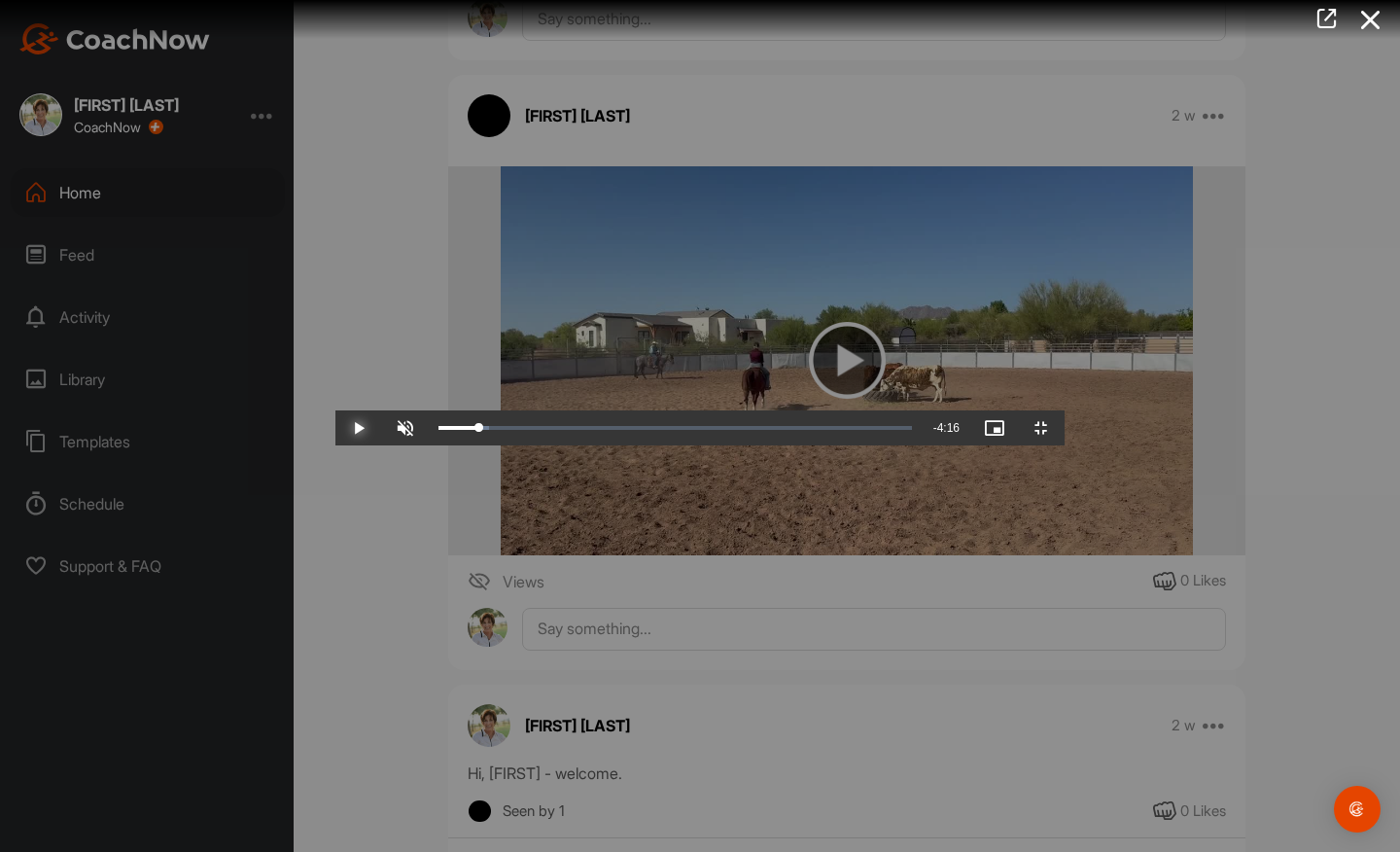 click at bounding box center (359, 428) 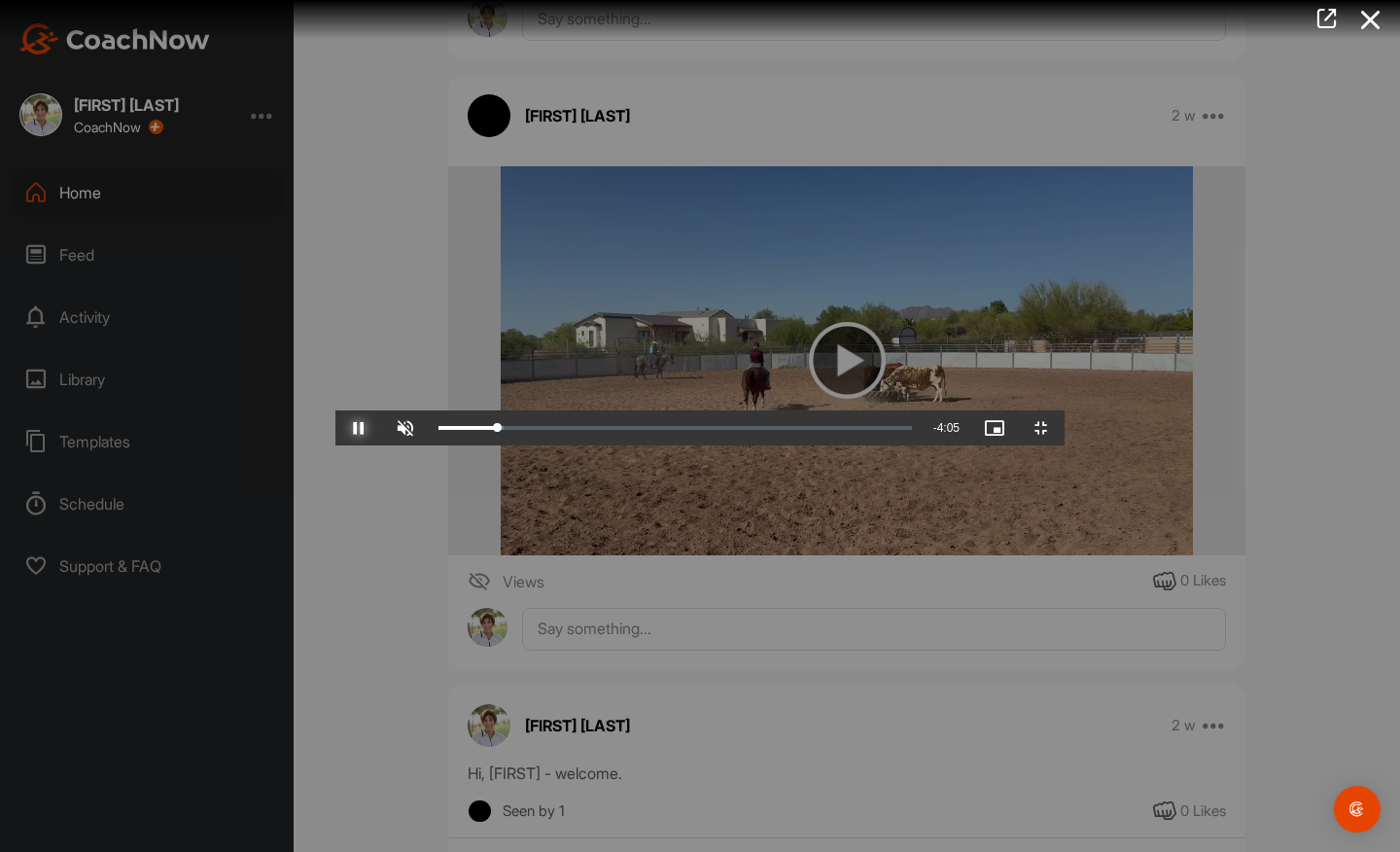 click at bounding box center (359, 428) 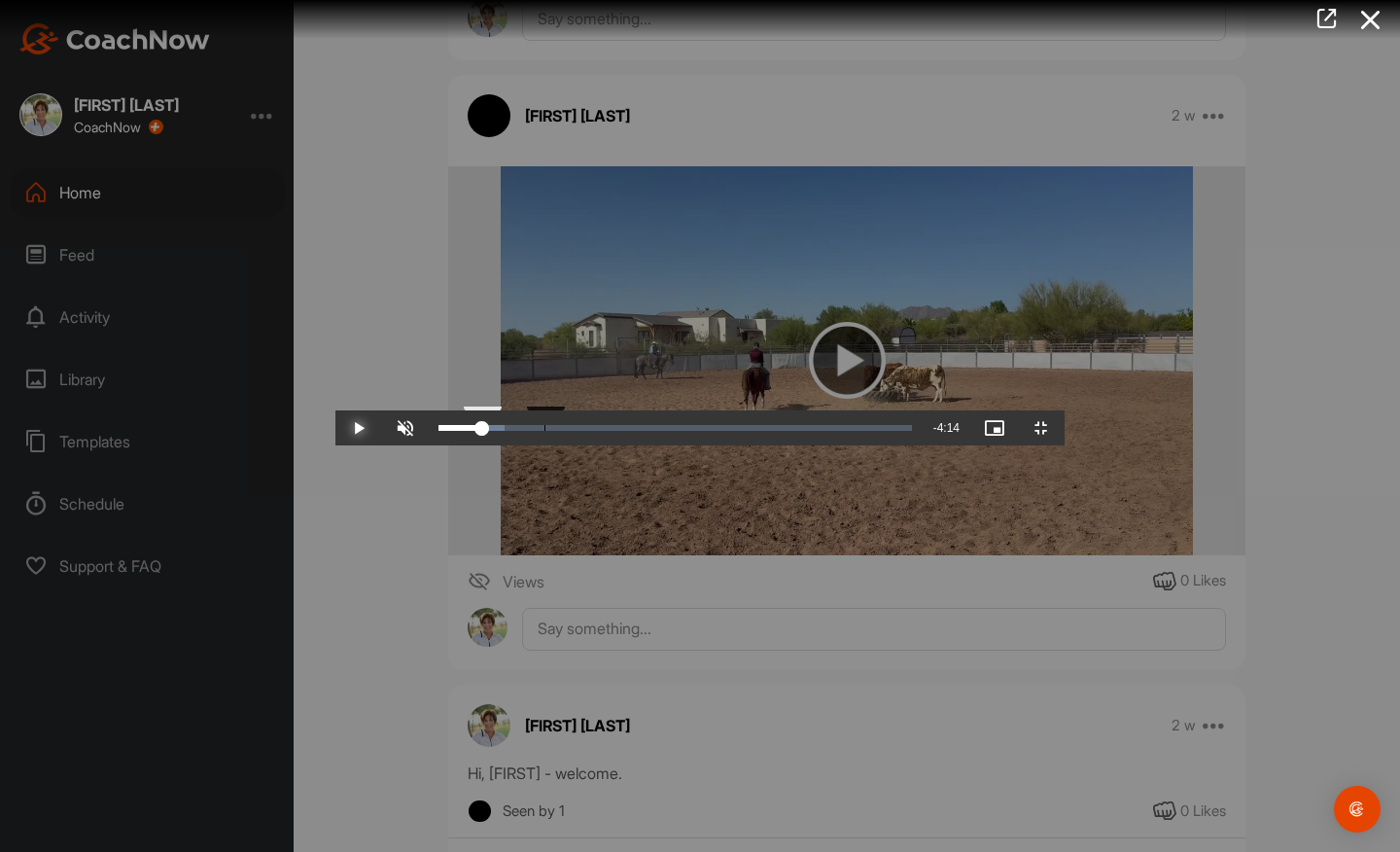 drag, startPoint x: 247, startPoint y: 832, endPoint x: 209, endPoint y: 830, distance: 38.052595 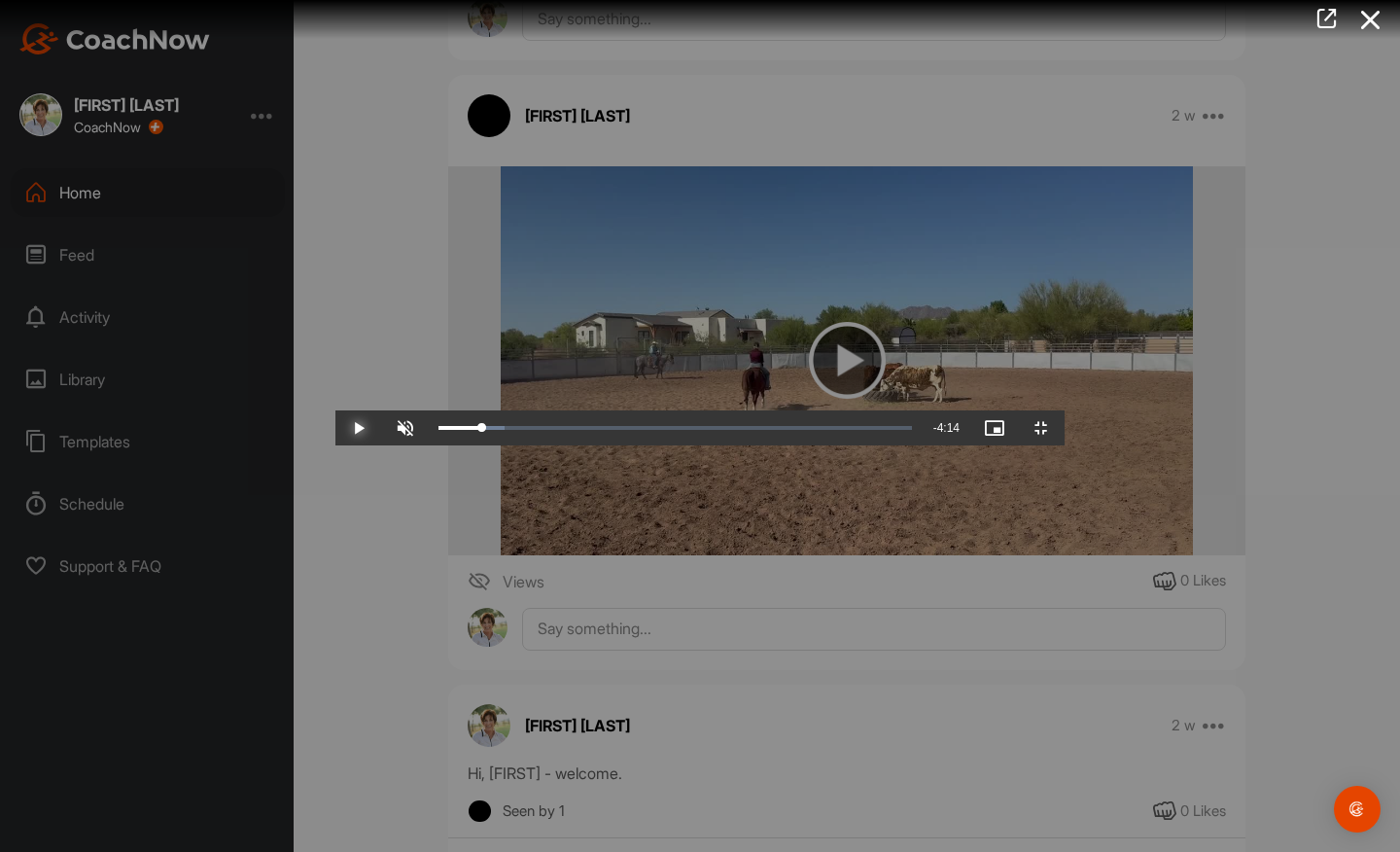 click at bounding box center [359, 428] 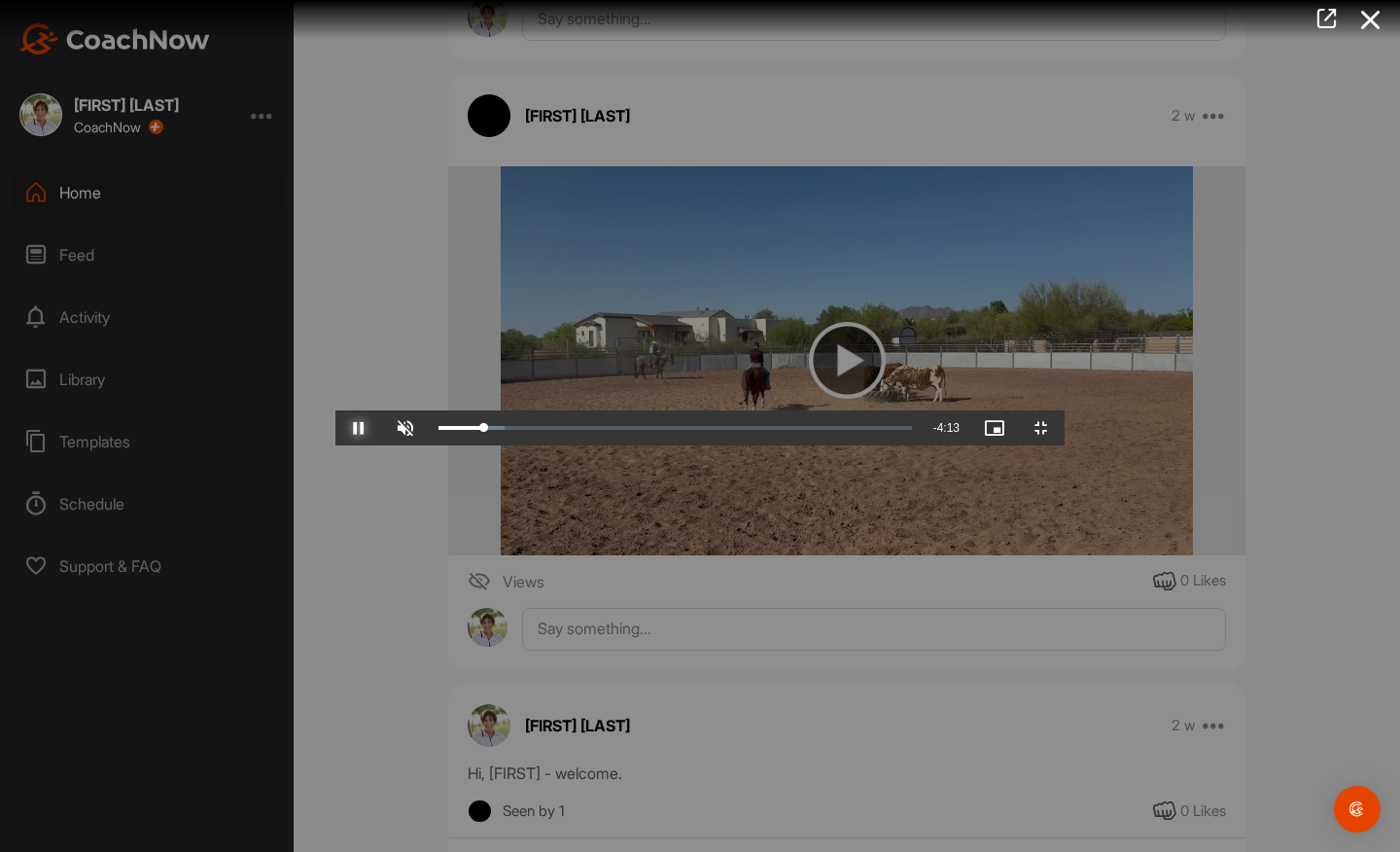 click at bounding box center (359, 428) 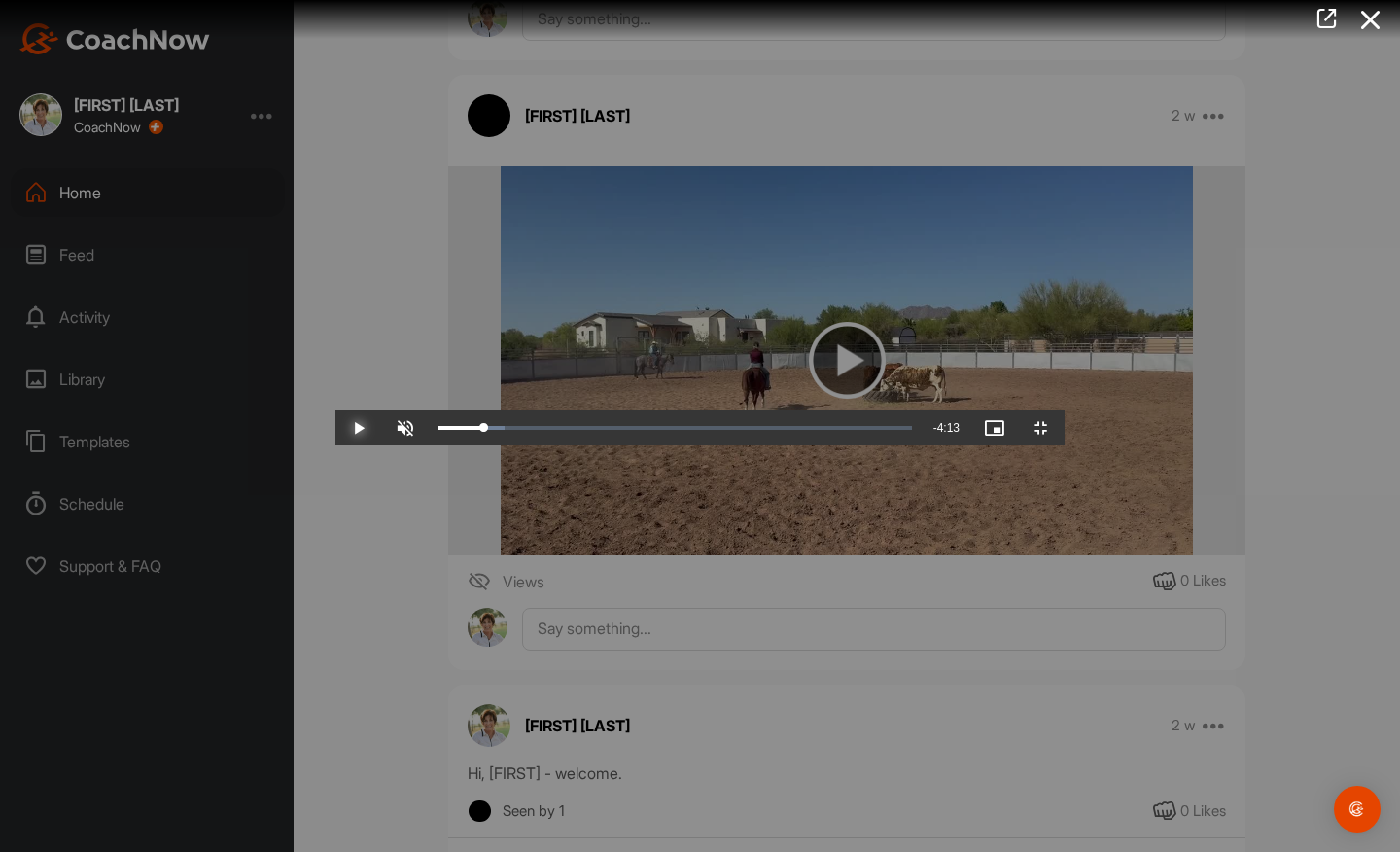 click at bounding box center (359, 428) 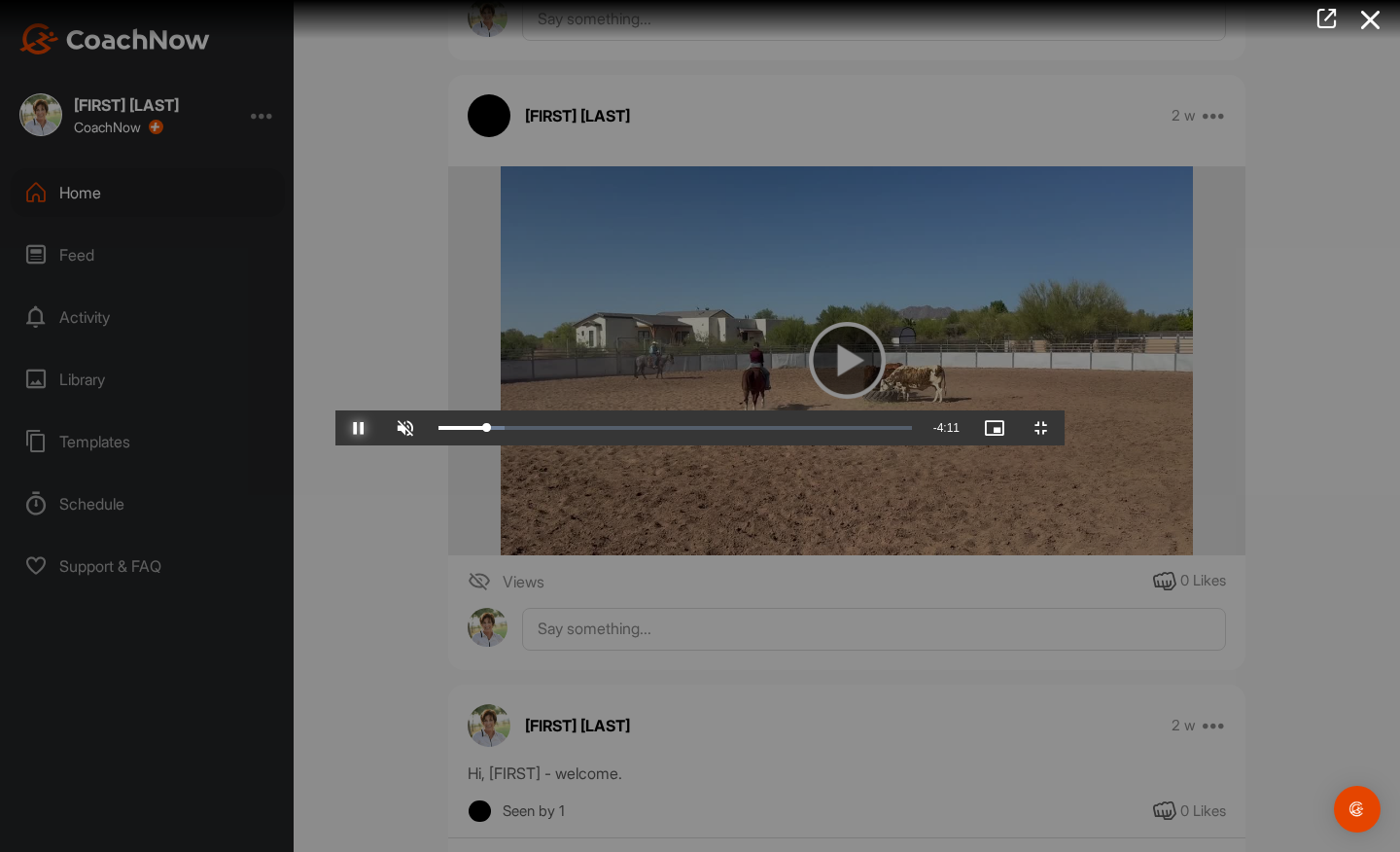 click at bounding box center (359, 428) 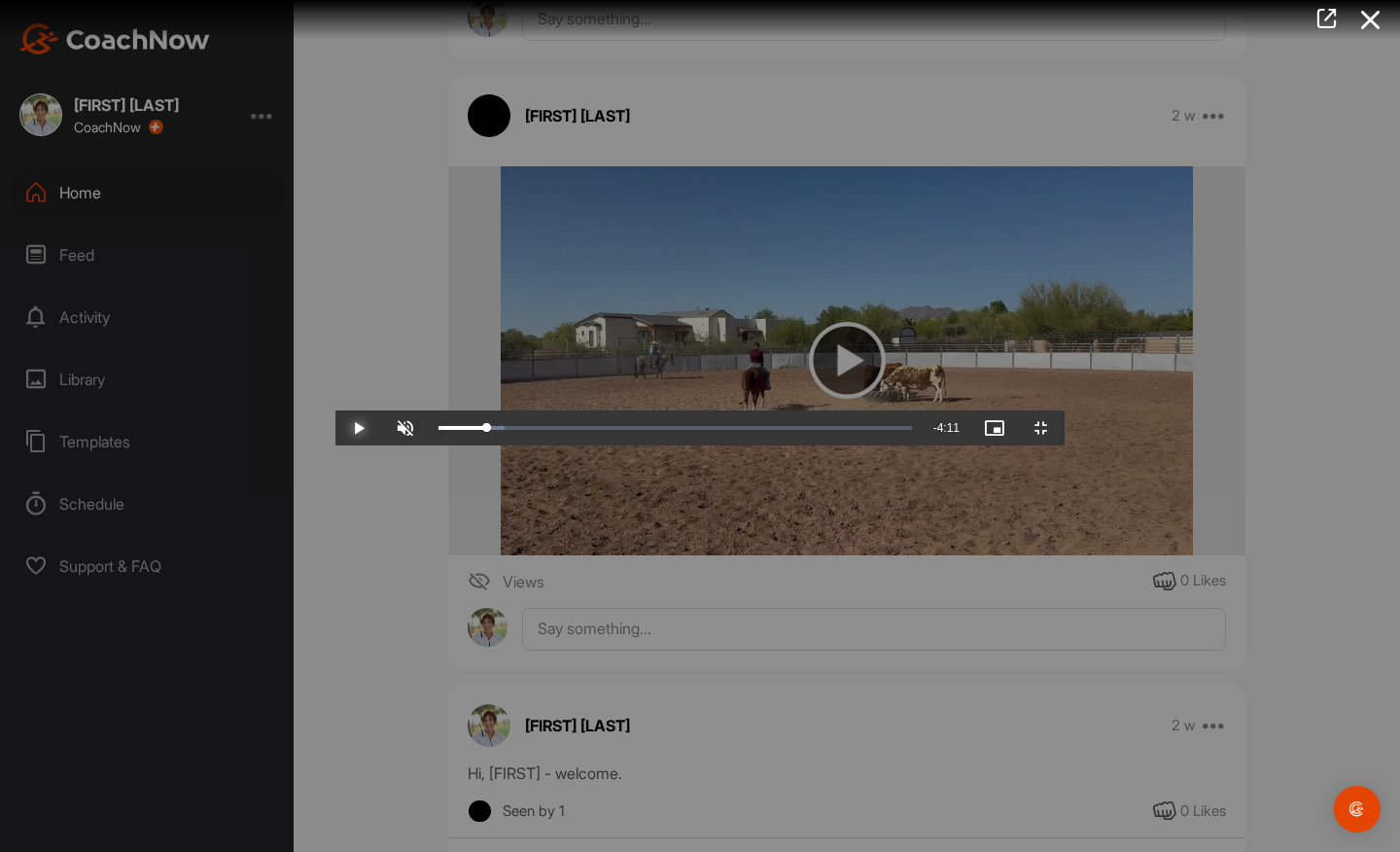 click at bounding box center [359, 428] 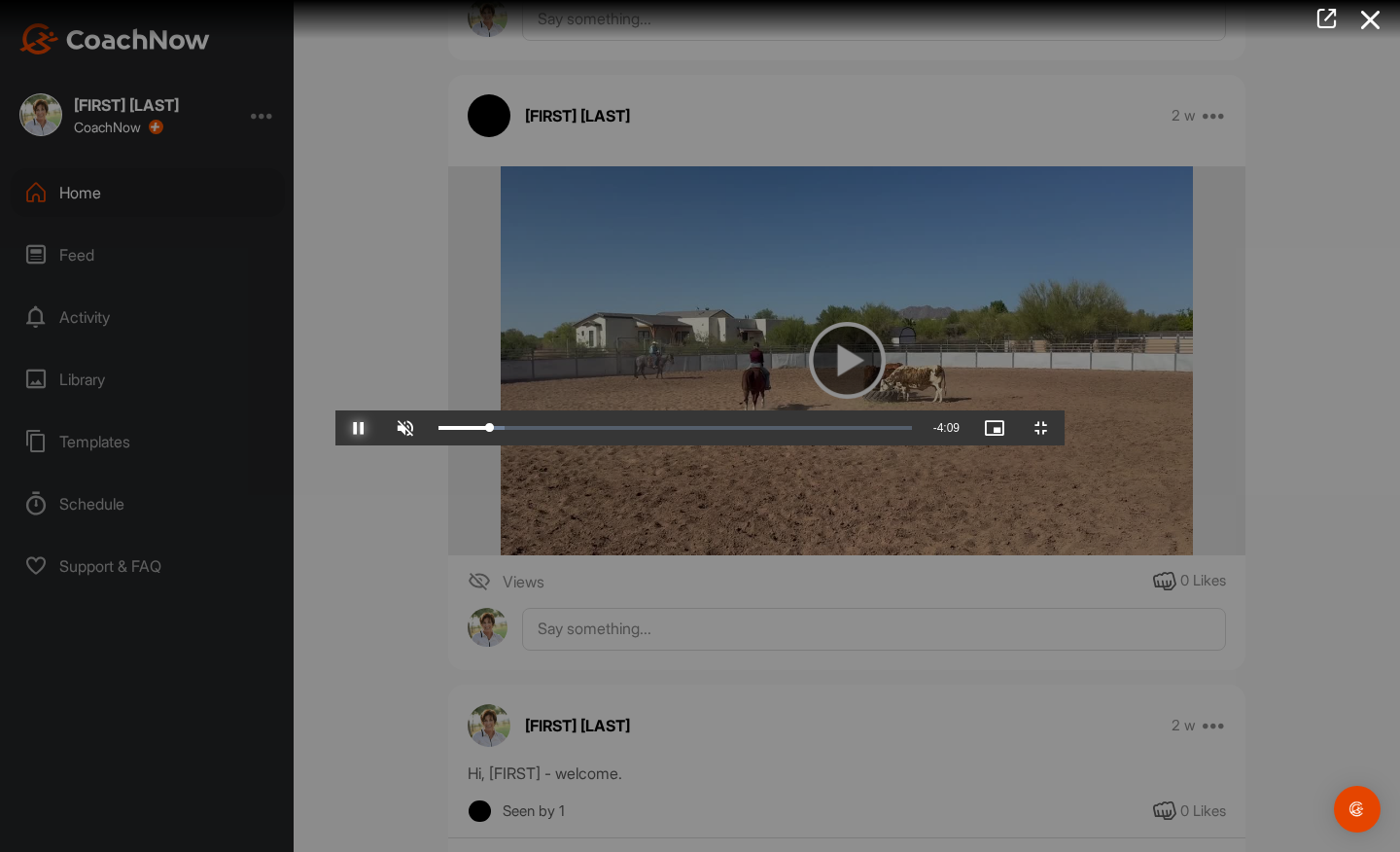 click at bounding box center (359, 428) 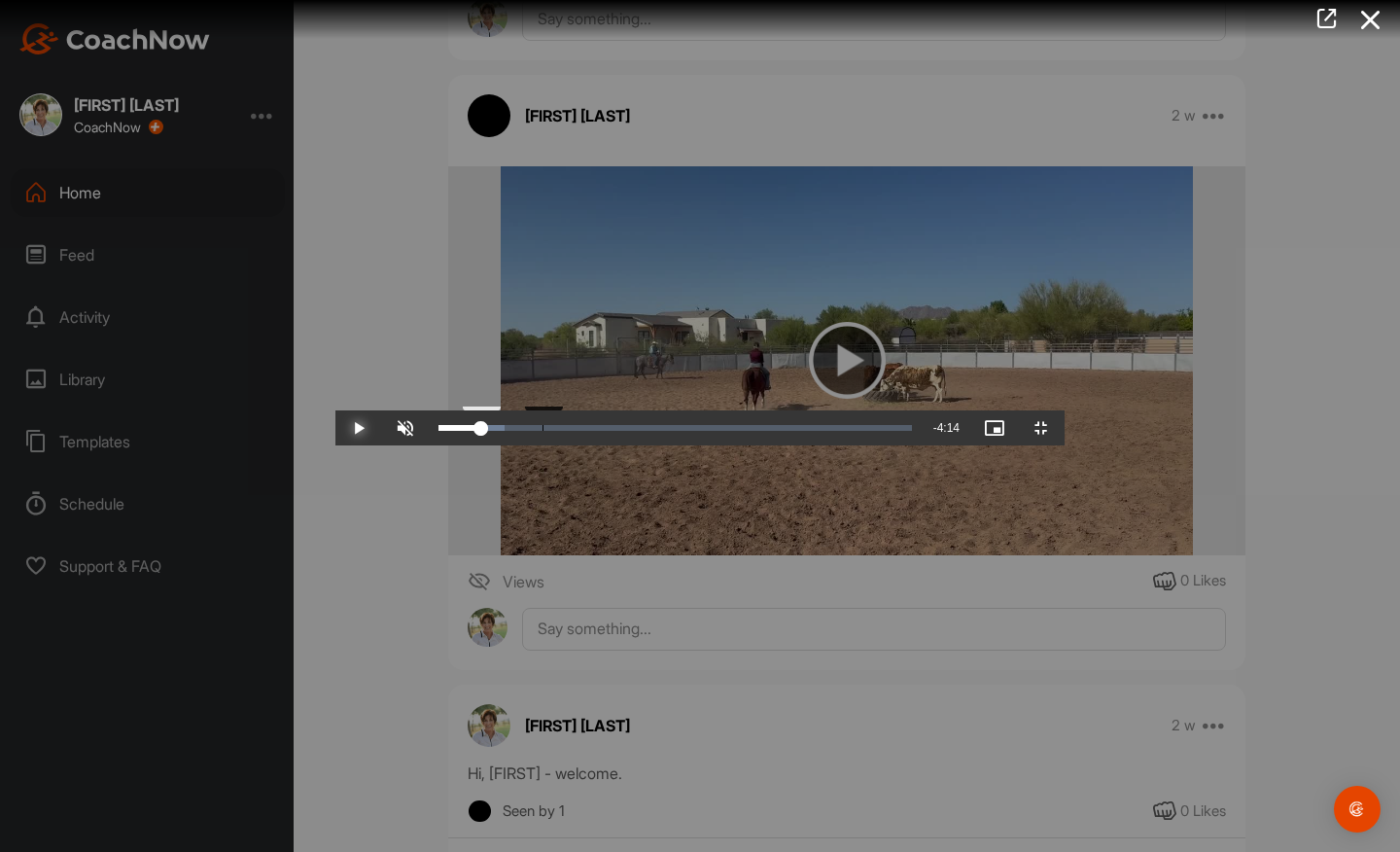 drag, startPoint x: 228, startPoint y: 835, endPoint x: 207, endPoint y: 834, distance: 21.023796 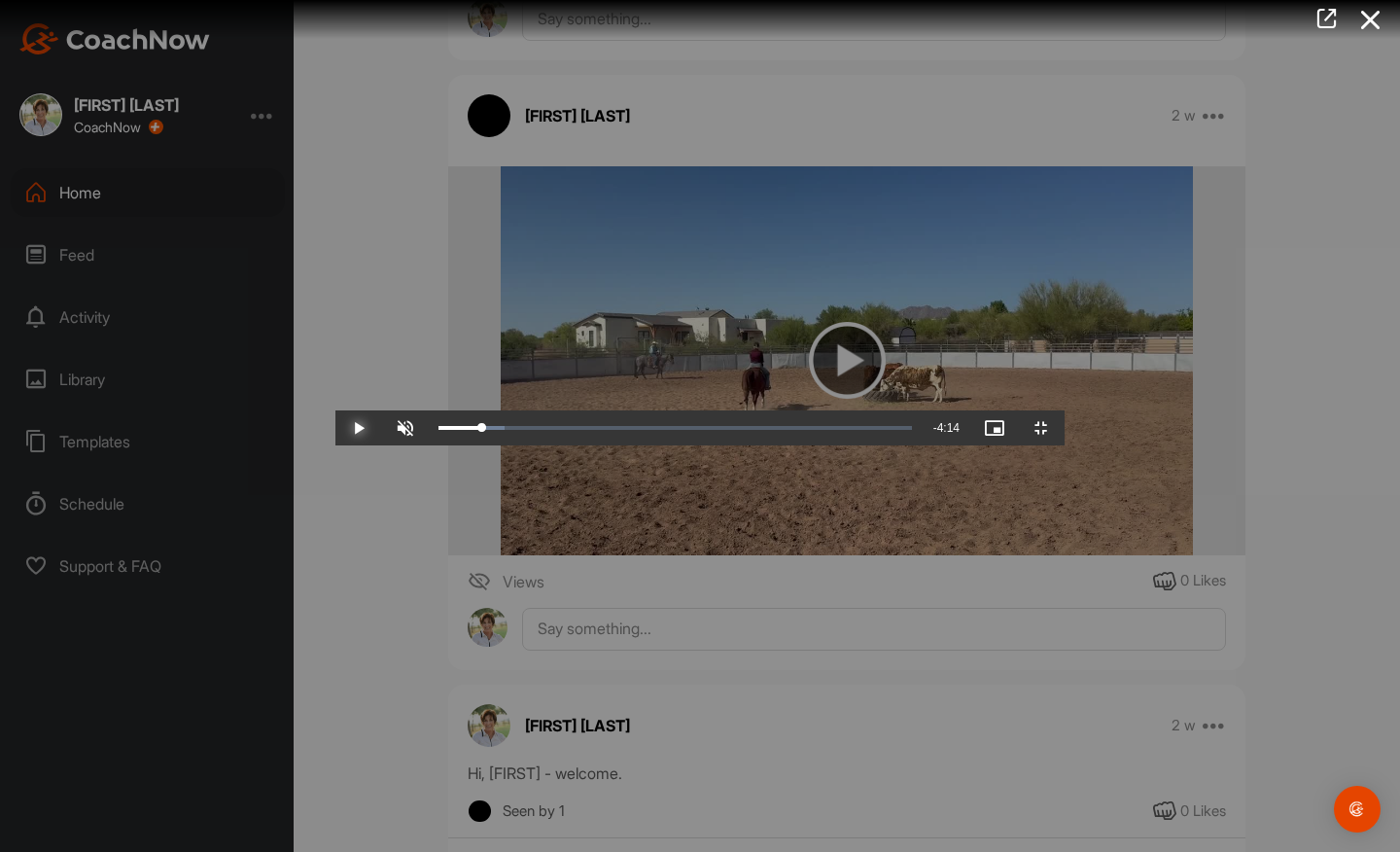 click at bounding box center (359, 428) 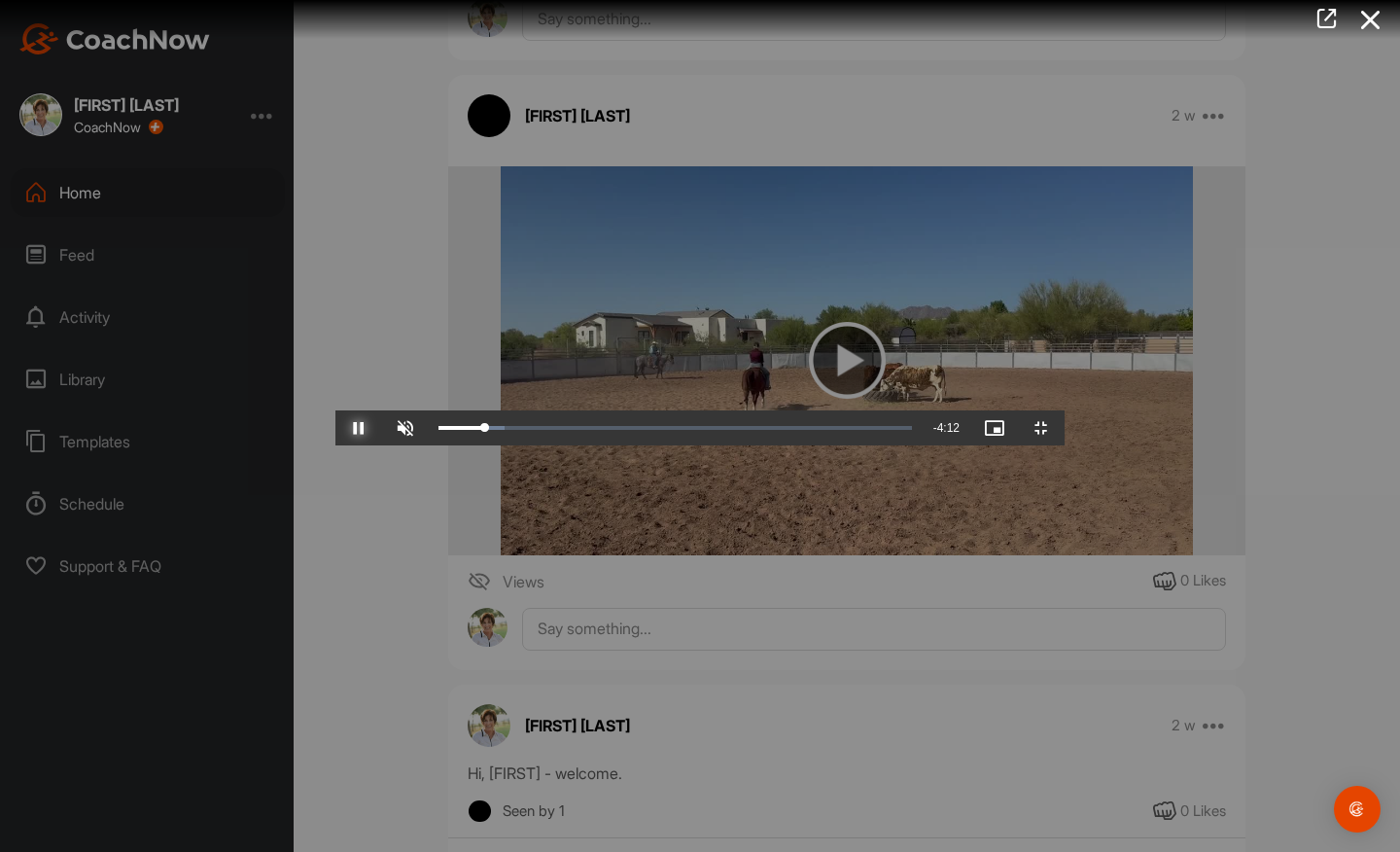 click at bounding box center [359, 428] 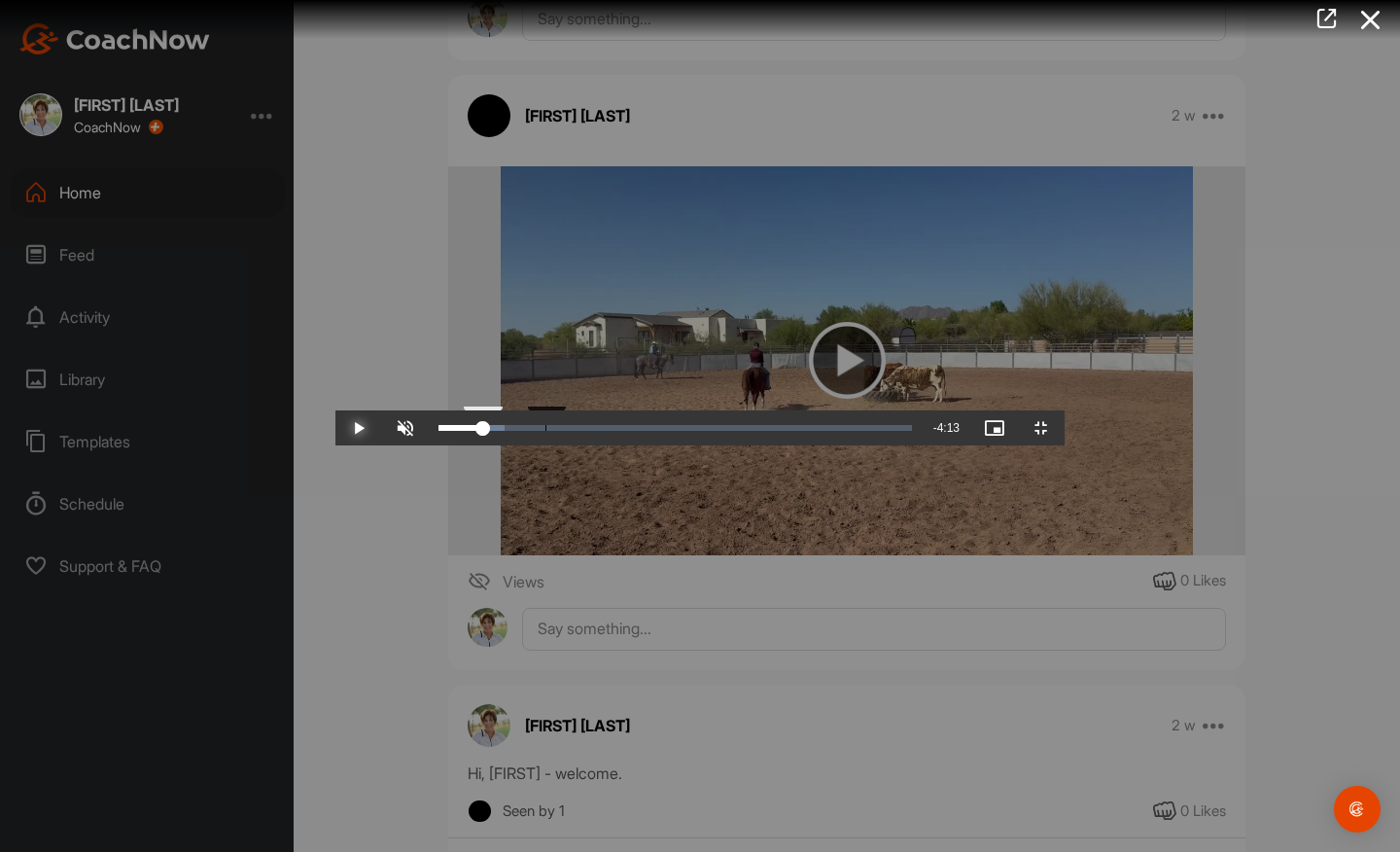 click on "0:26" at bounding box center [461, 428] 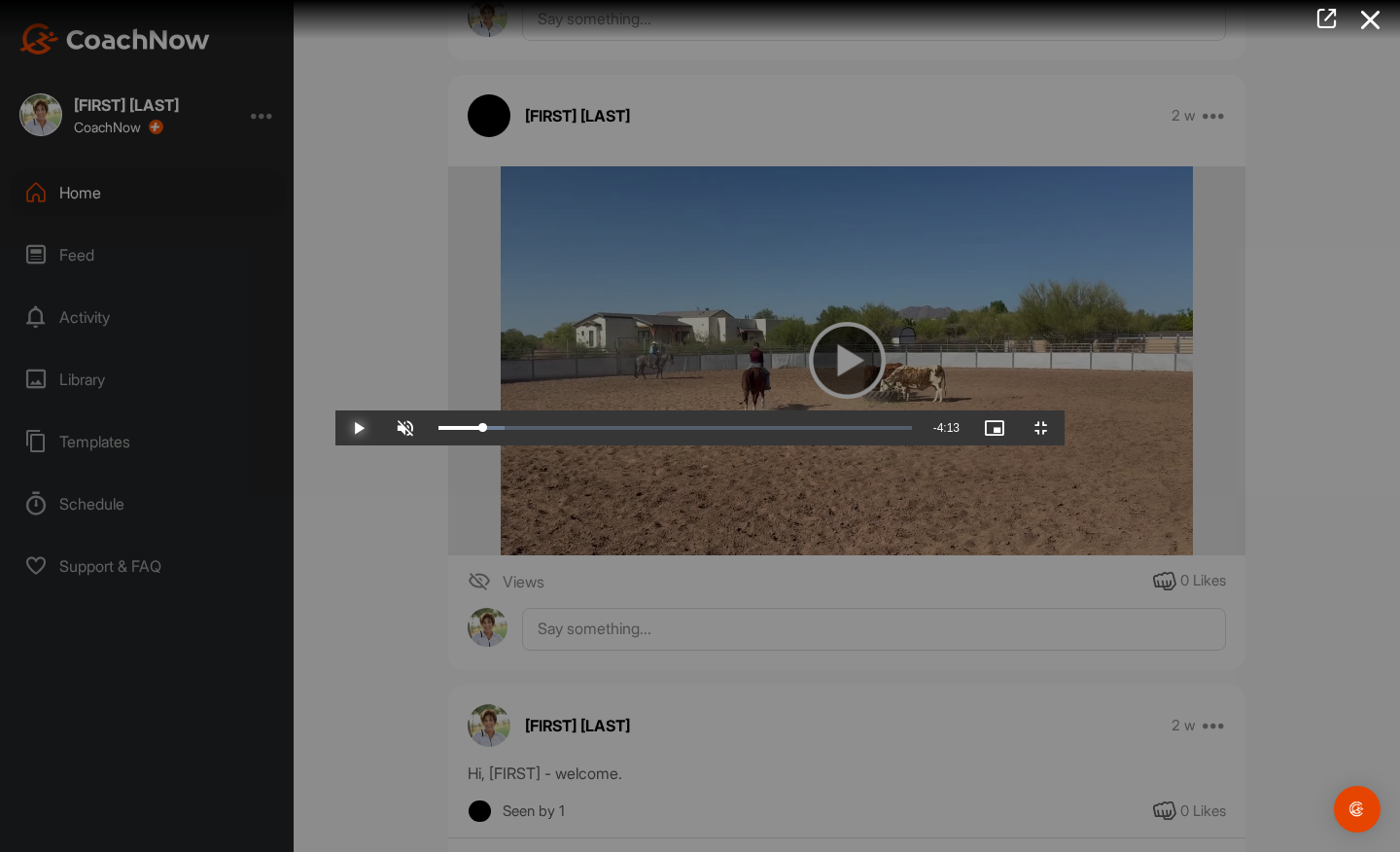 click at bounding box center [359, 428] 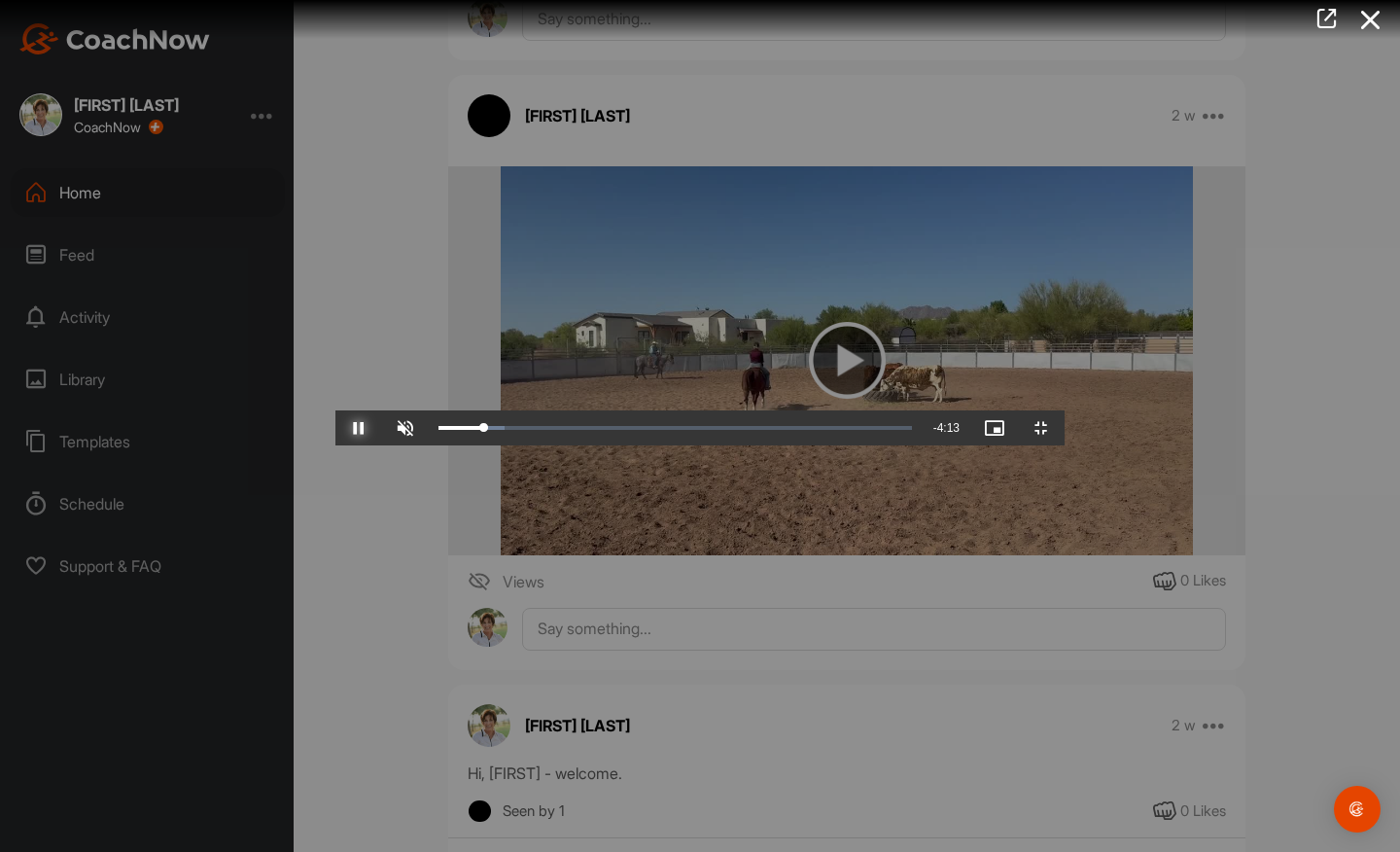 click at bounding box center (359, 428) 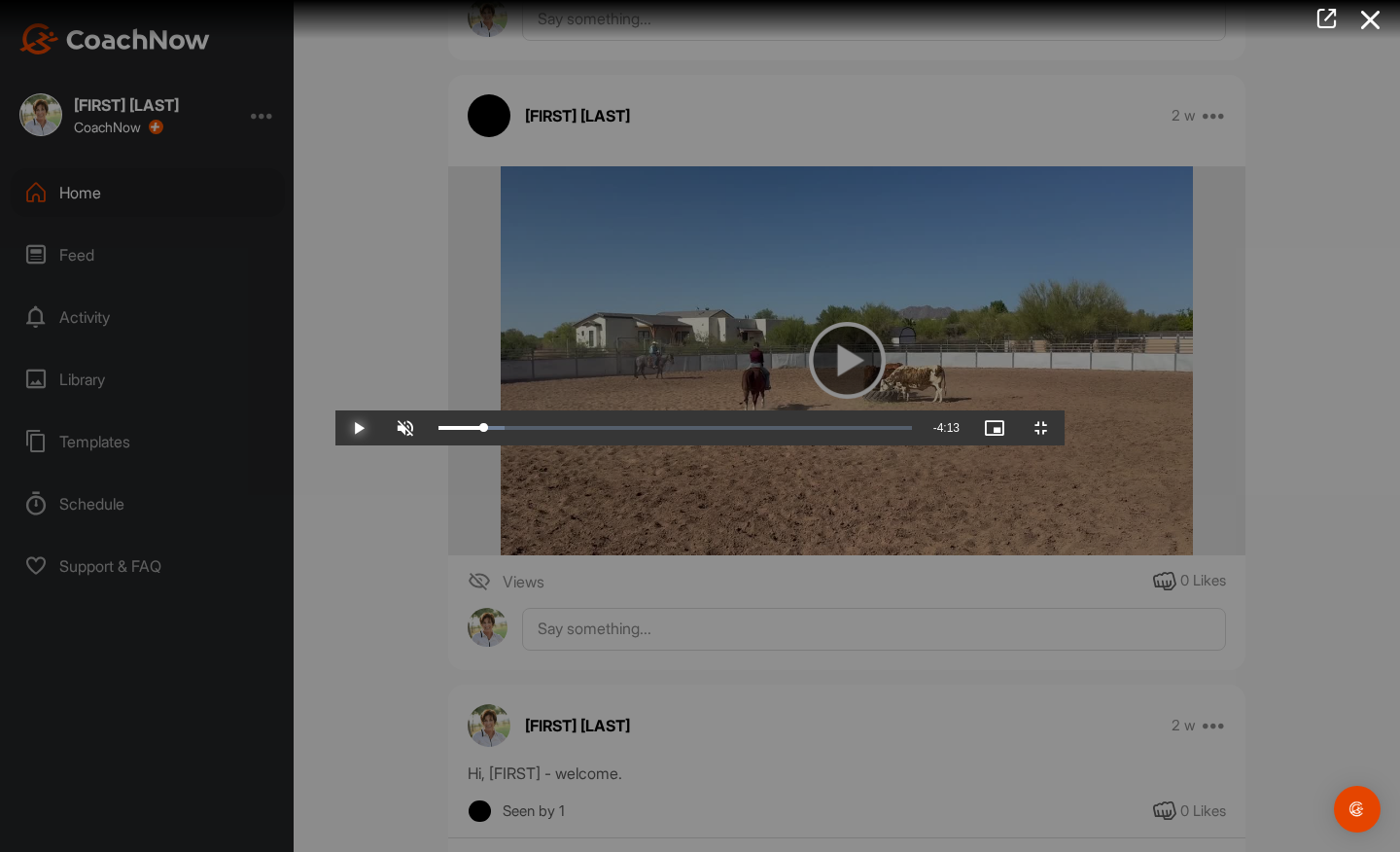 click at bounding box center [359, 428] 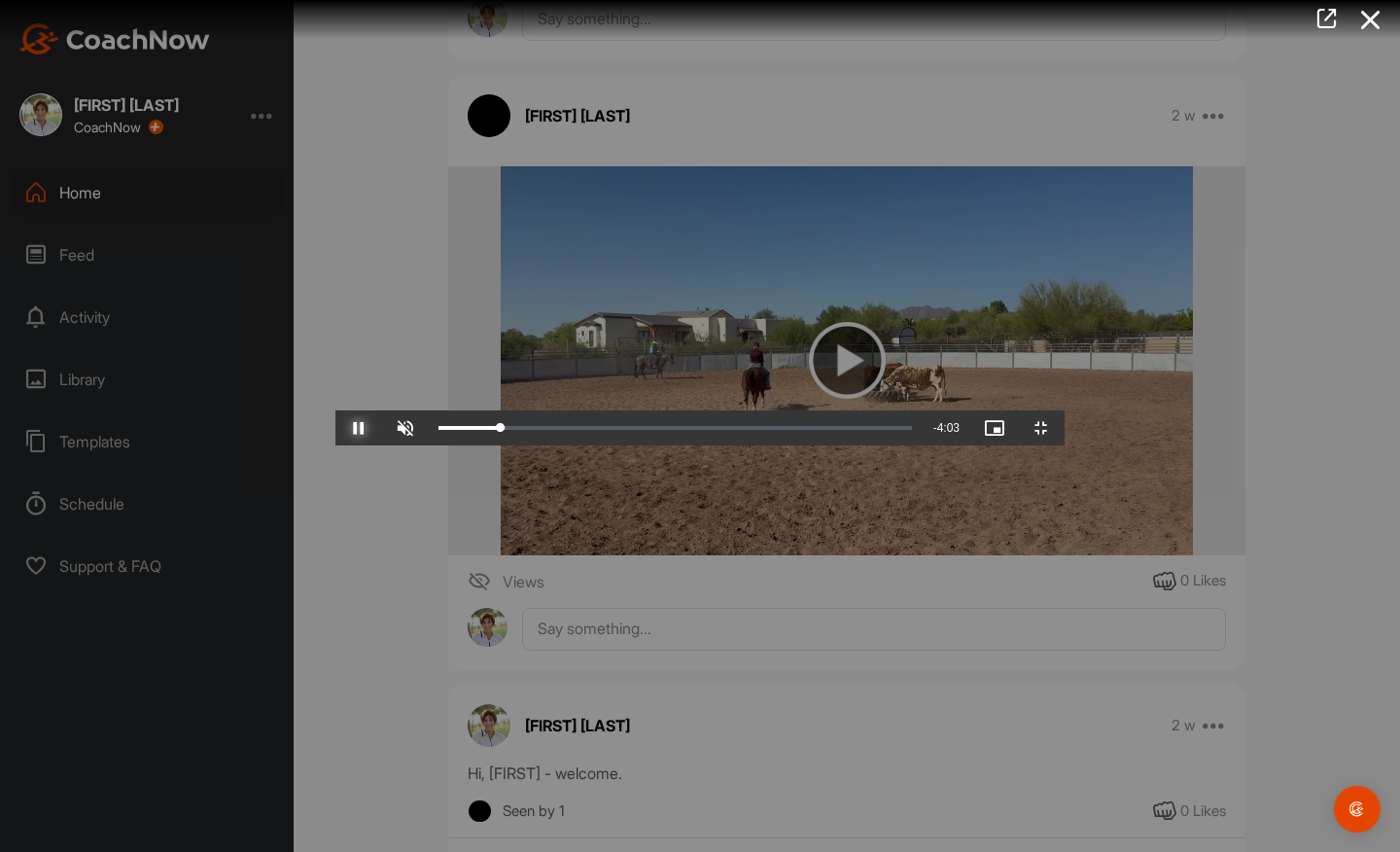 click at bounding box center (359, 428) 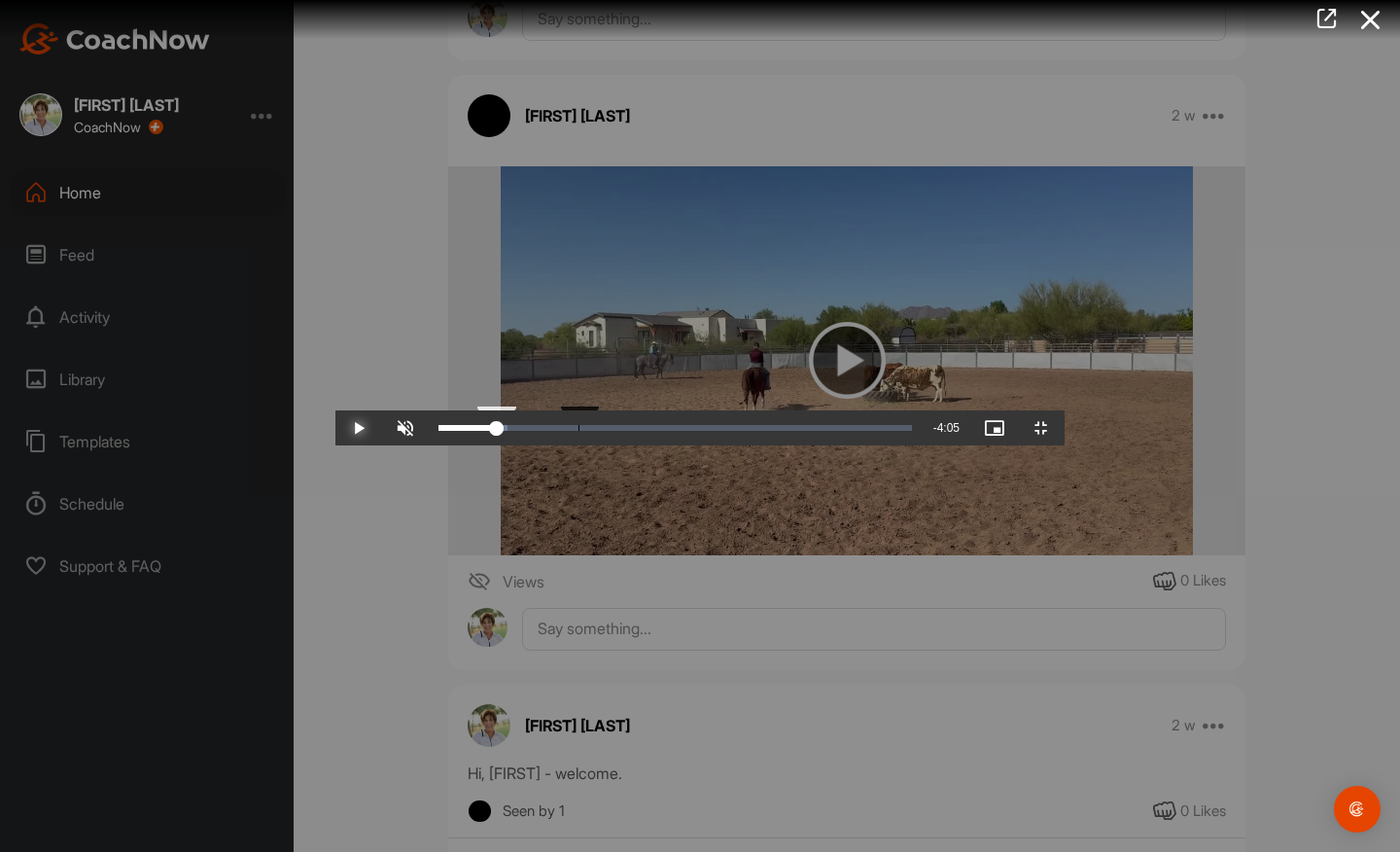 drag, startPoint x: 258, startPoint y: 832, endPoint x: 242, endPoint y: 834, distance: 16.12452 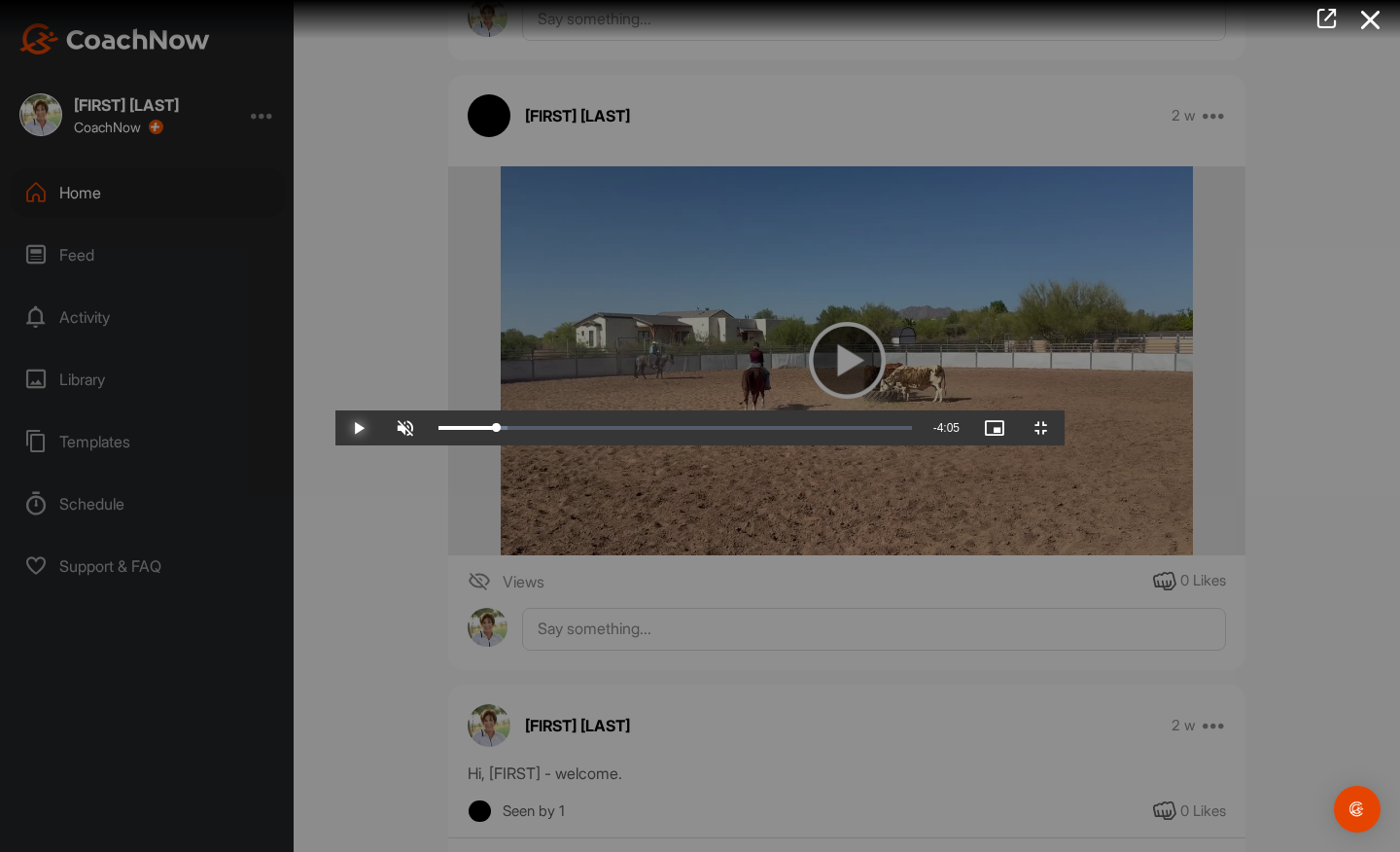 click at bounding box center (359, 428) 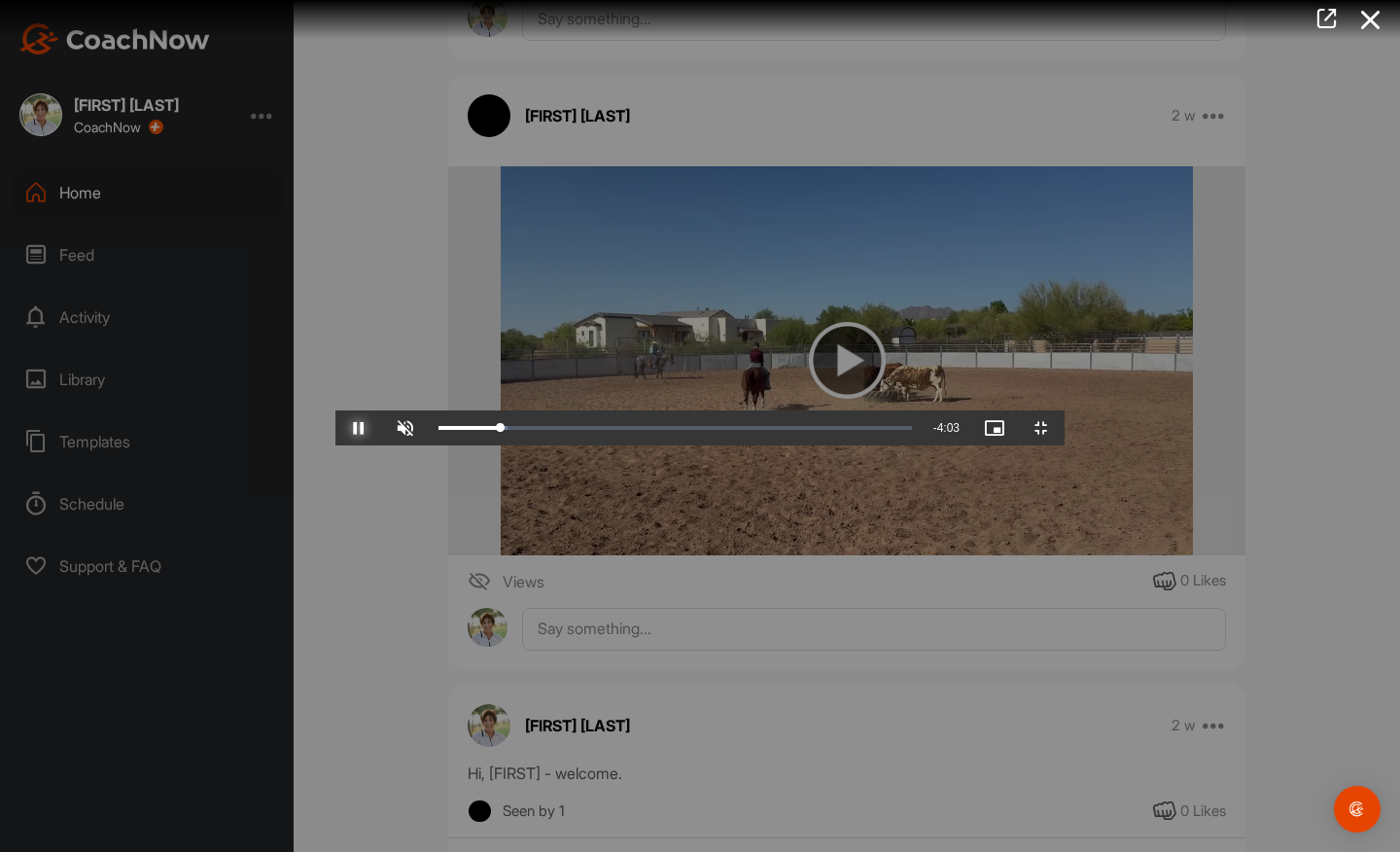 click at bounding box center (359, 428) 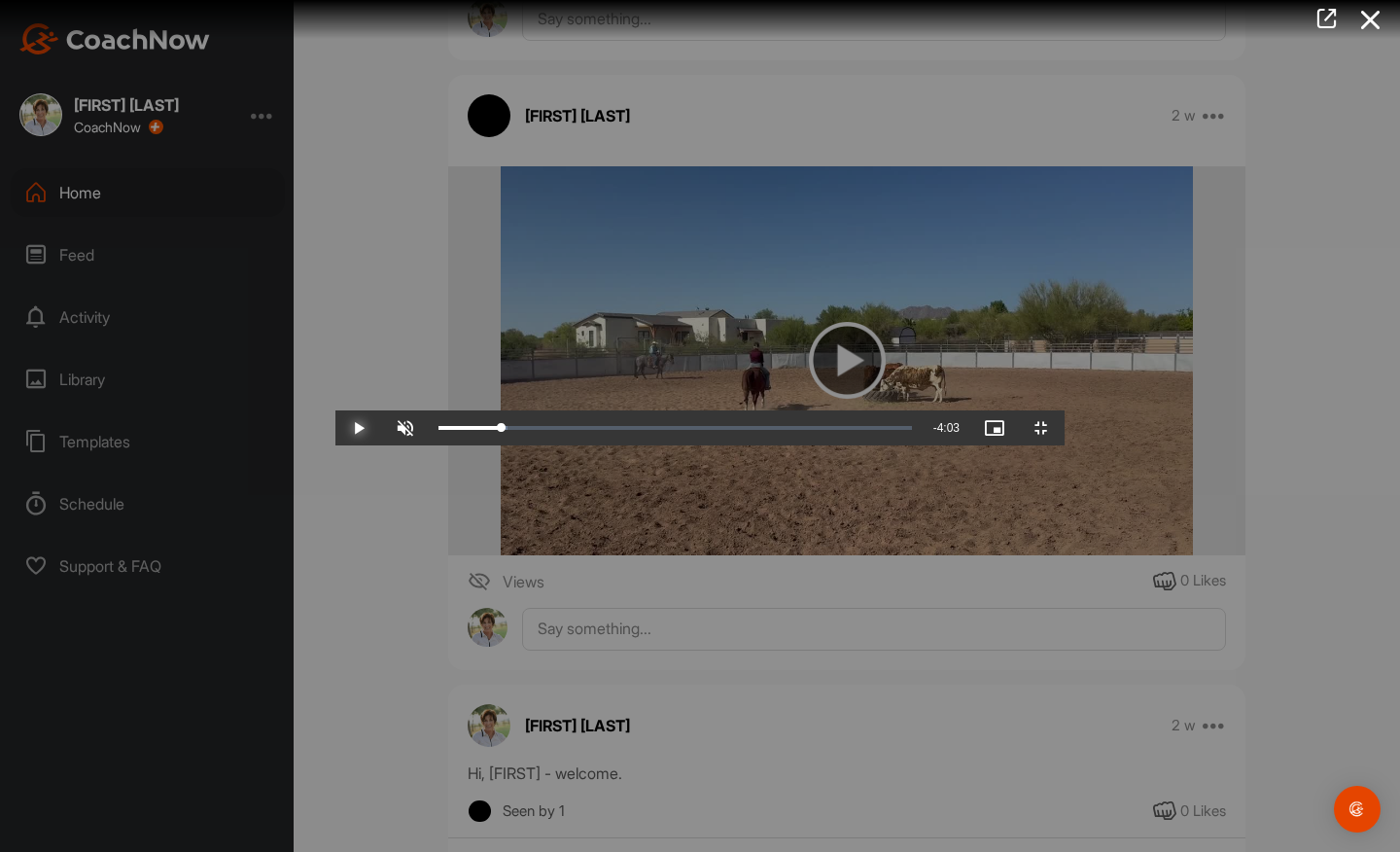 click at bounding box center (359, 428) 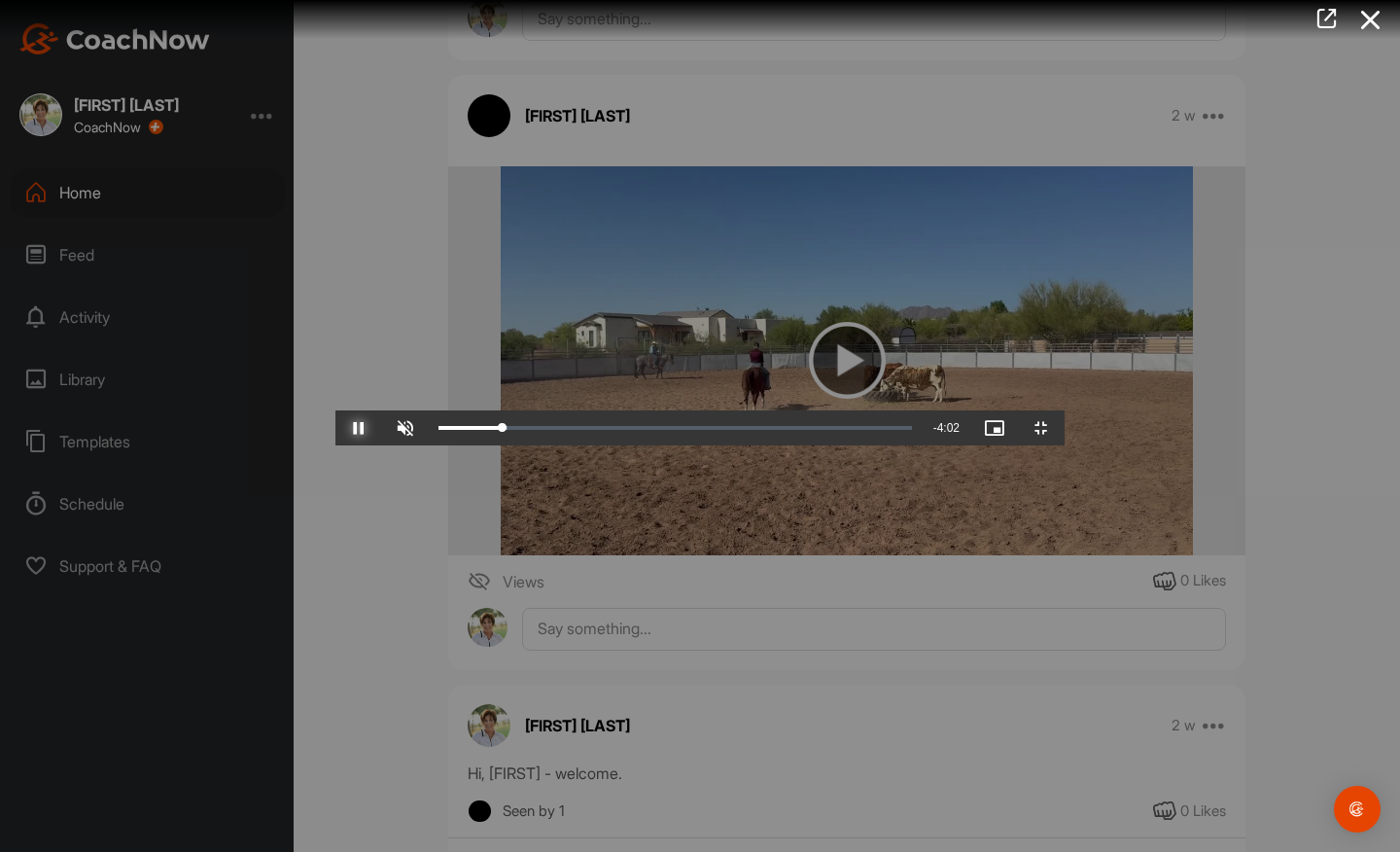 click at bounding box center (359, 428) 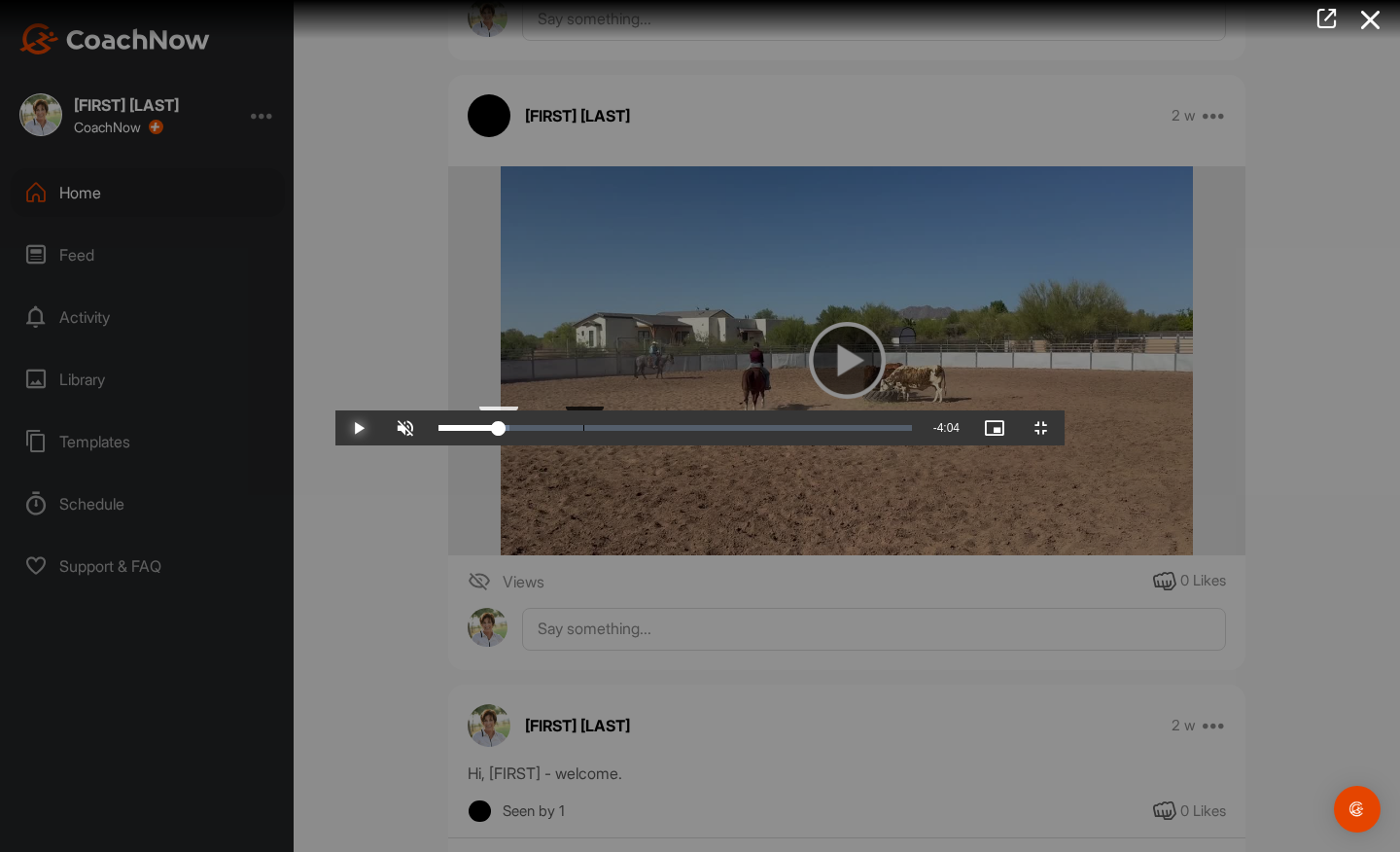drag, startPoint x: 261, startPoint y: 832, endPoint x: 248, endPoint y: 834, distance: 13.152946 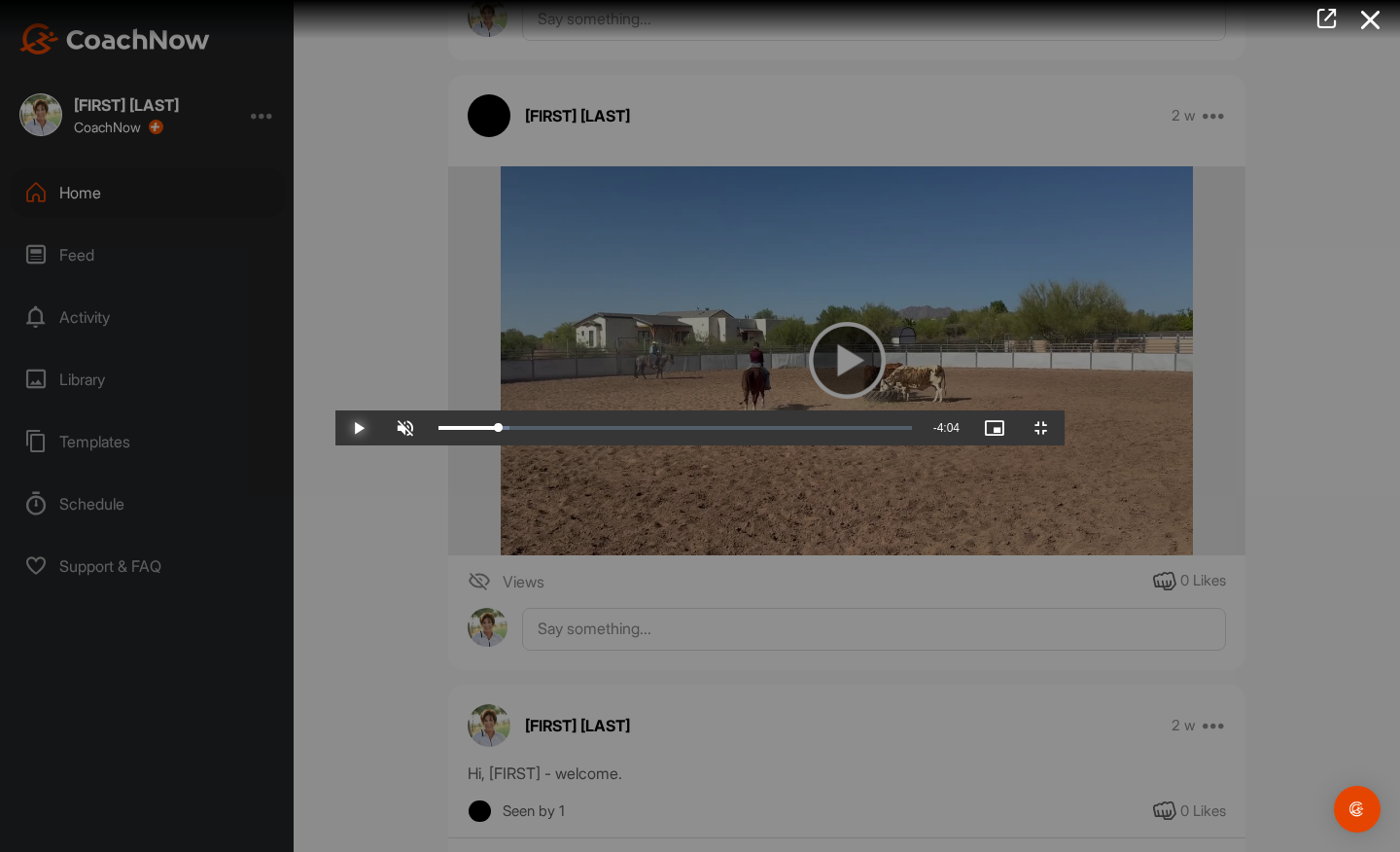 click at bounding box center [359, 428] 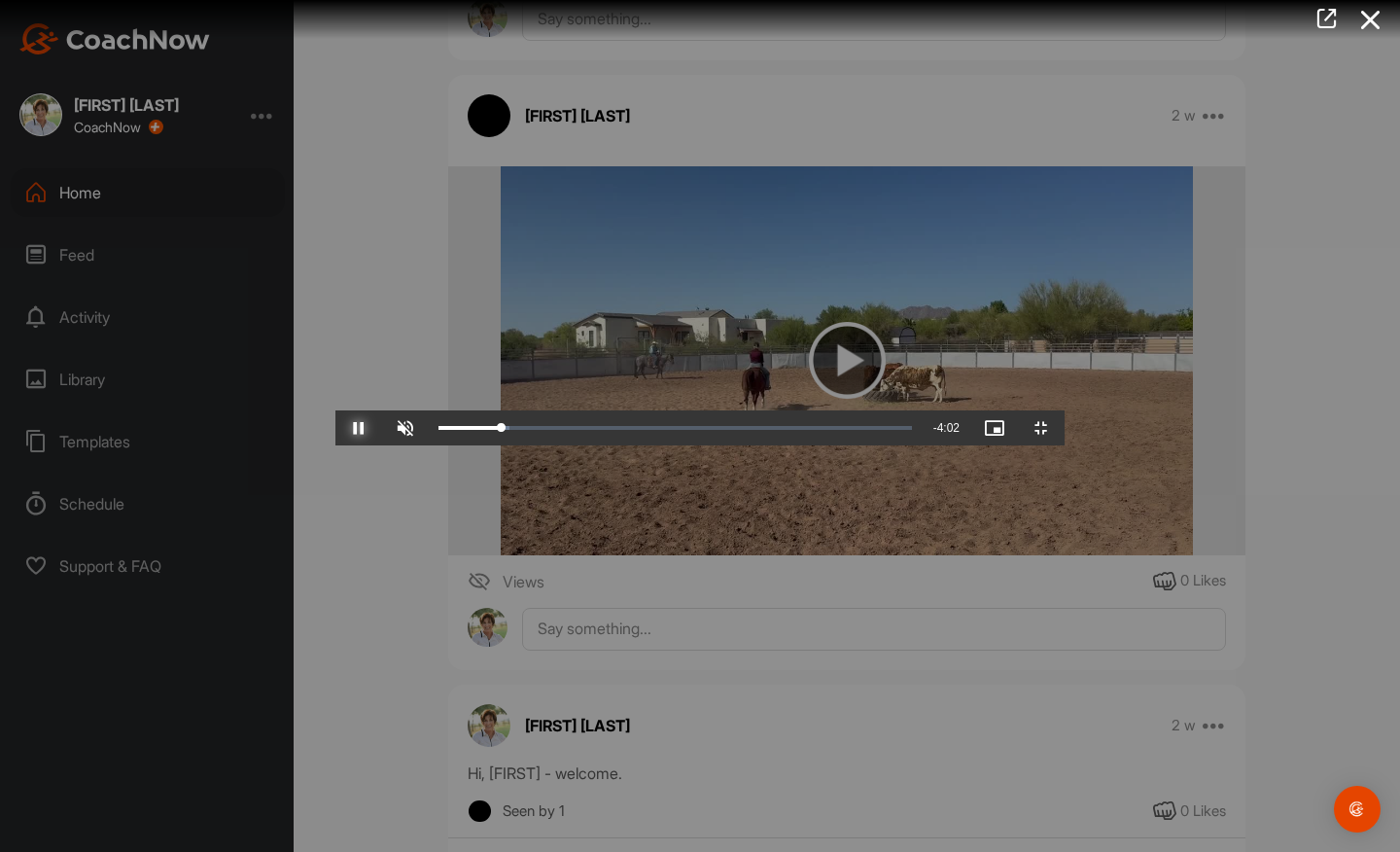 click at bounding box center (359, 428) 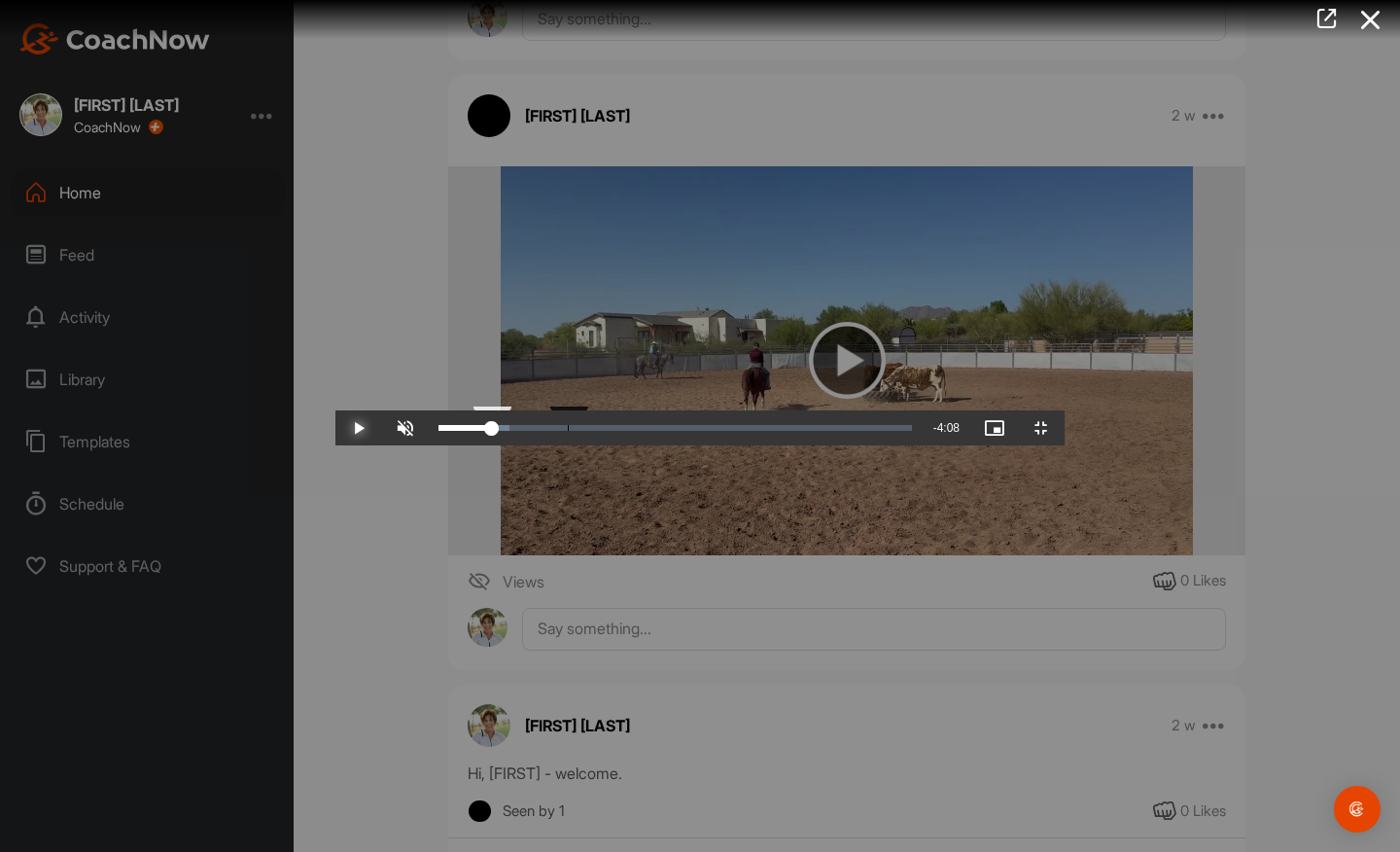 drag, startPoint x: 253, startPoint y: 832, endPoint x: 232, endPoint y: 832, distance: 21 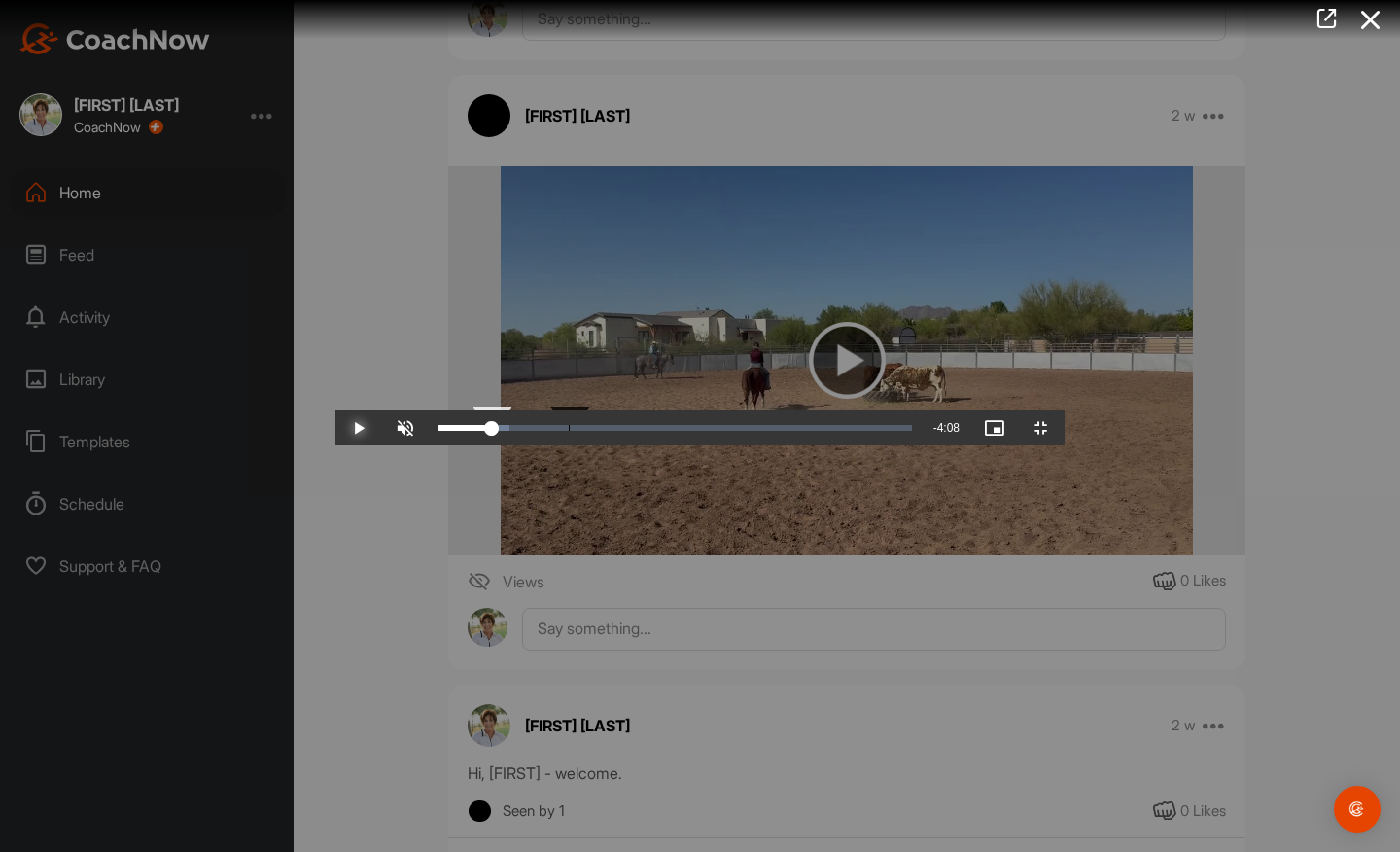 click on "0:31" at bounding box center [465, 428] 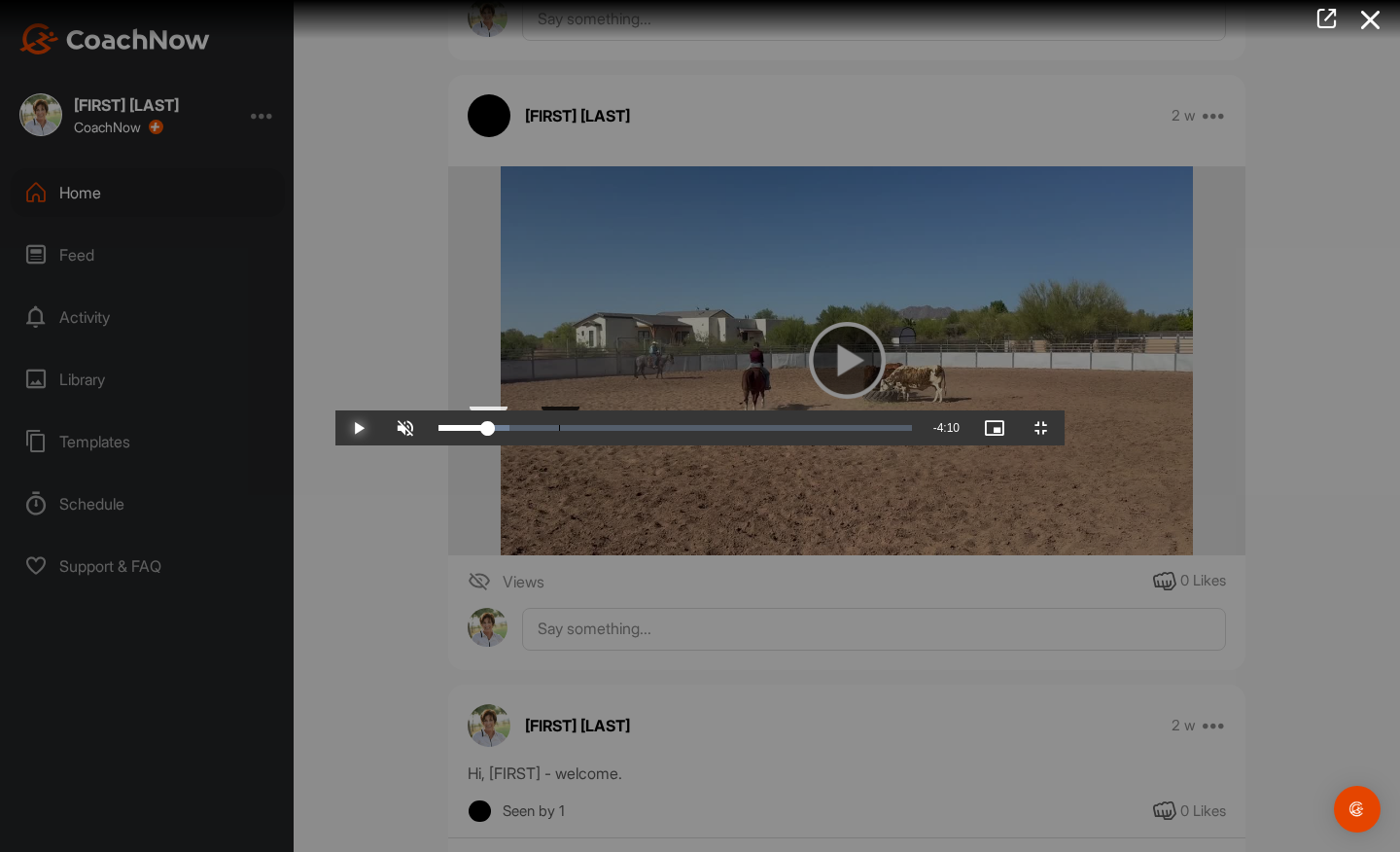 drag, startPoint x: 236, startPoint y: 834, endPoint x: 224, endPoint y: 834, distance: 12 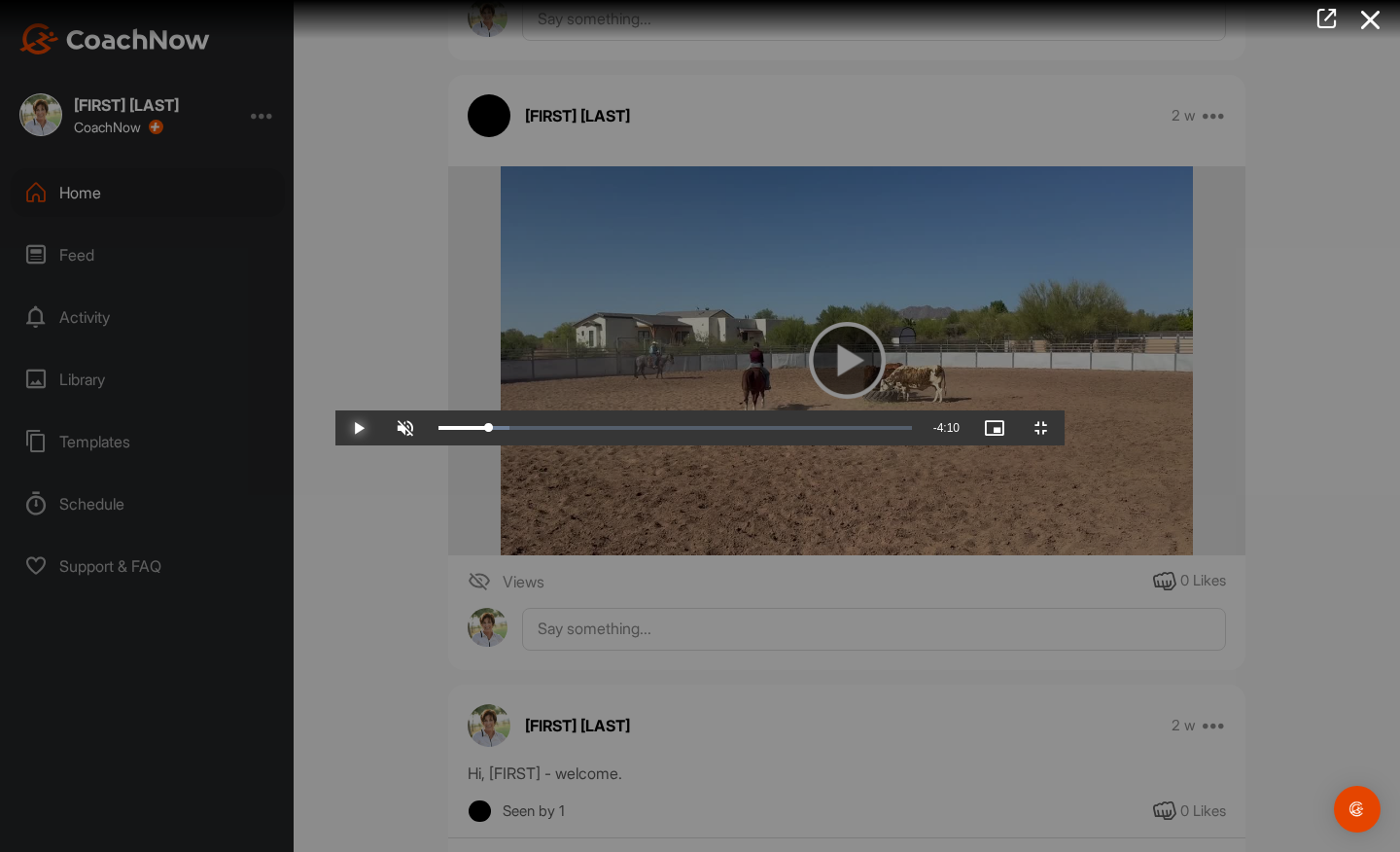 click at bounding box center (359, 428) 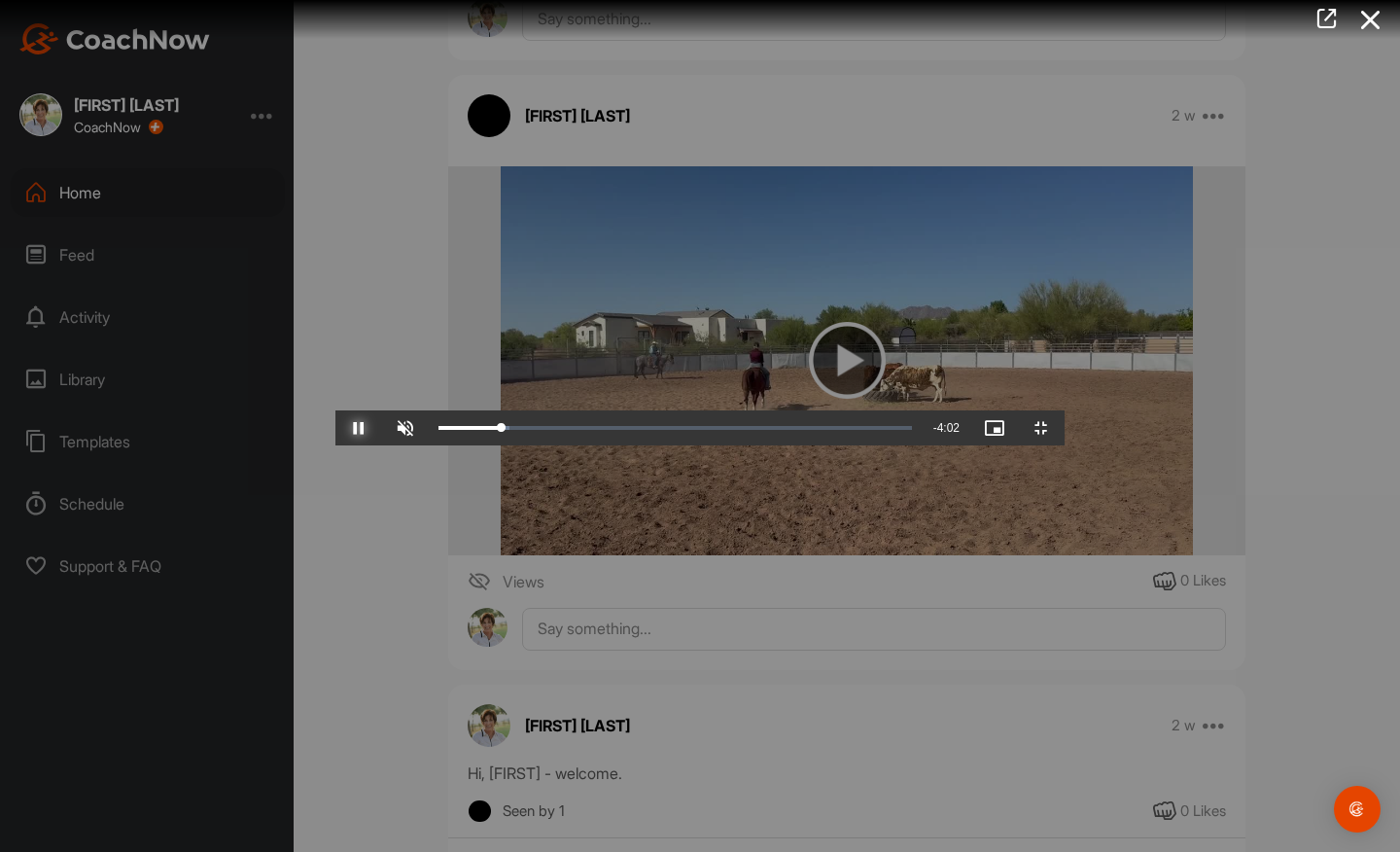 click at bounding box center (359, 428) 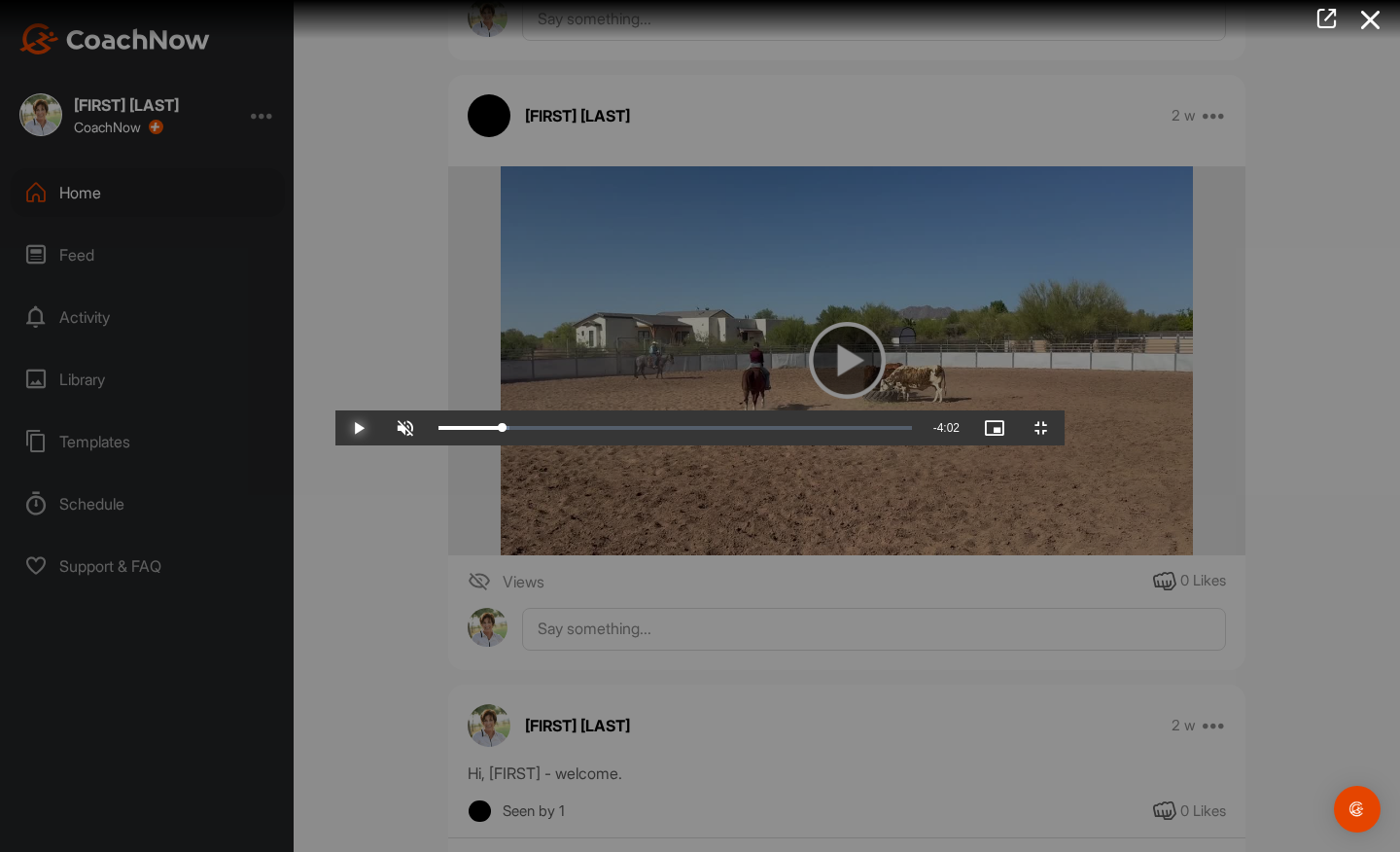 click at bounding box center (359, 428) 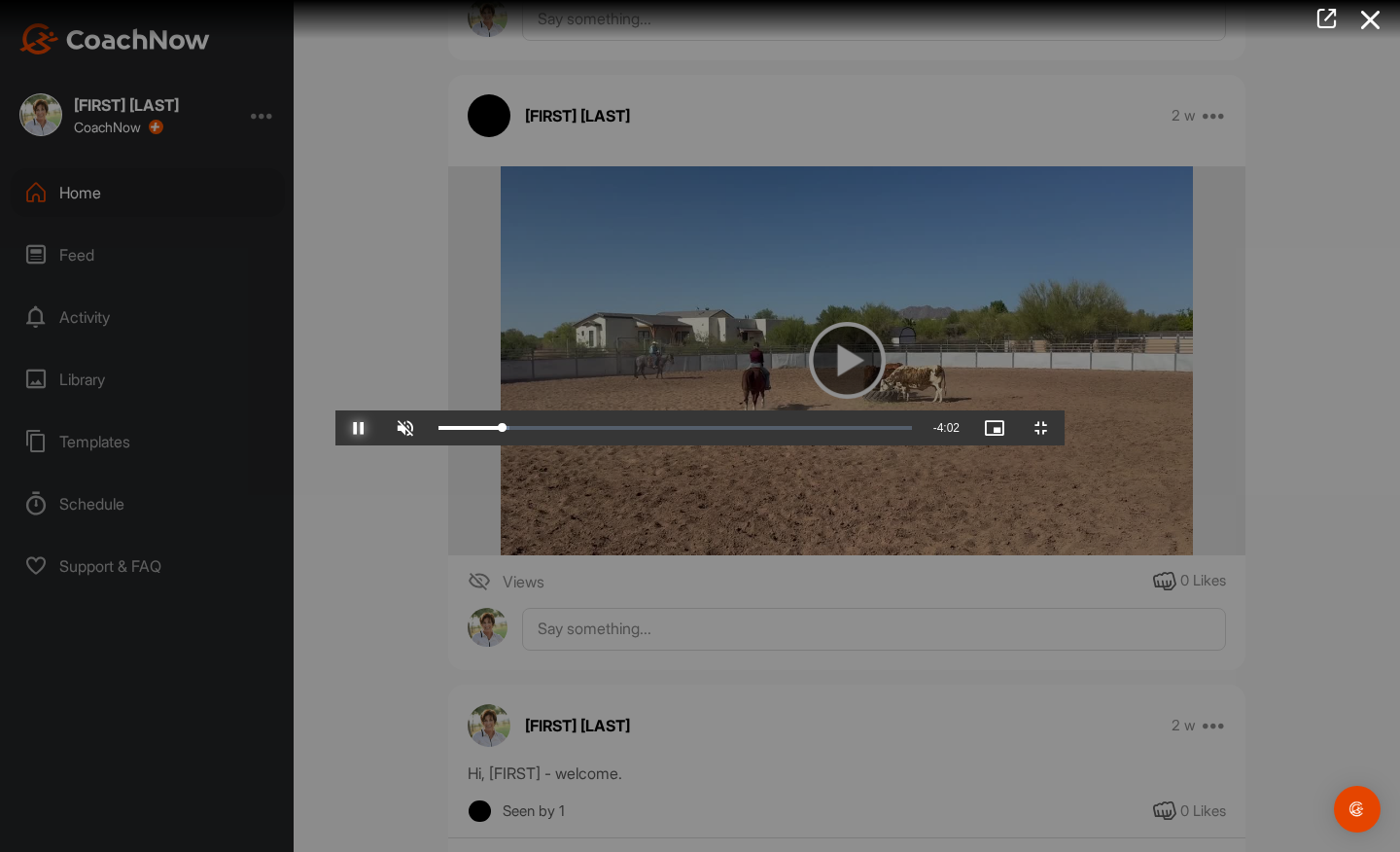 click at bounding box center (359, 428) 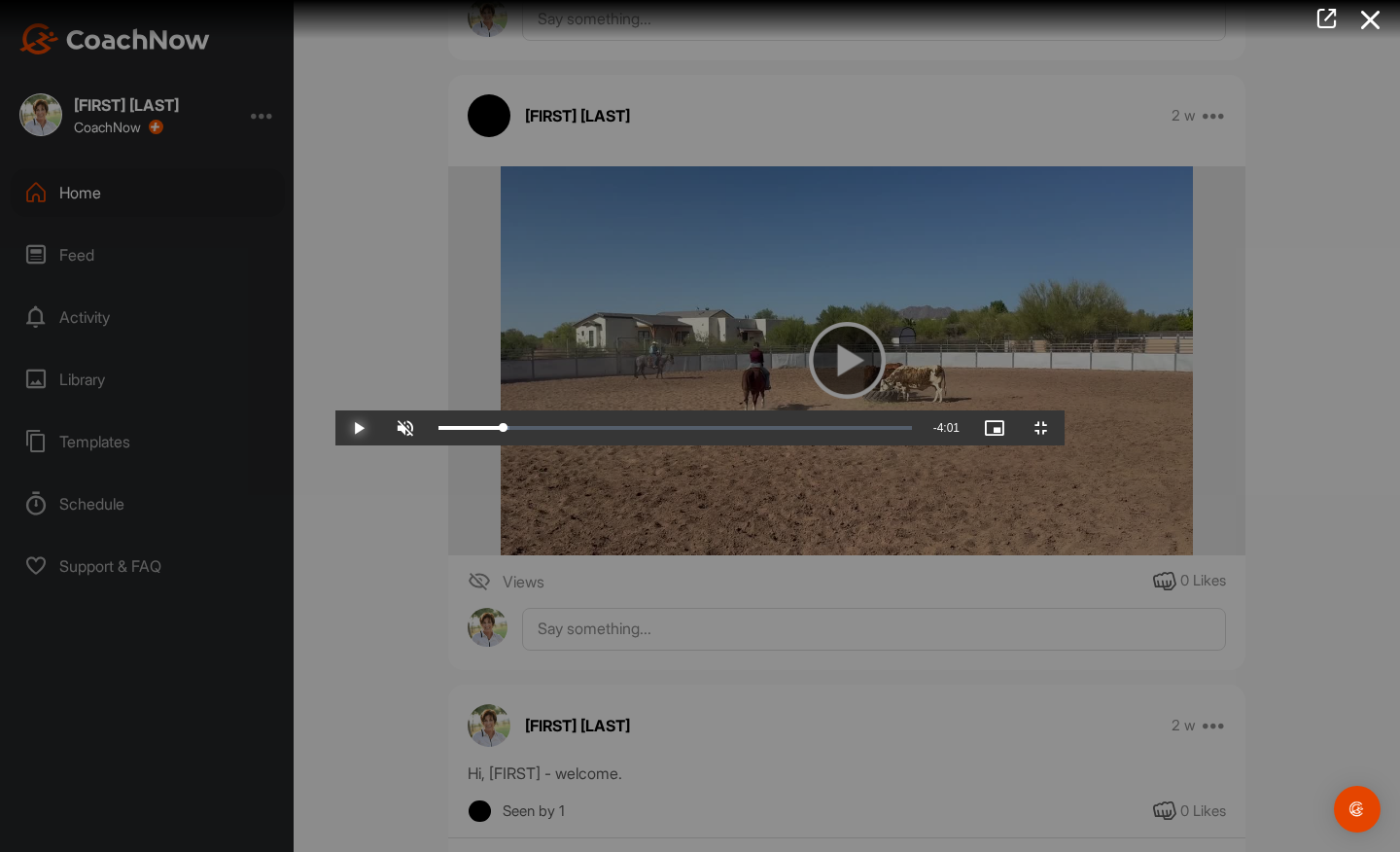 click at bounding box center [359, 428] 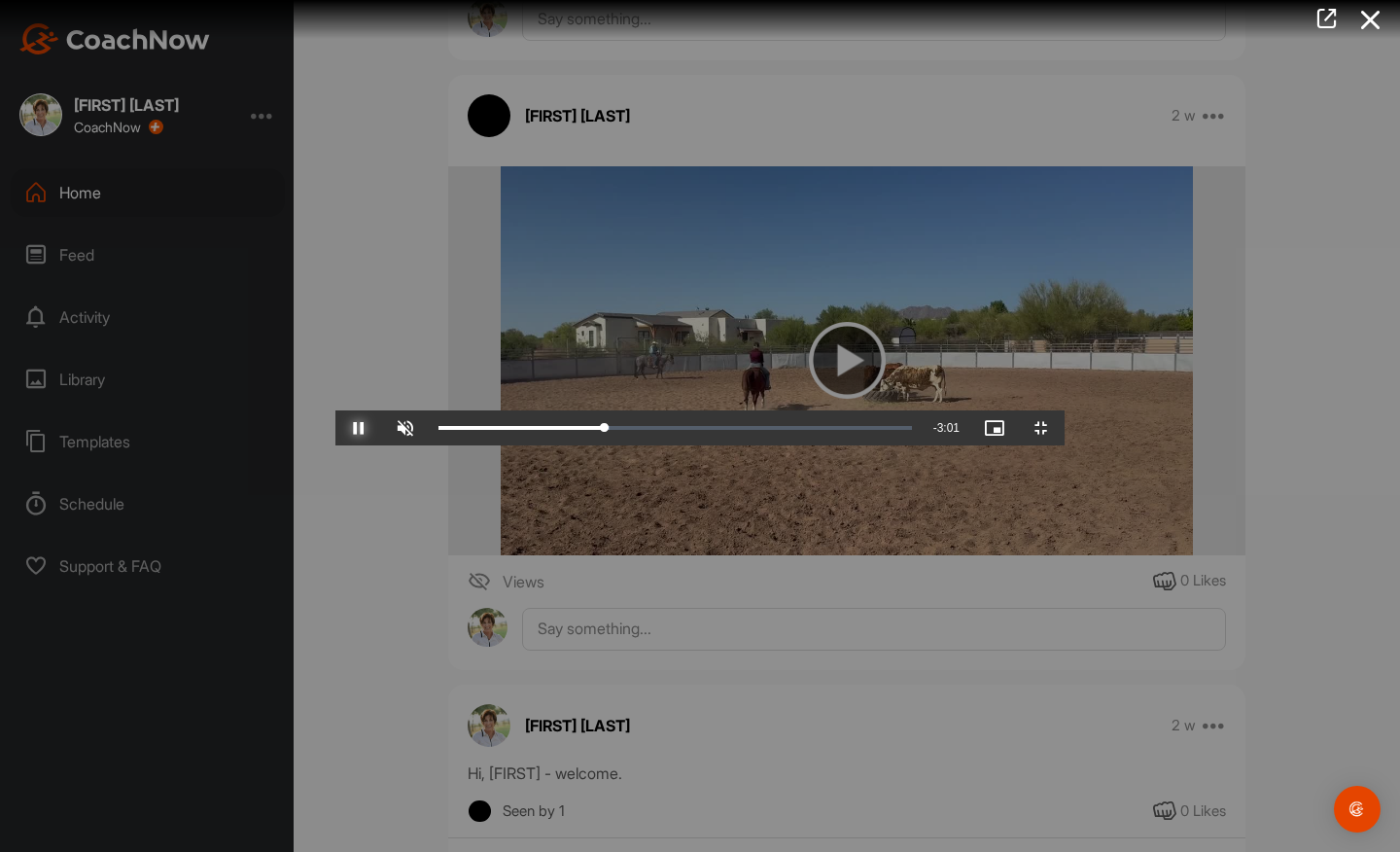 click at bounding box center (359, 428) 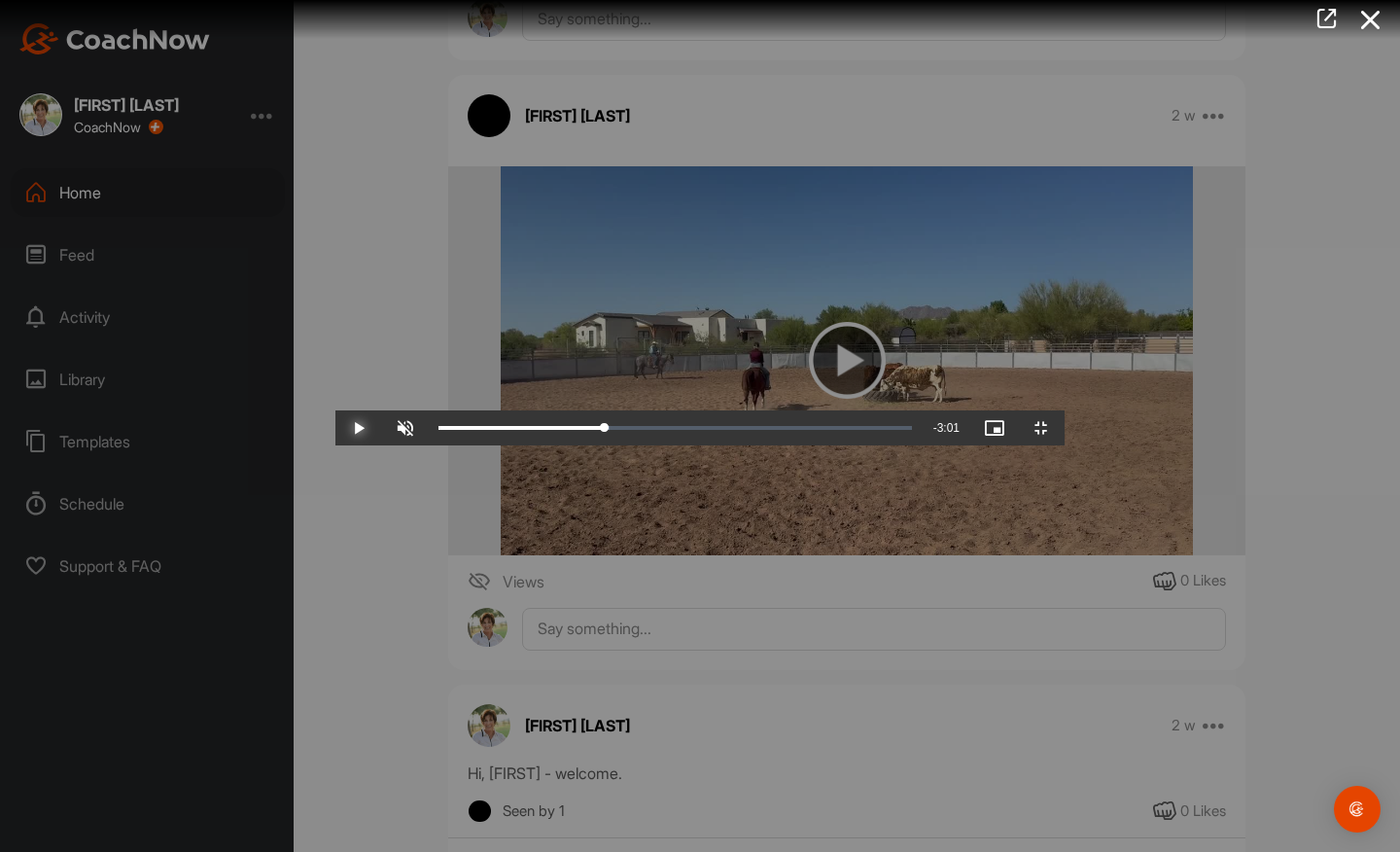 click at bounding box center (359, 428) 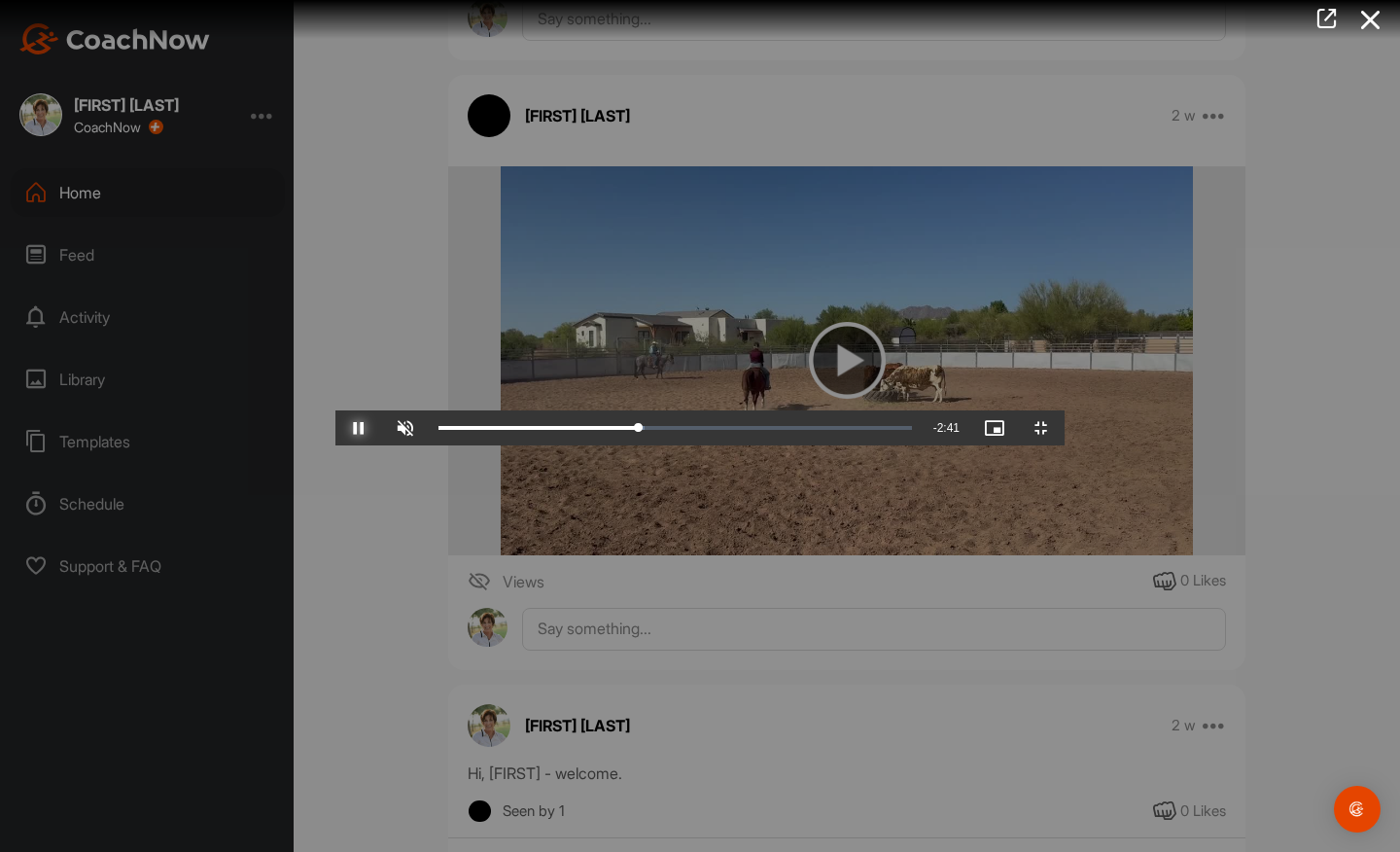 click at bounding box center [359, 428] 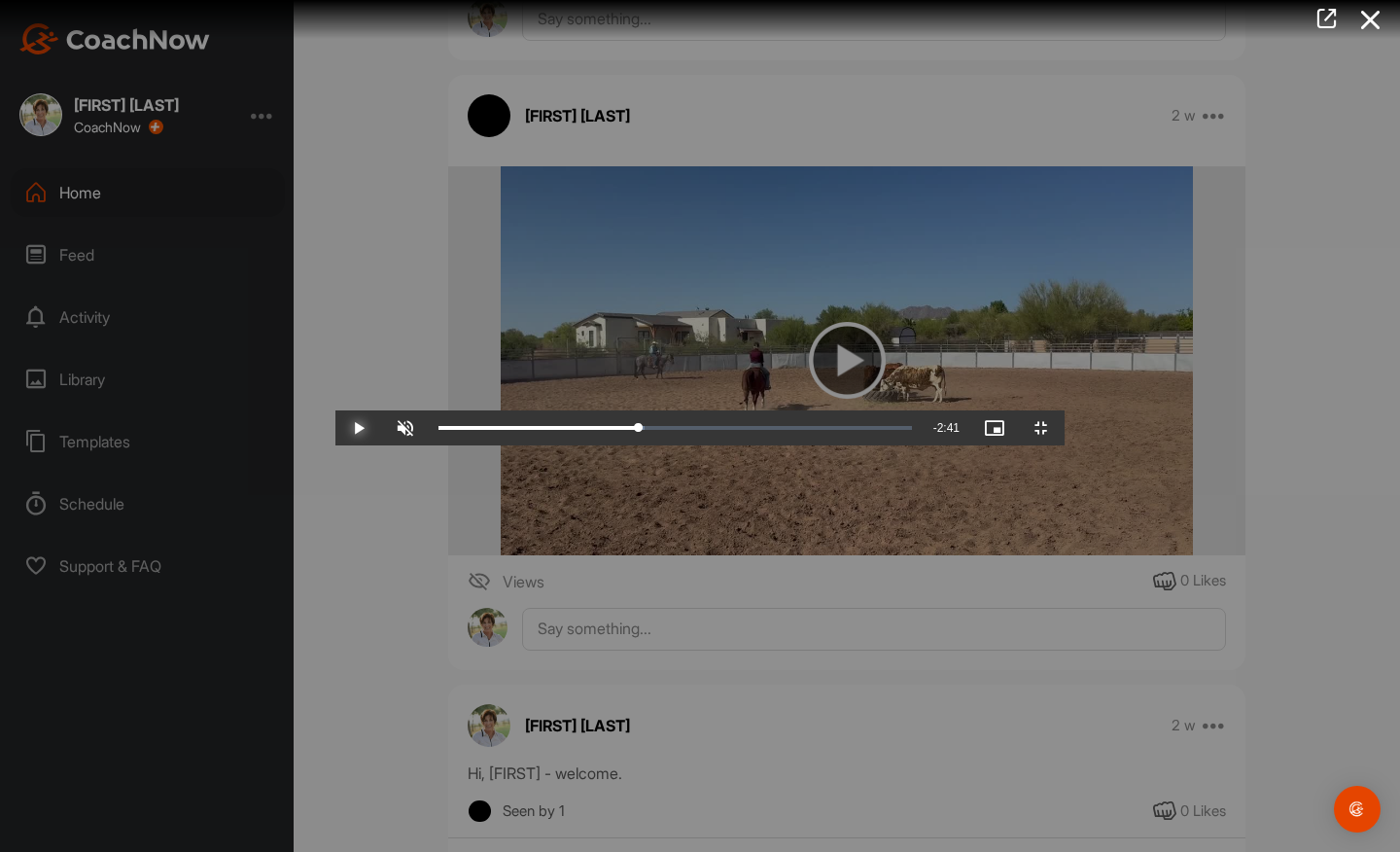 click at bounding box center (359, 428) 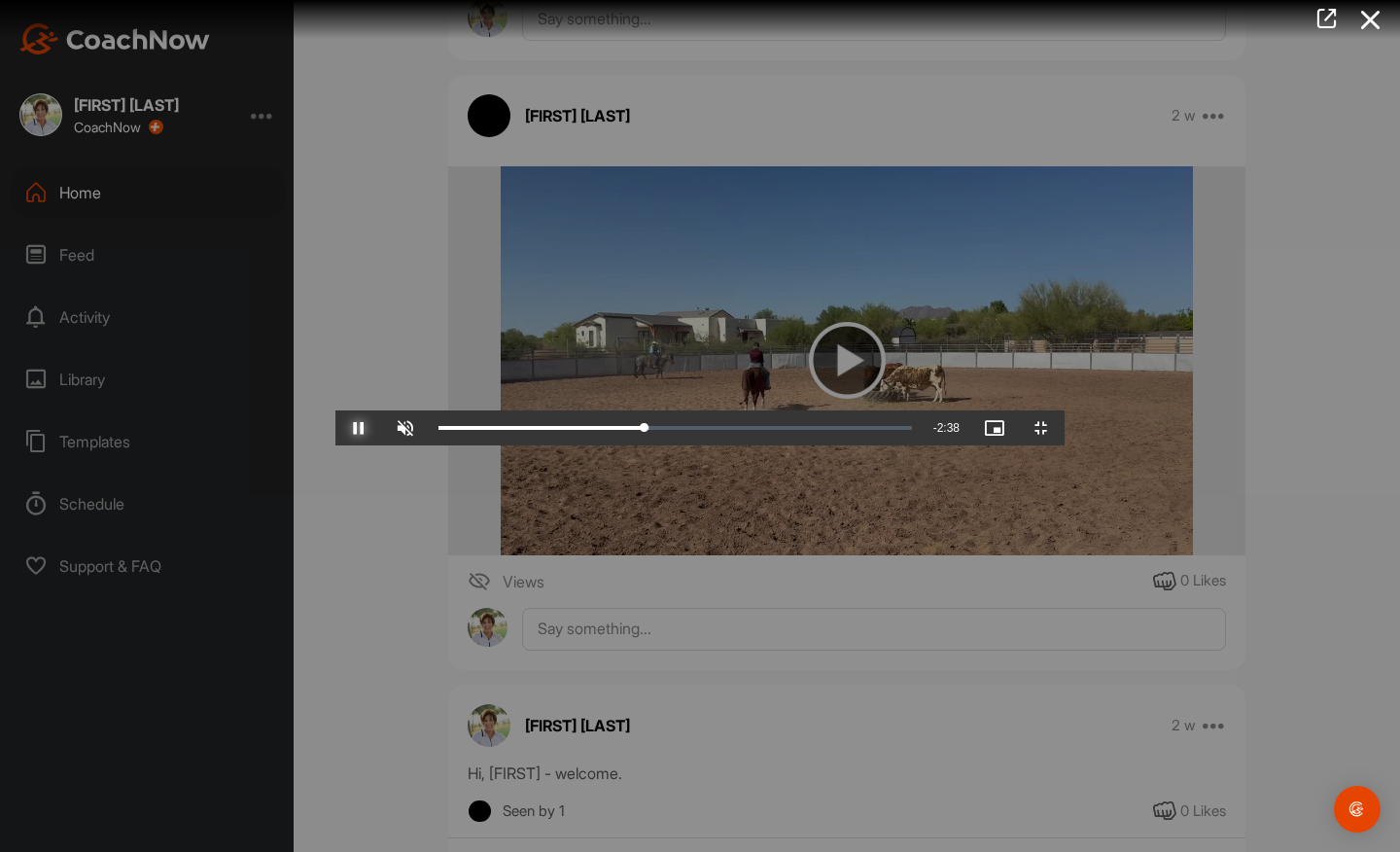 click at bounding box center [359, 428] 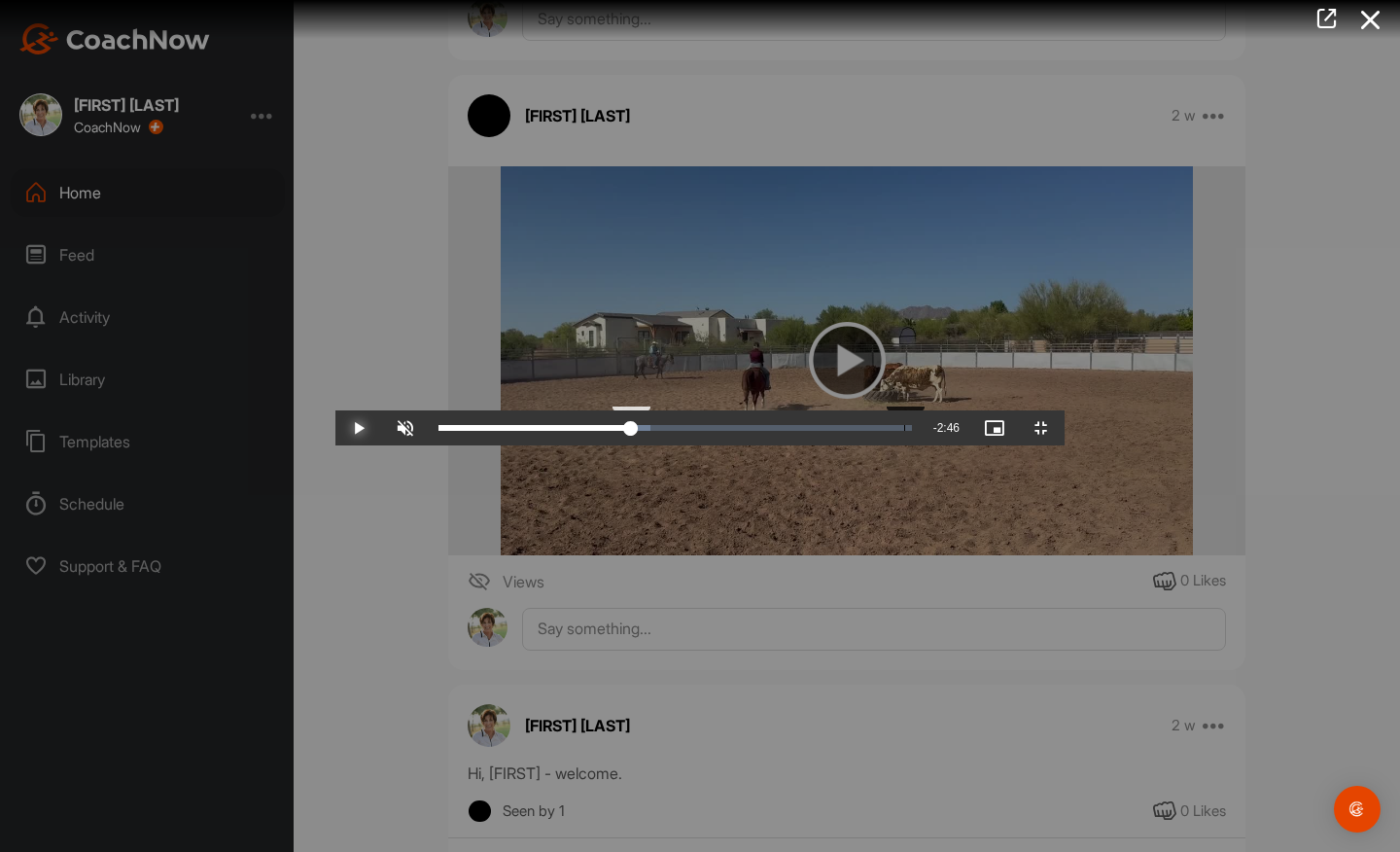 drag, startPoint x: 603, startPoint y: 832, endPoint x: 569, endPoint y: 830, distance: 34.058773 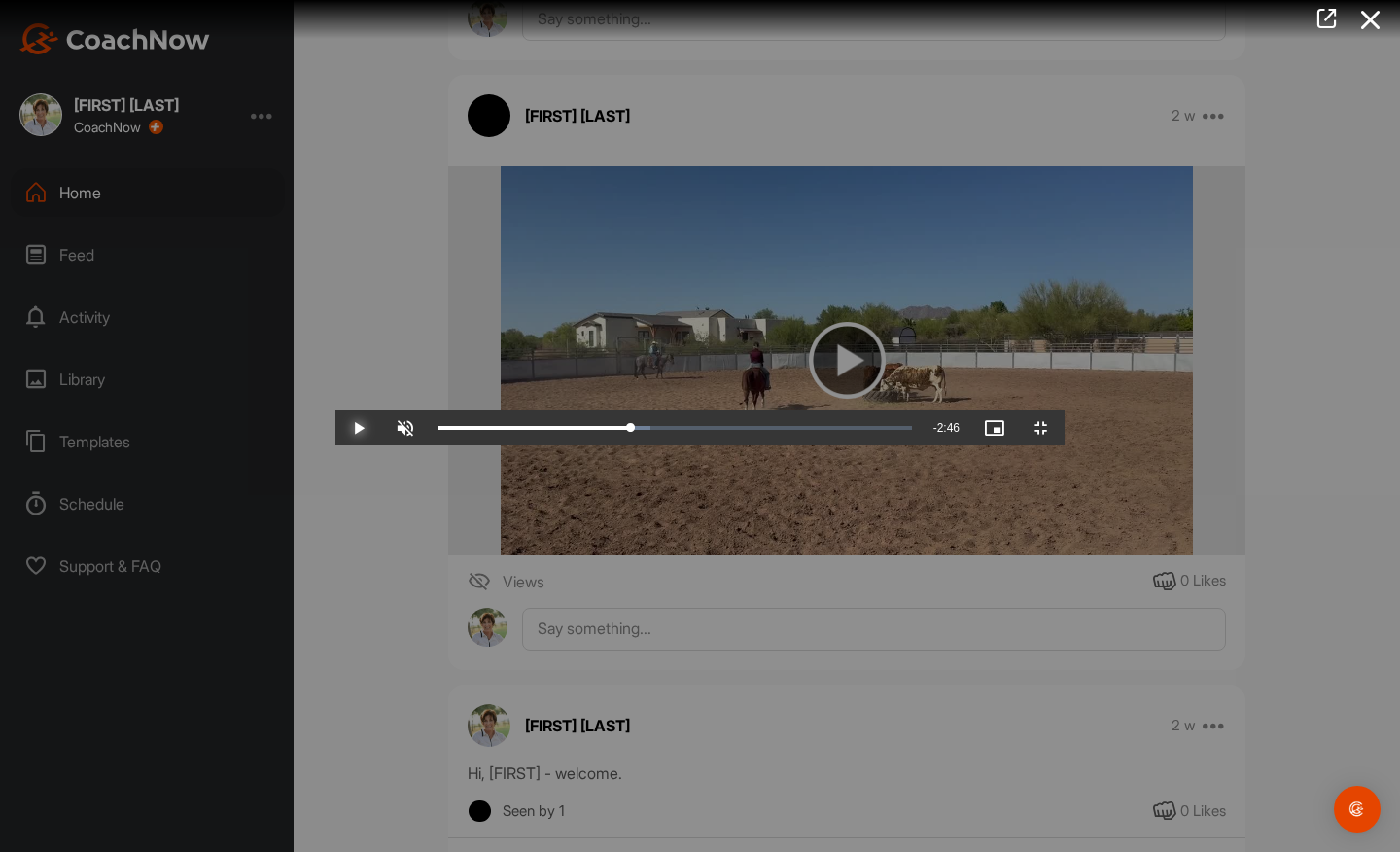 click at bounding box center (359, 428) 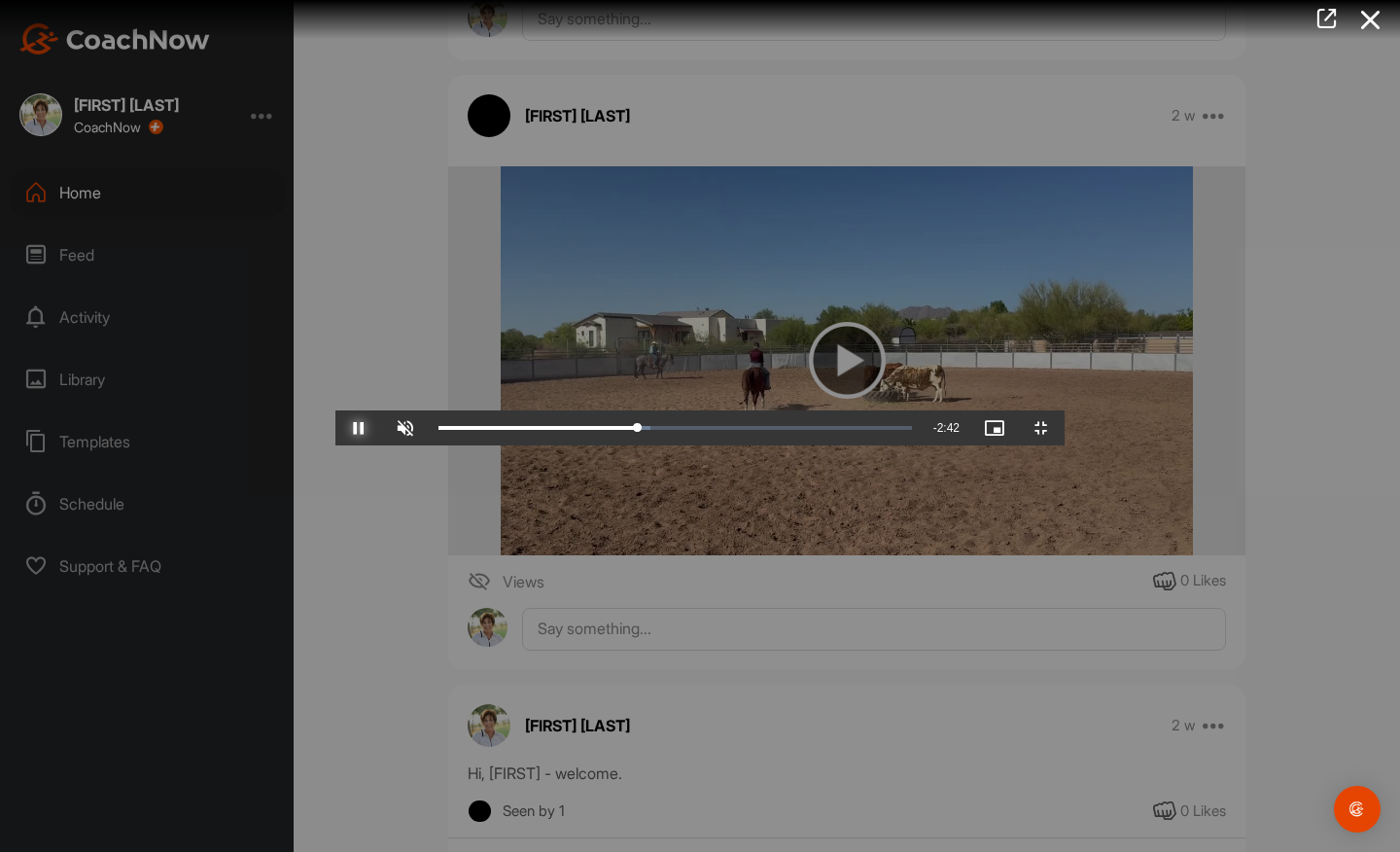 click at bounding box center (359, 428) 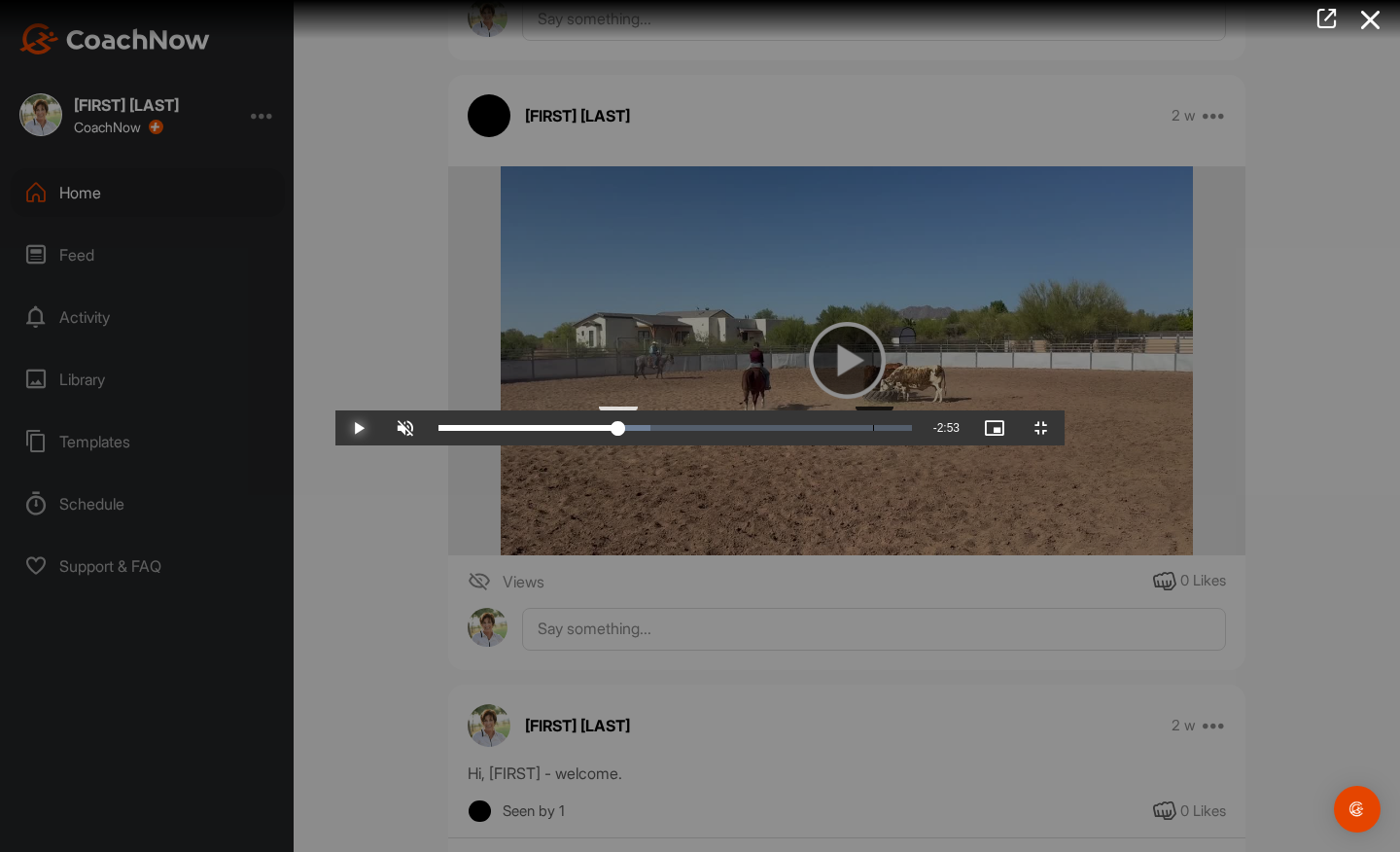 drag, startPoint x: 583, startPoint y: 833, endPoint x: 537, endPoint y: 834, distance: 46.010868 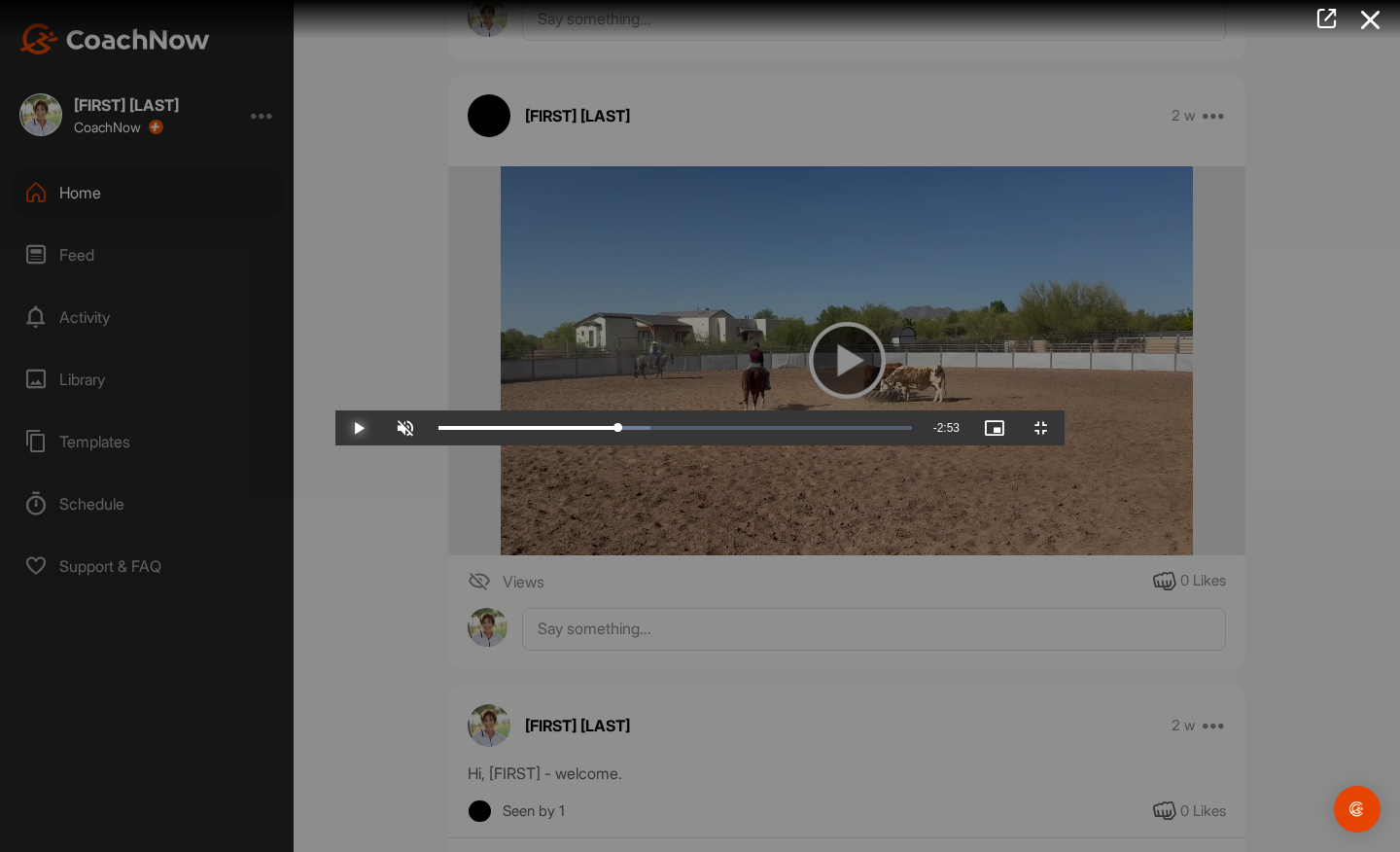 click at bounding box center [359, 428] 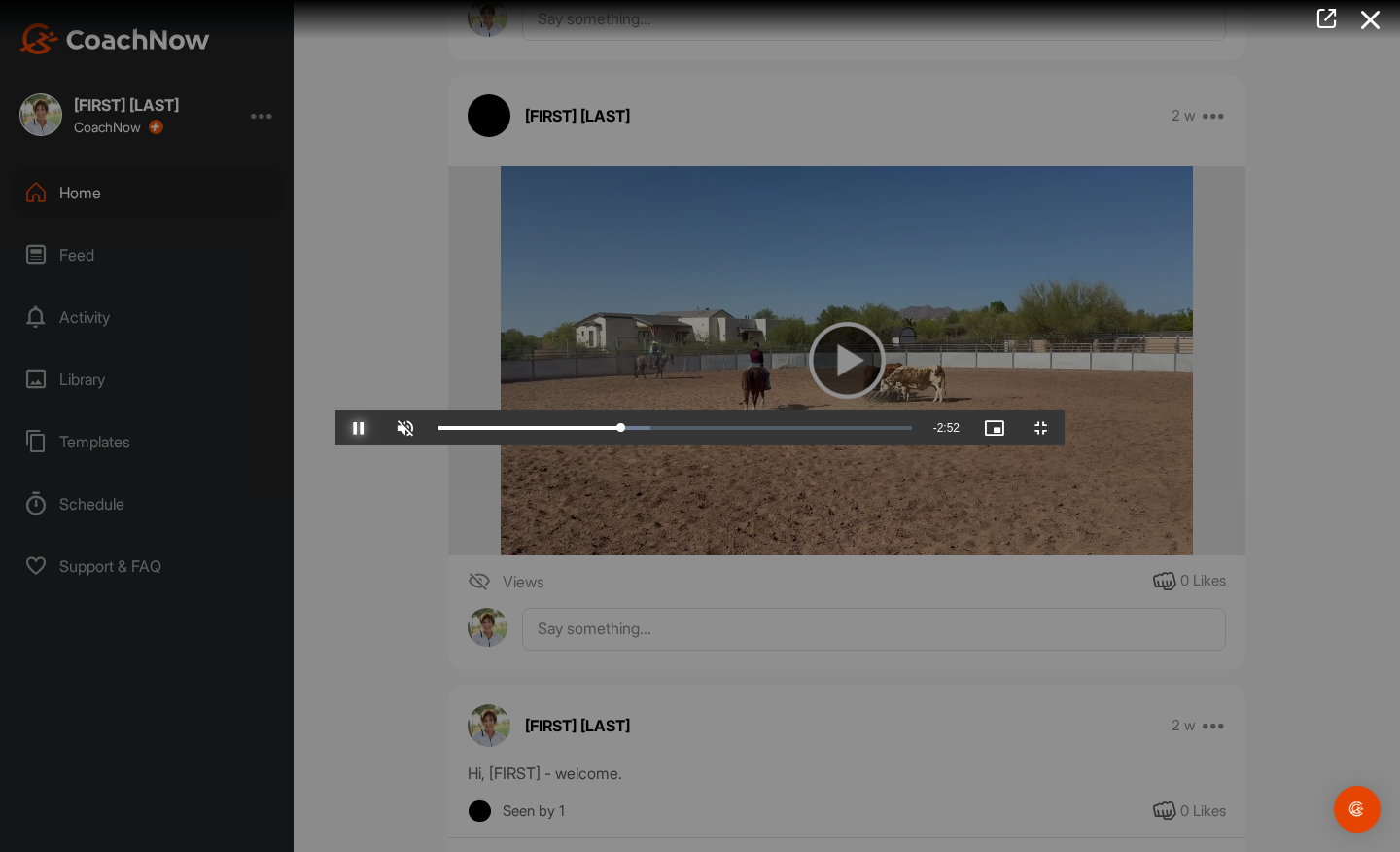 click at bounding box center (359, 428) 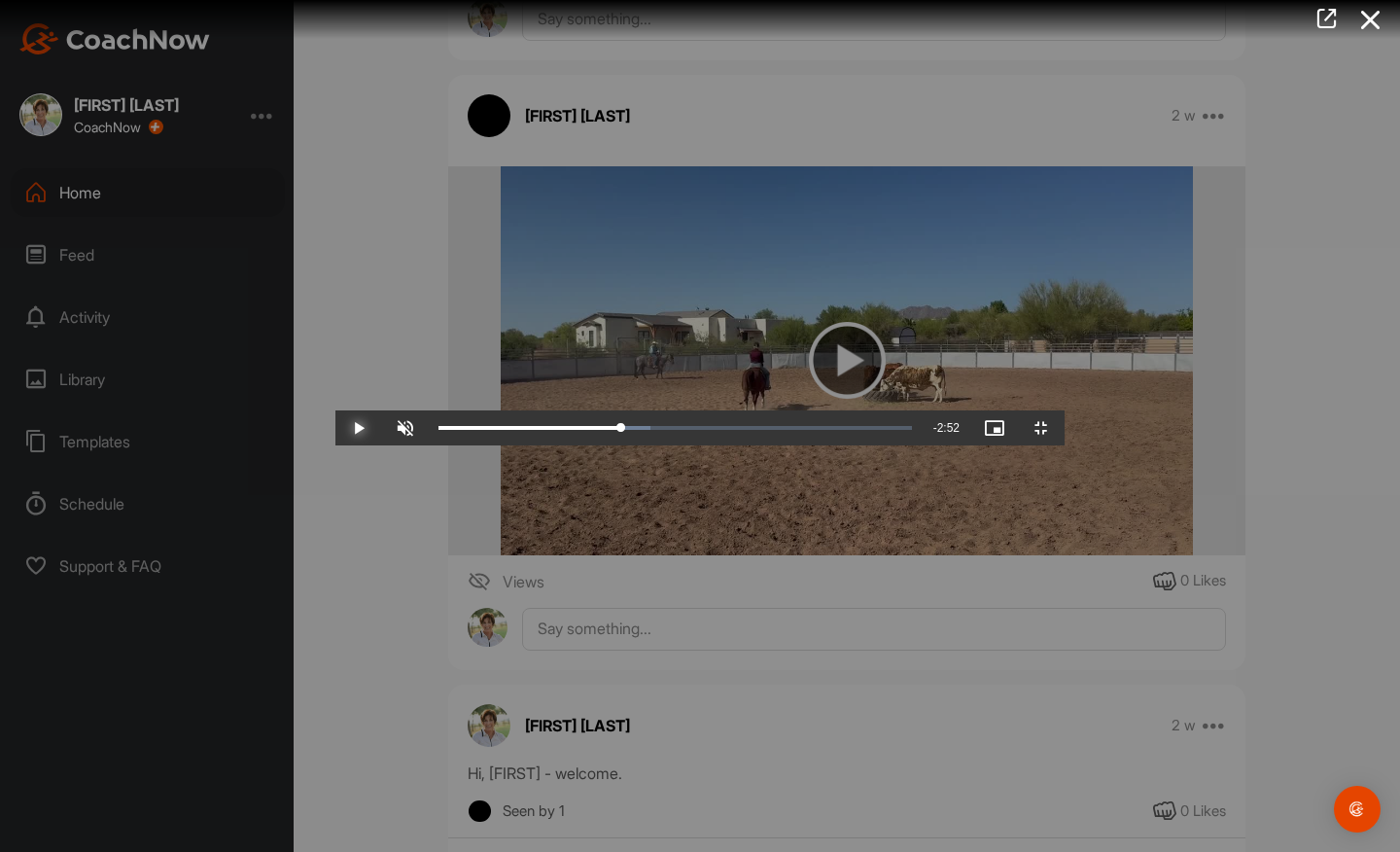 click at bounding box center (359, 428) 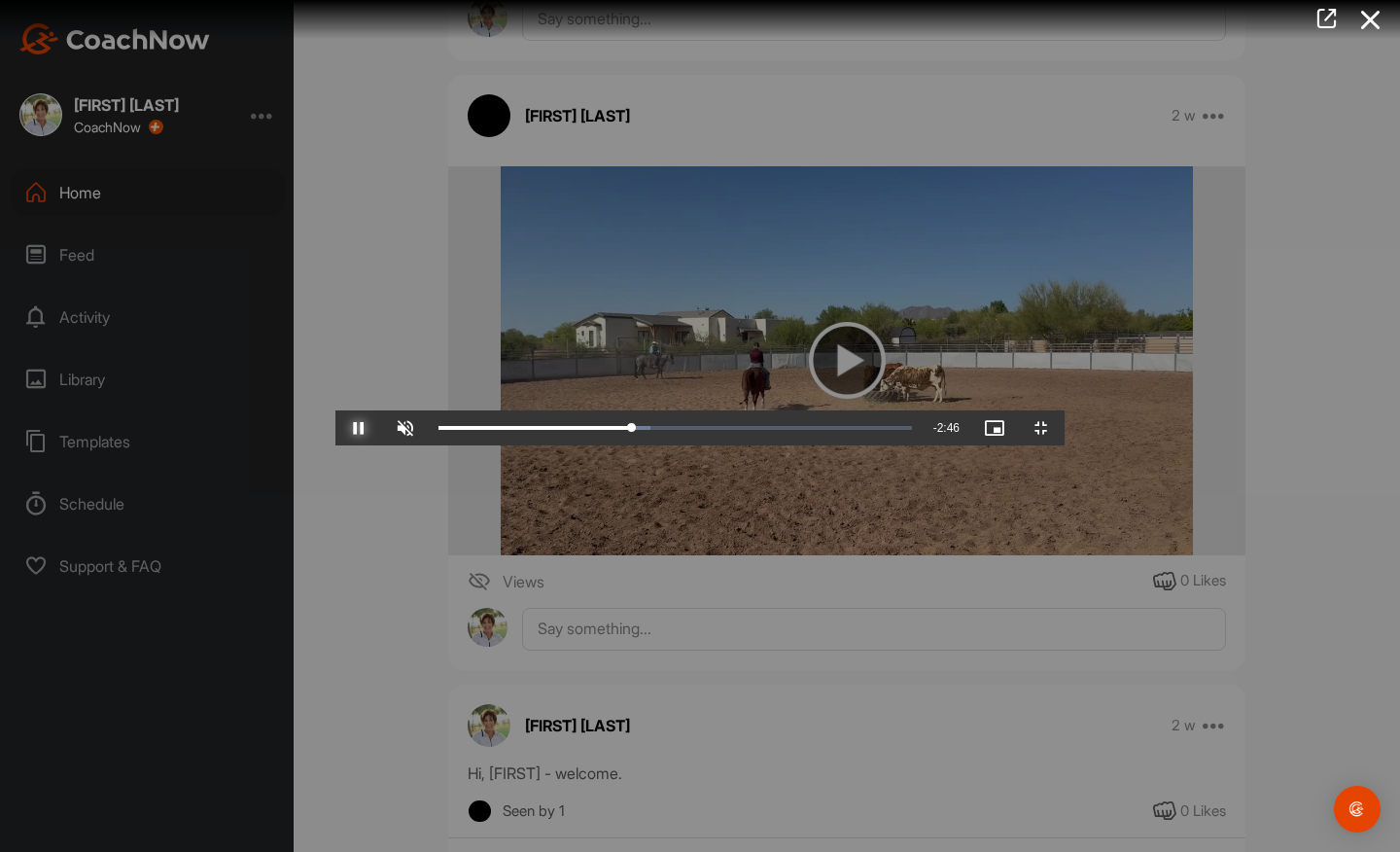 click at bounding box center [359, 428] 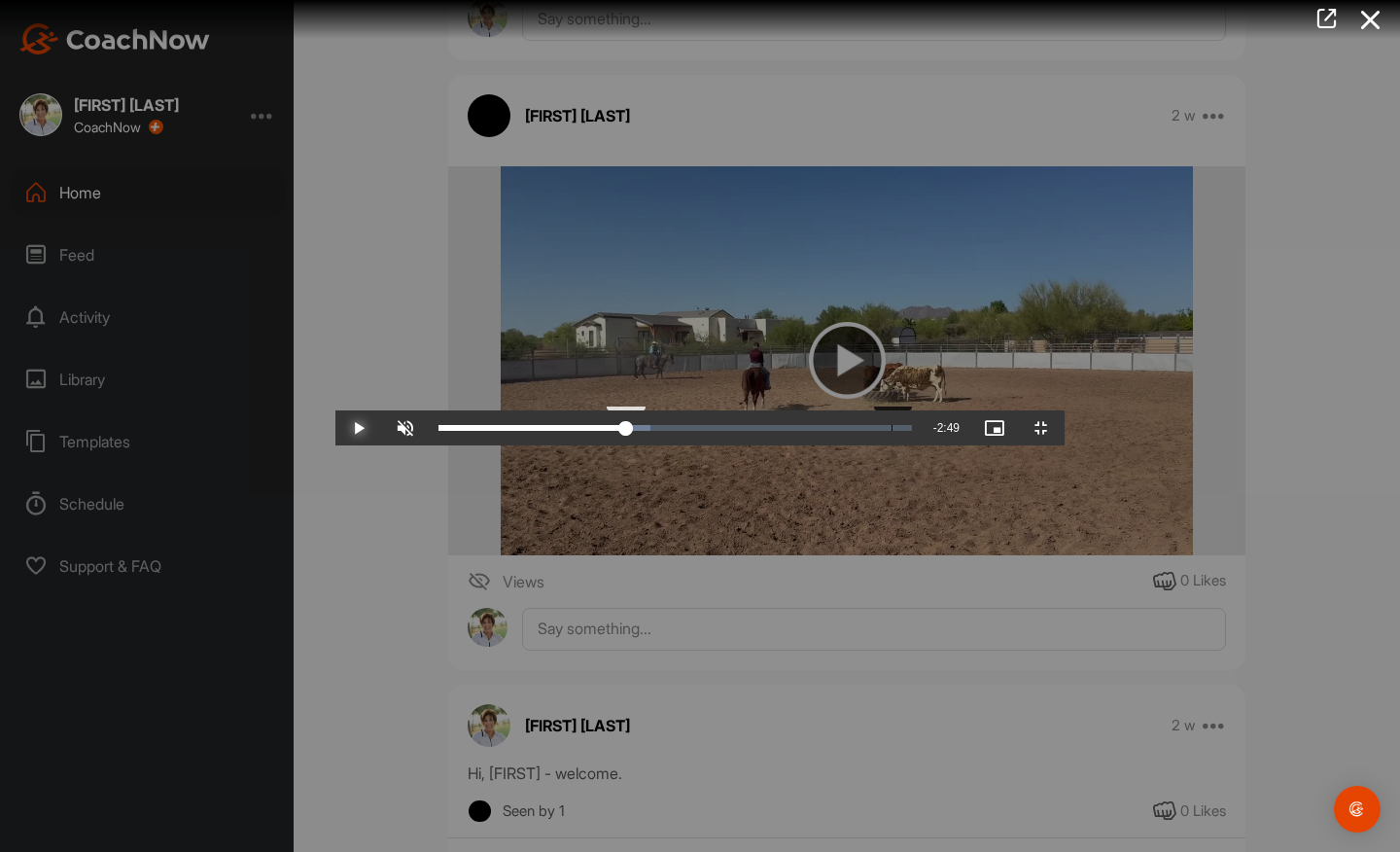 drag, startPoint x: 571, startPoint y: 832, endPoint x: 556, endPoint y: 835, distance: 15.297059 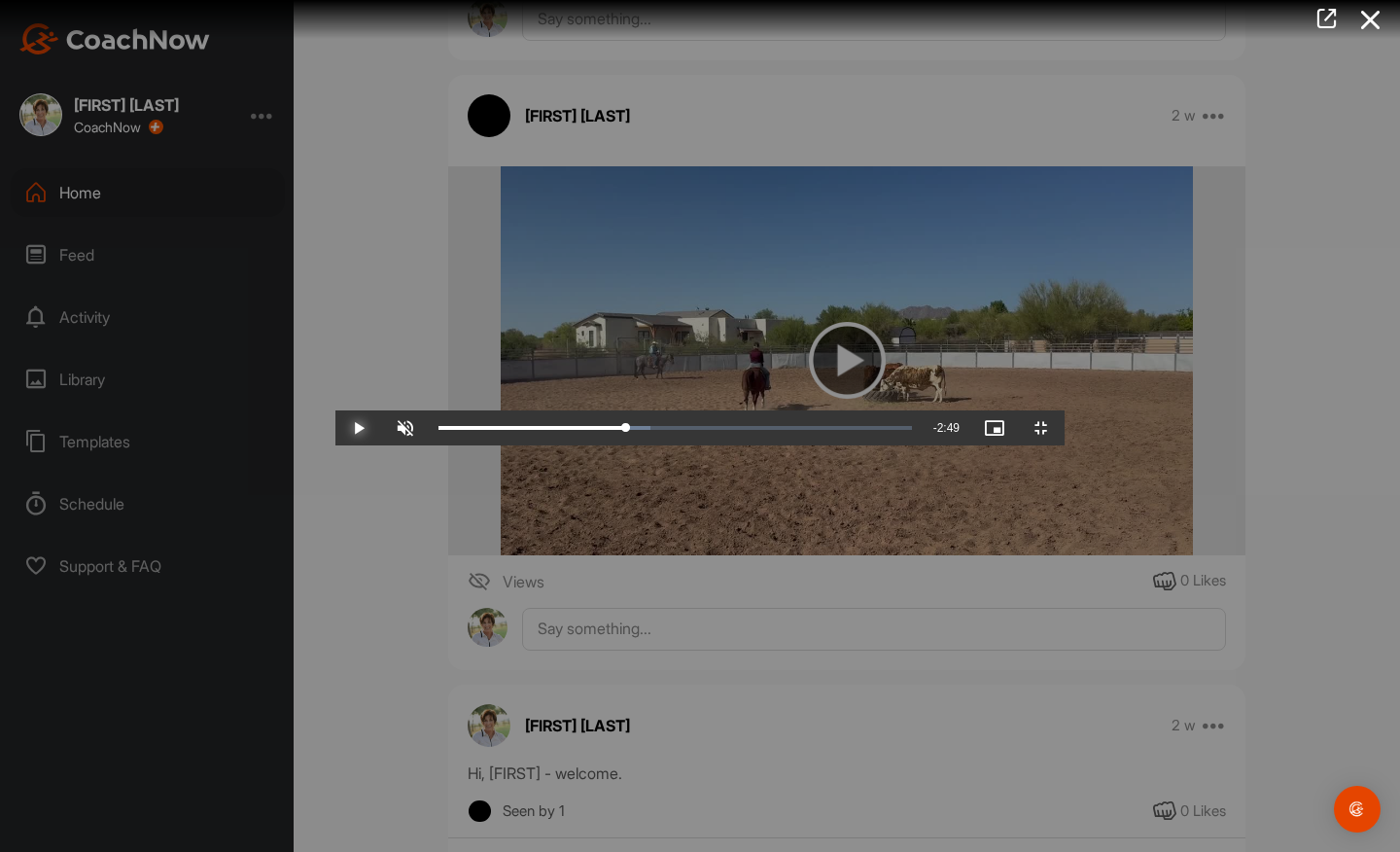 click at bounding box center (359, 428) 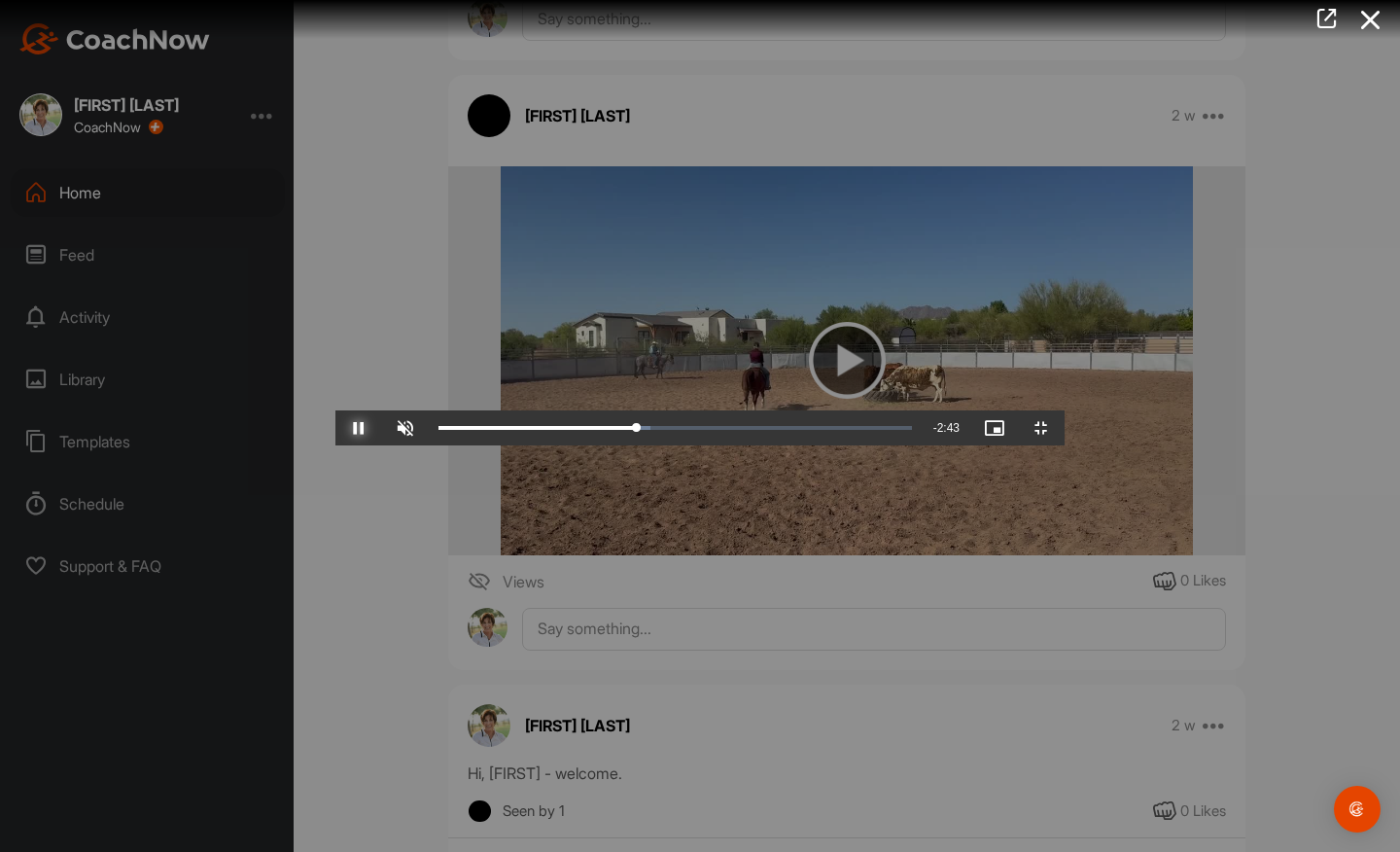 click at bounding box center (359, 428) 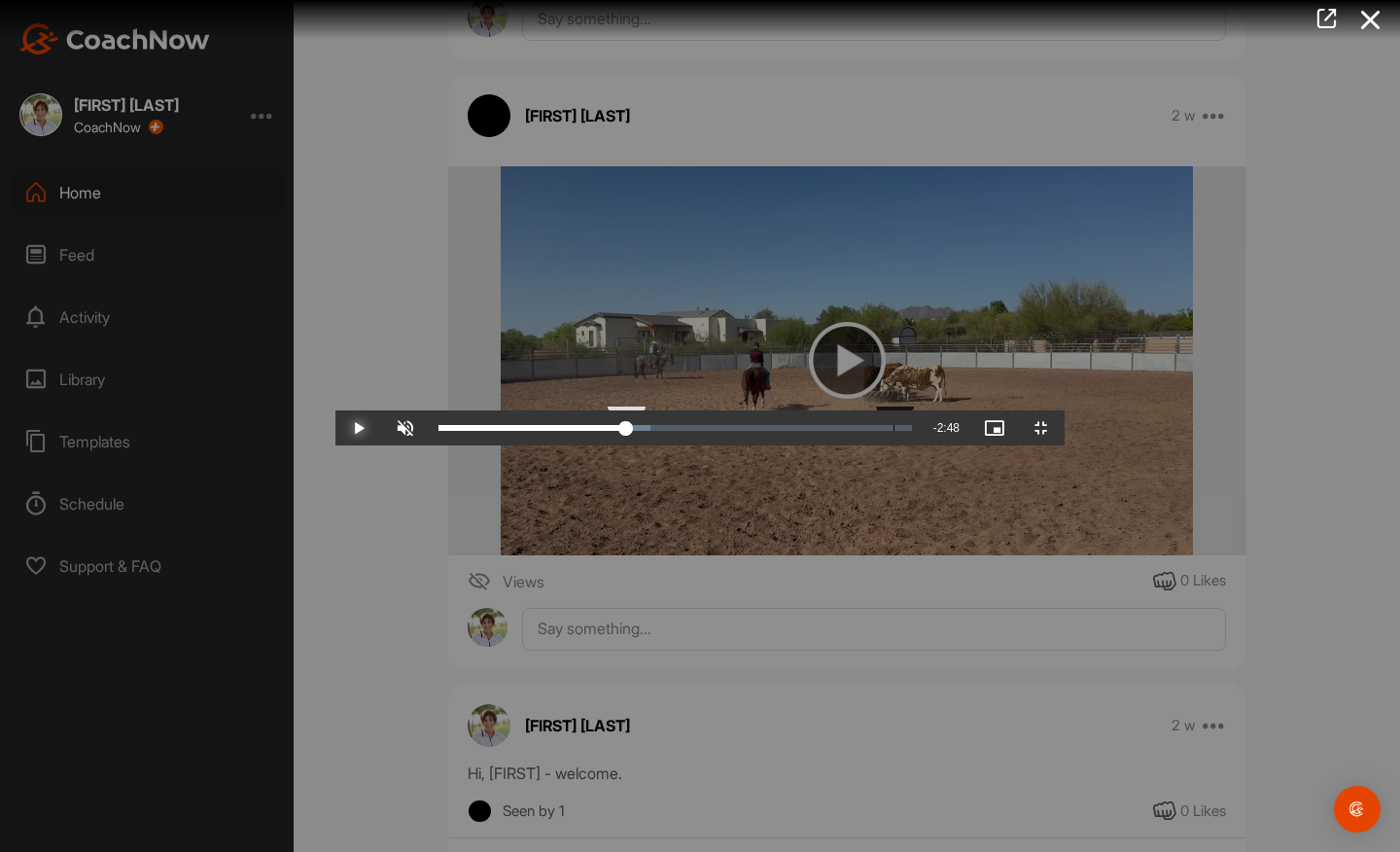 drag, startPoint x: 583, startPoint y: 834, endPoint x: 557, endPoint y: 834, distance: 26 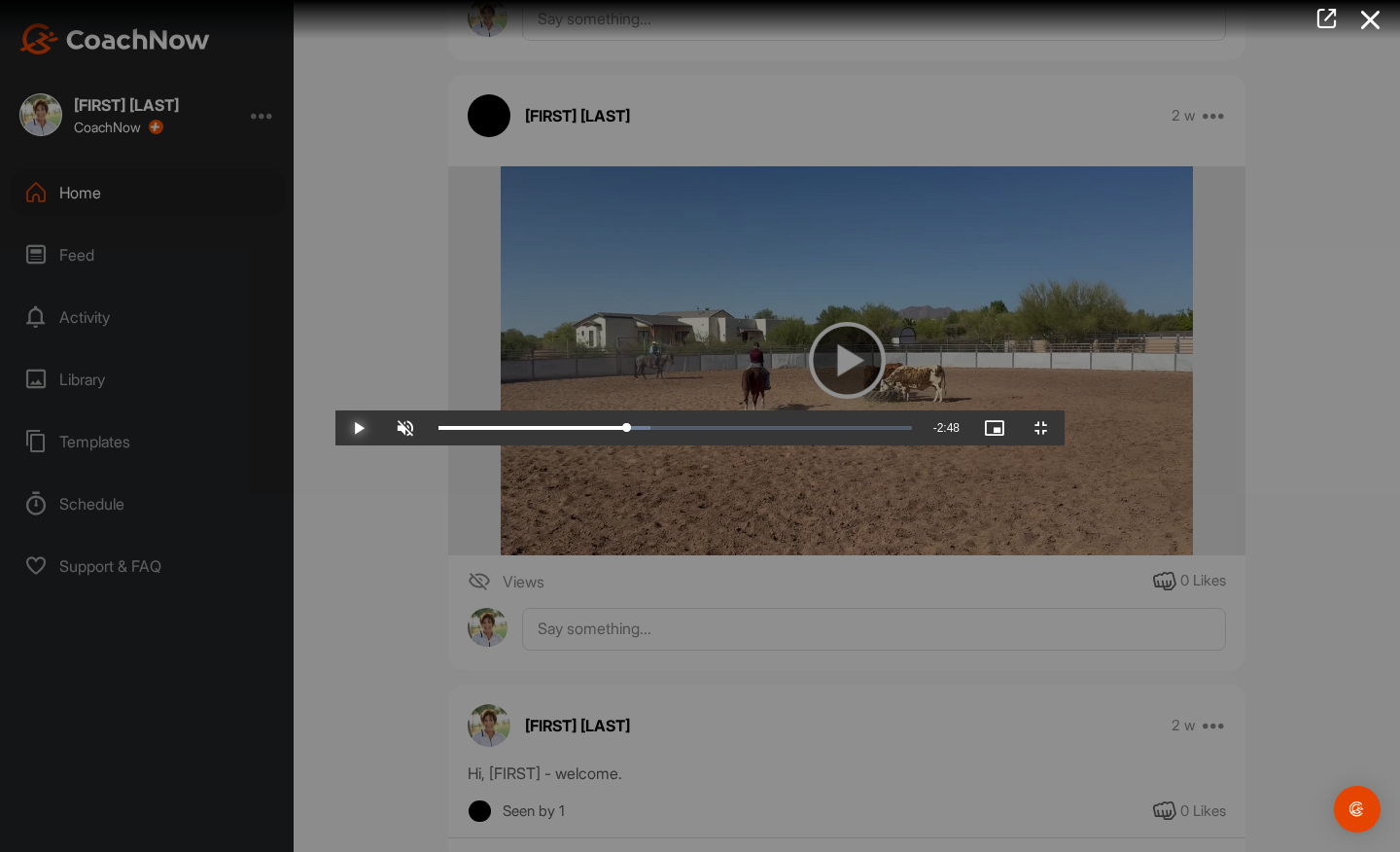 click at bounding box center [359, 428] 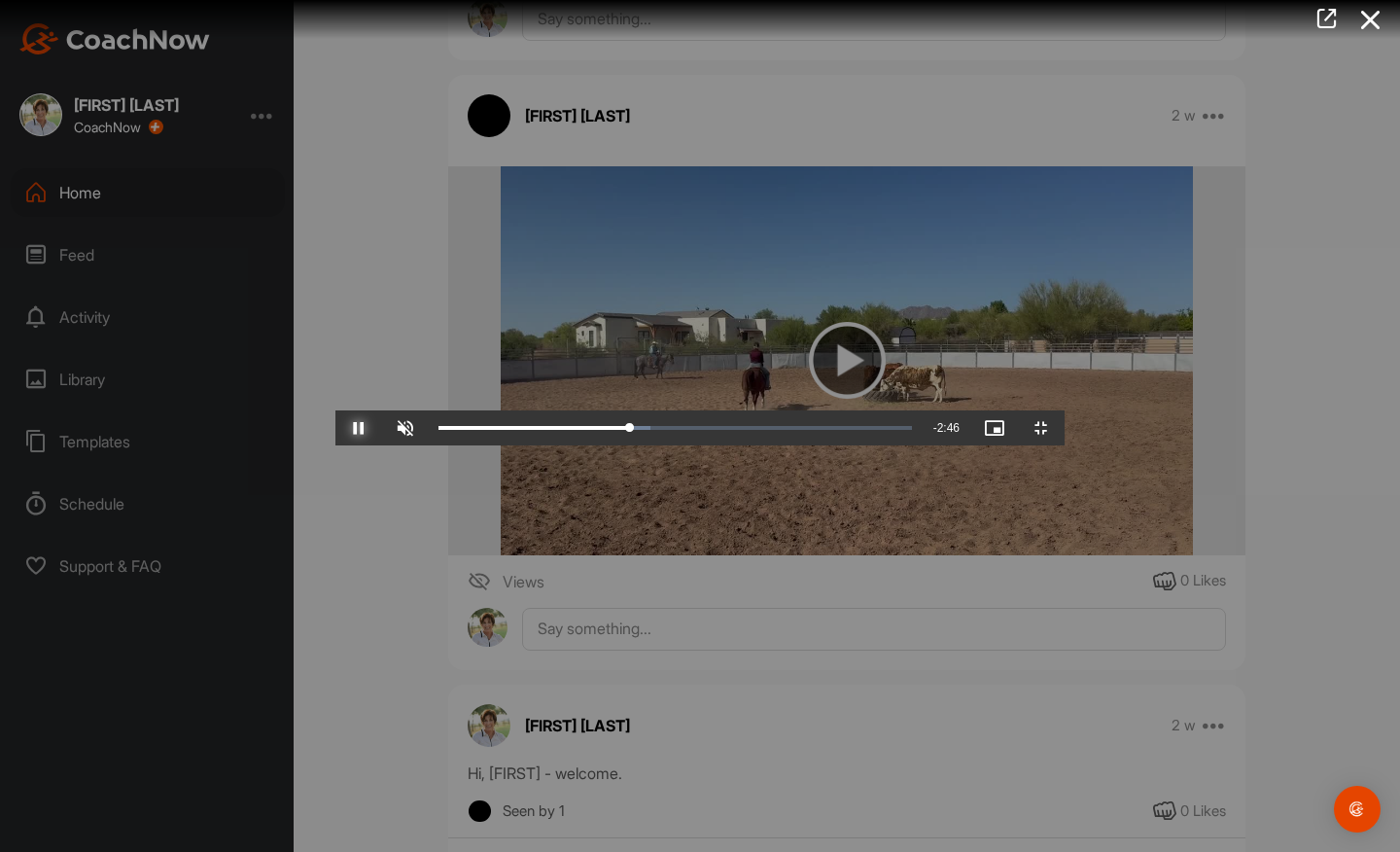 click at bounding box center [359, 428] 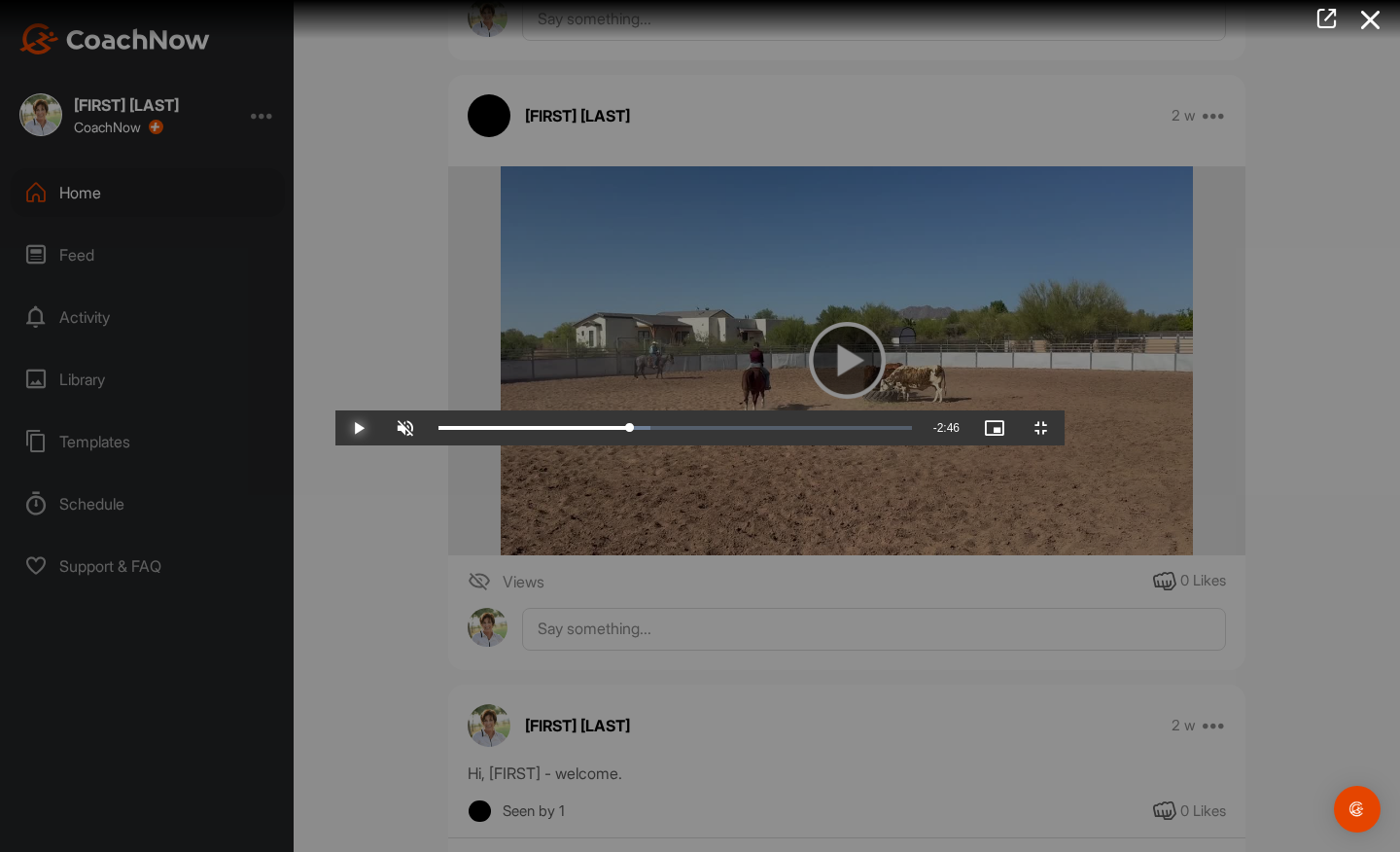click at bounding box center [359, 428] 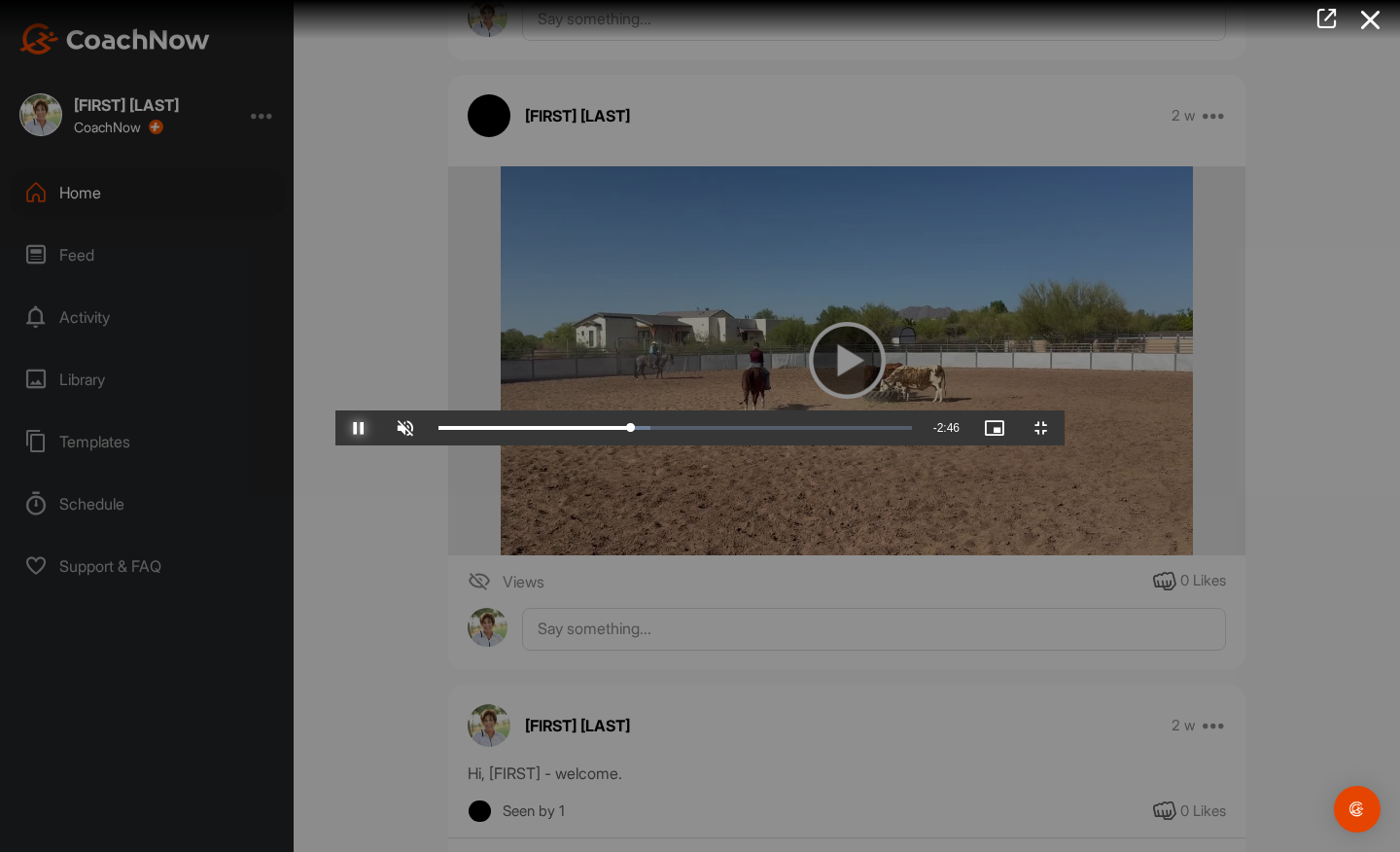 click at bounding box center [359, 428] 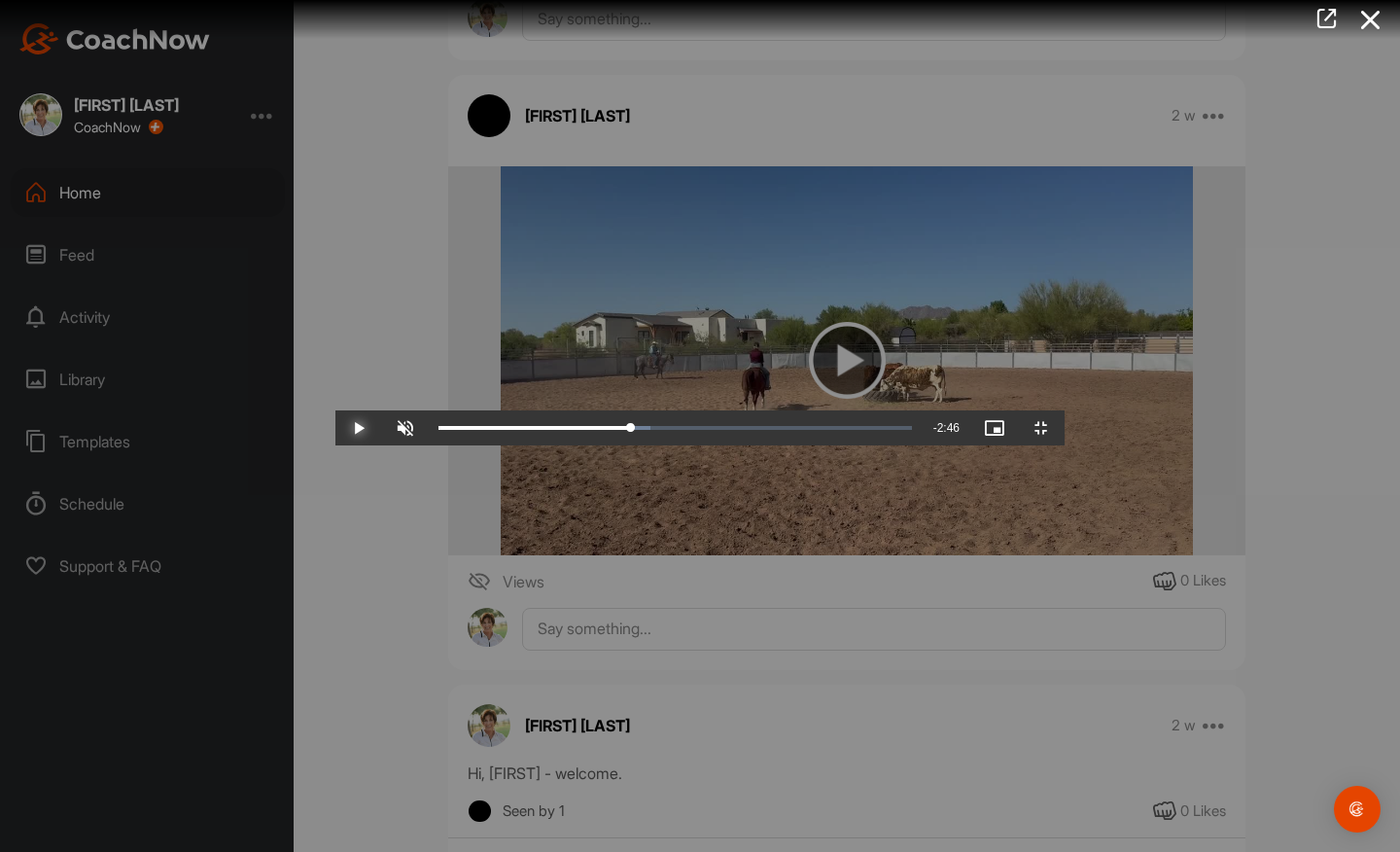 click at bounding box center [359, 428] 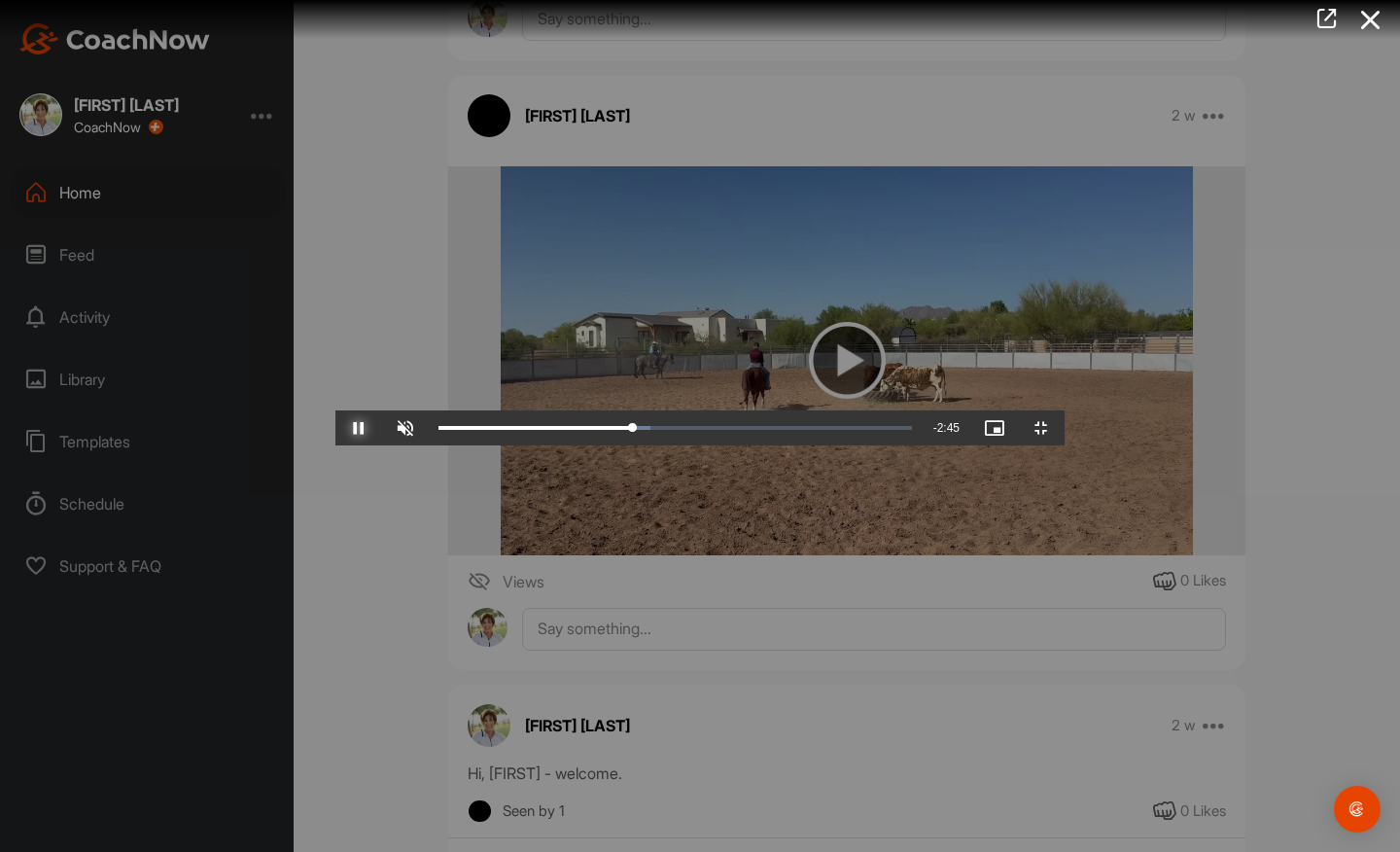 click at bounding box center [359, 428] 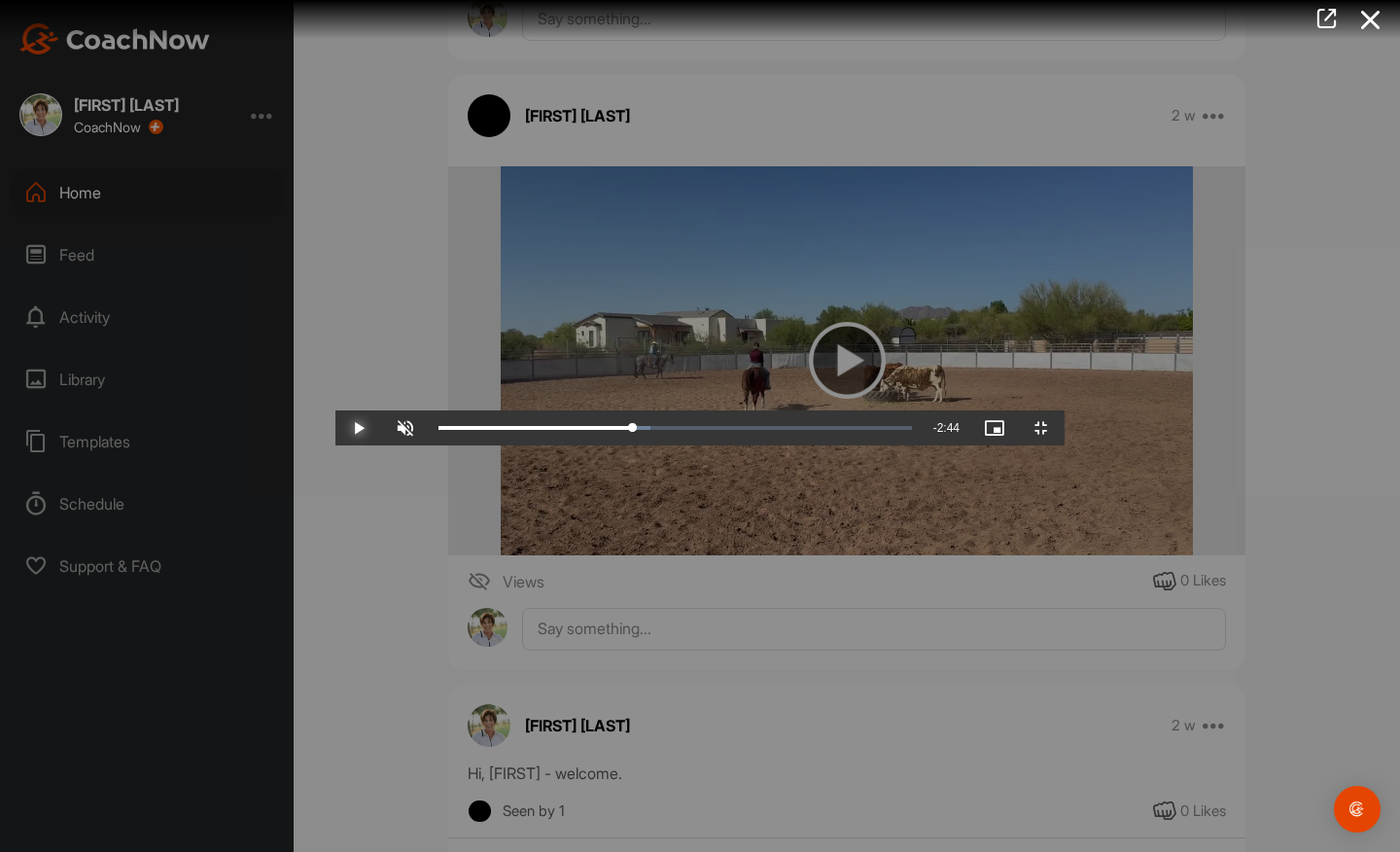 click at bounding box center (359, 428) 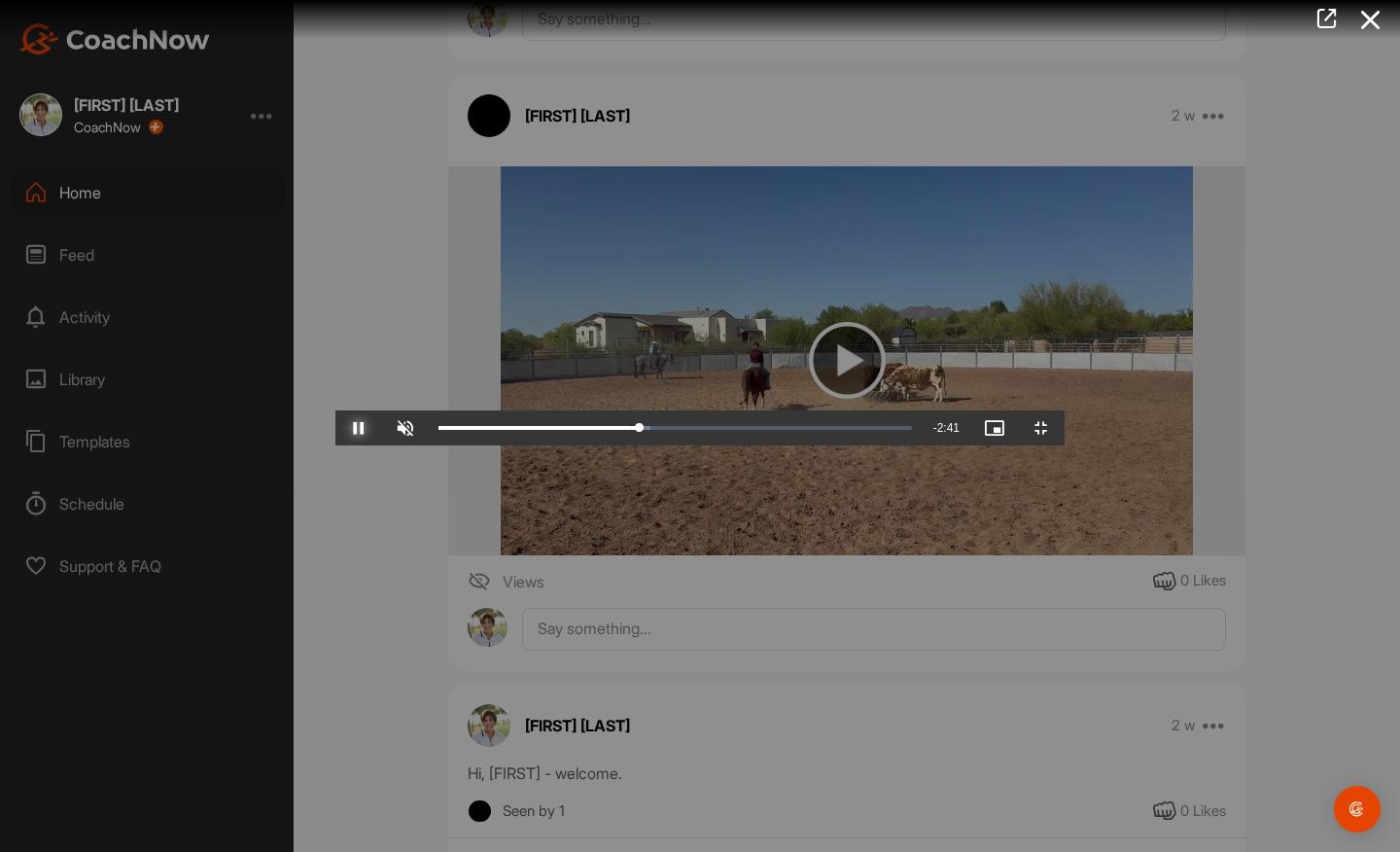 click at bounding box center [359, 428] 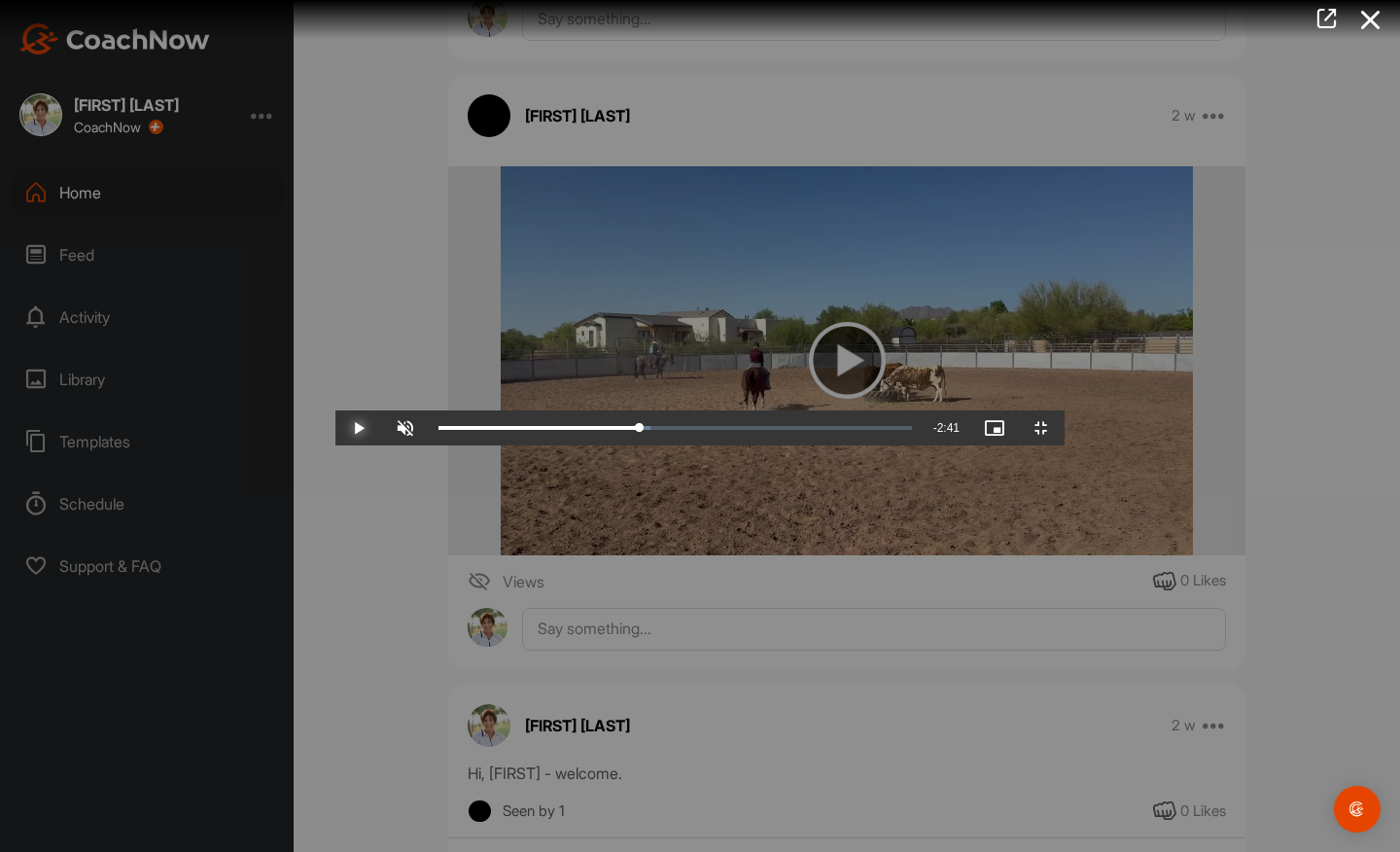 click at bounding box center (359, 428) 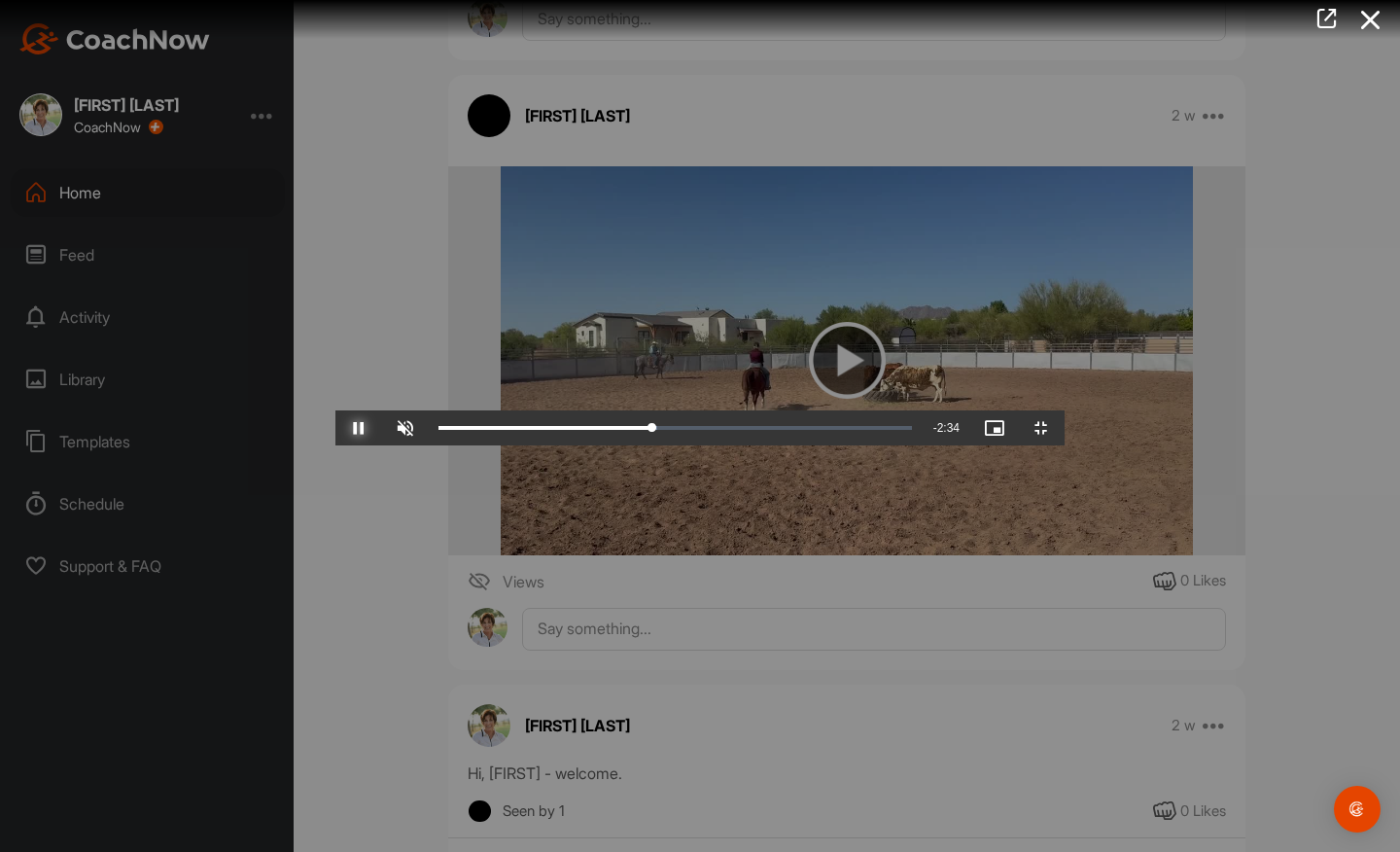 click at bounding box center (359, 428) 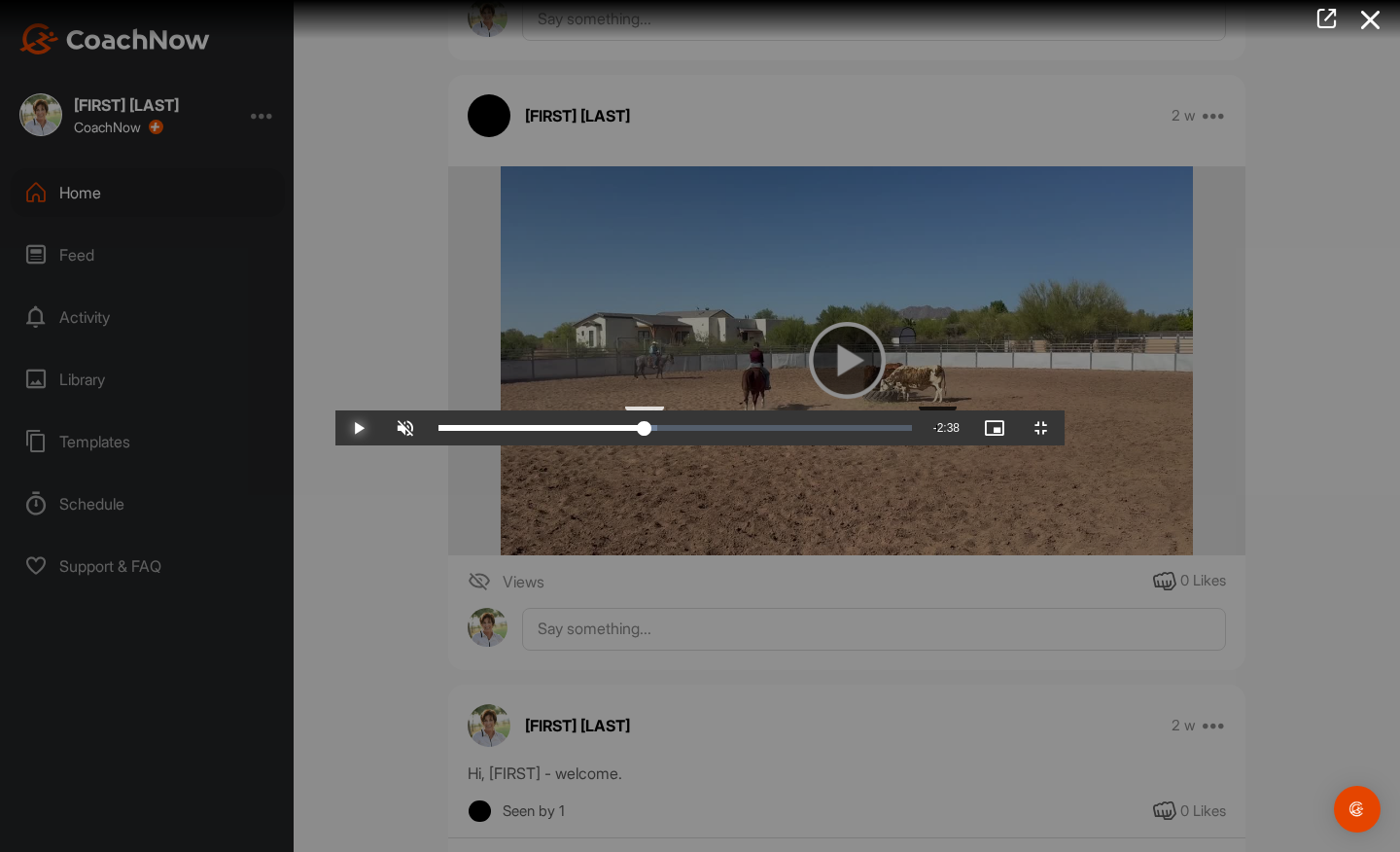 drag, startPoint x: 620, startPoint y: 832, endPoint x: 601, endPoint y: 829, distance: 19.23538 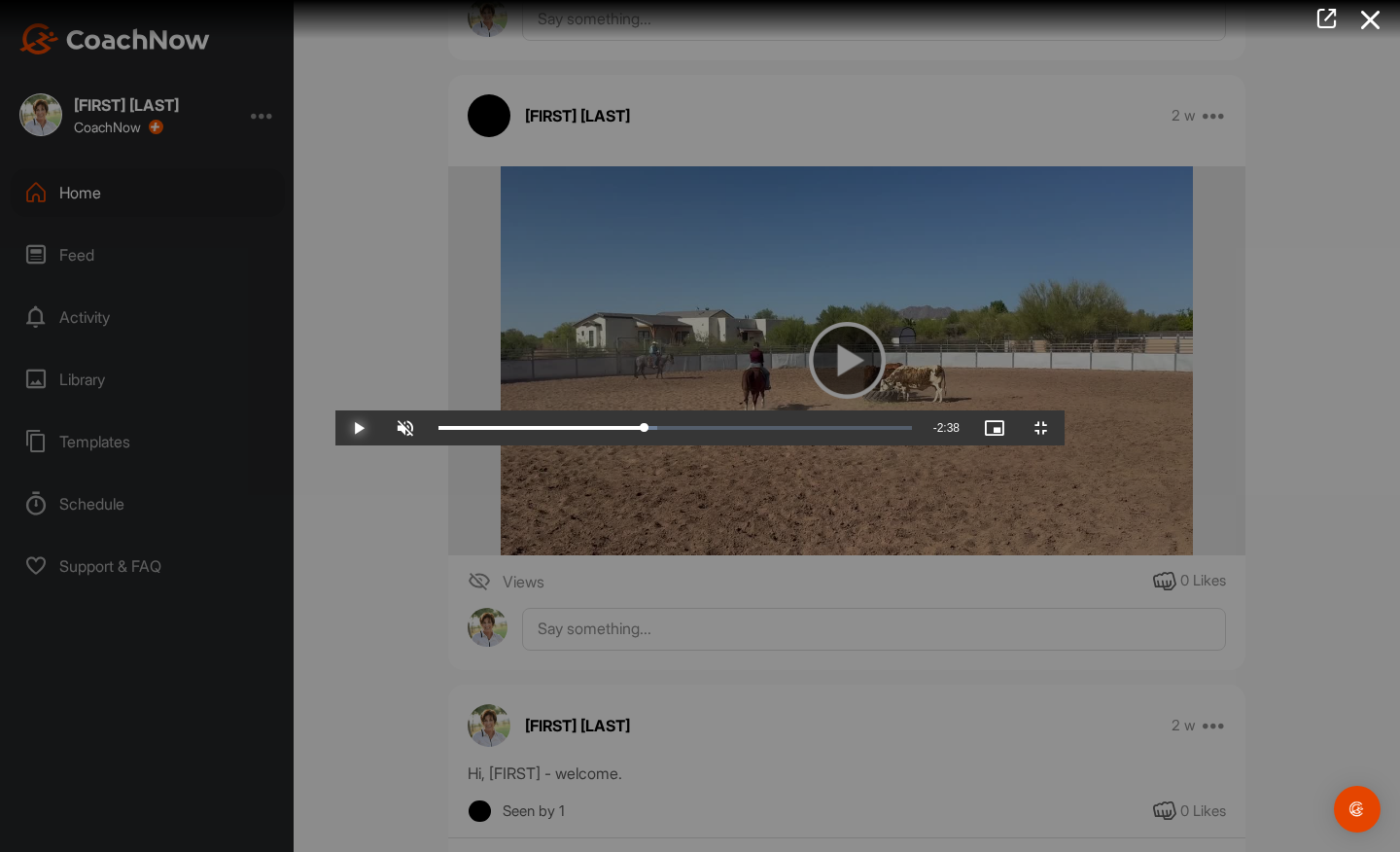 click at bounding box center [359, 428] 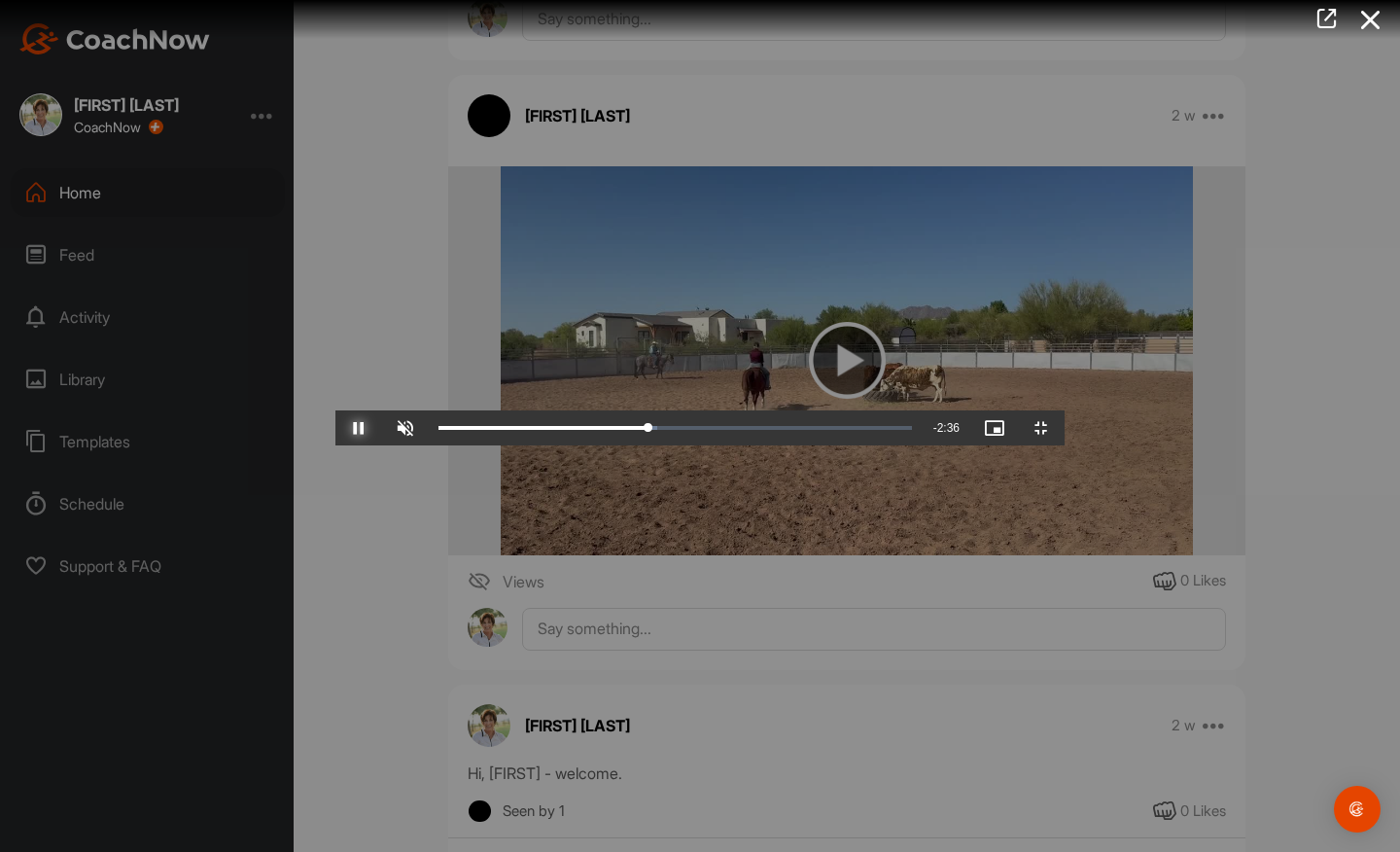 click at bounding box center (359, 428) 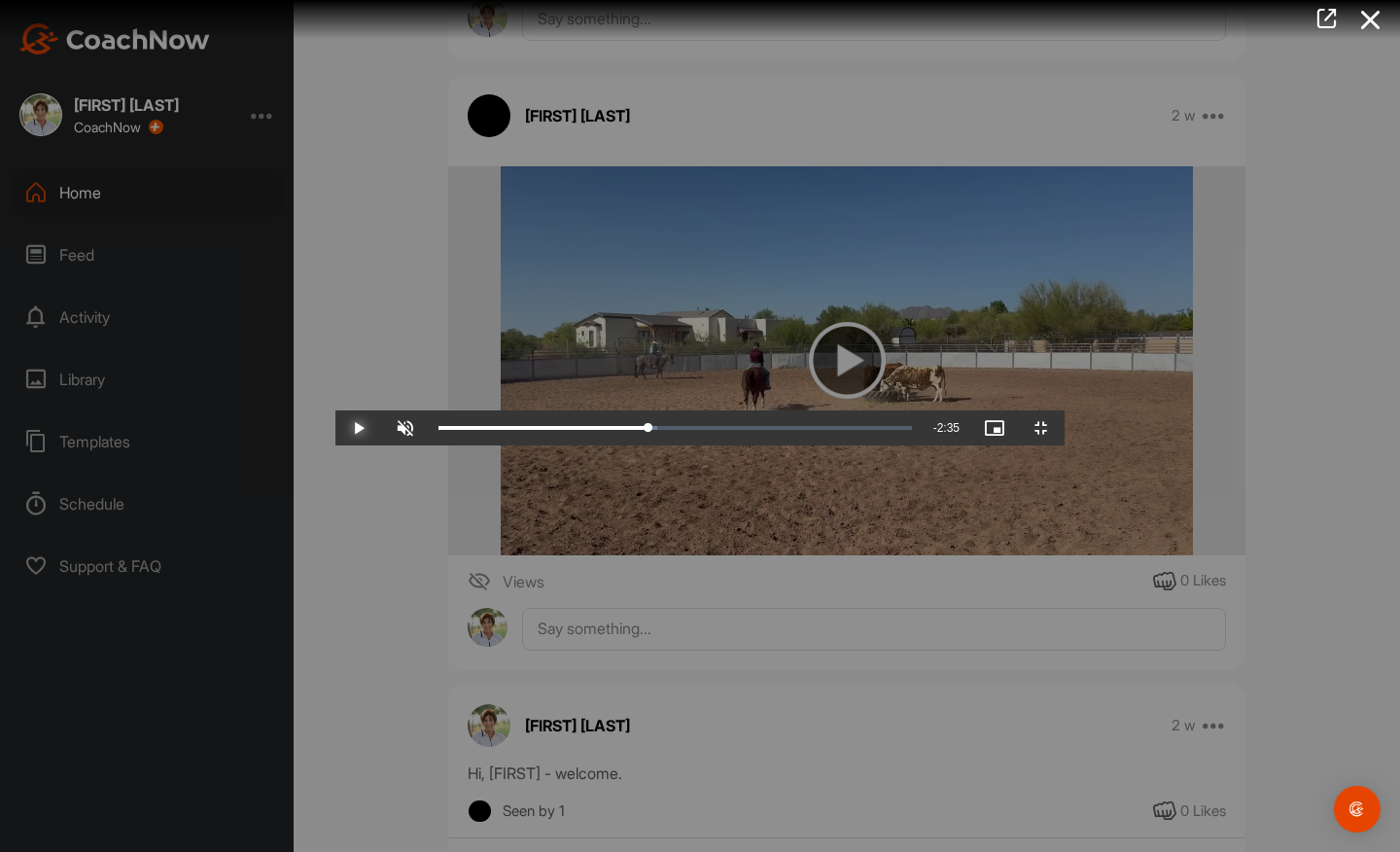 click at bounding box center [359, 428] 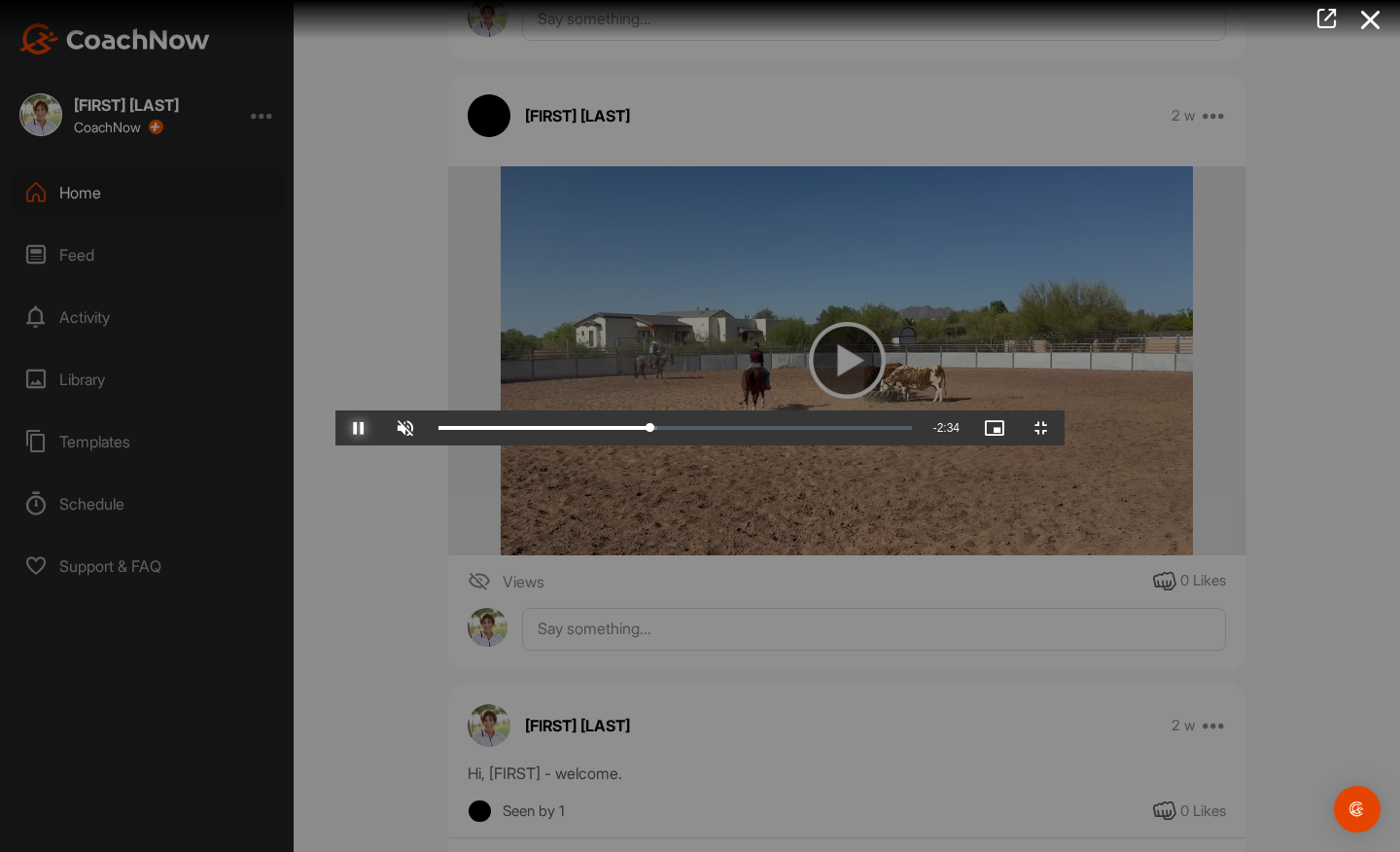 click at bounding box center (359, 428) 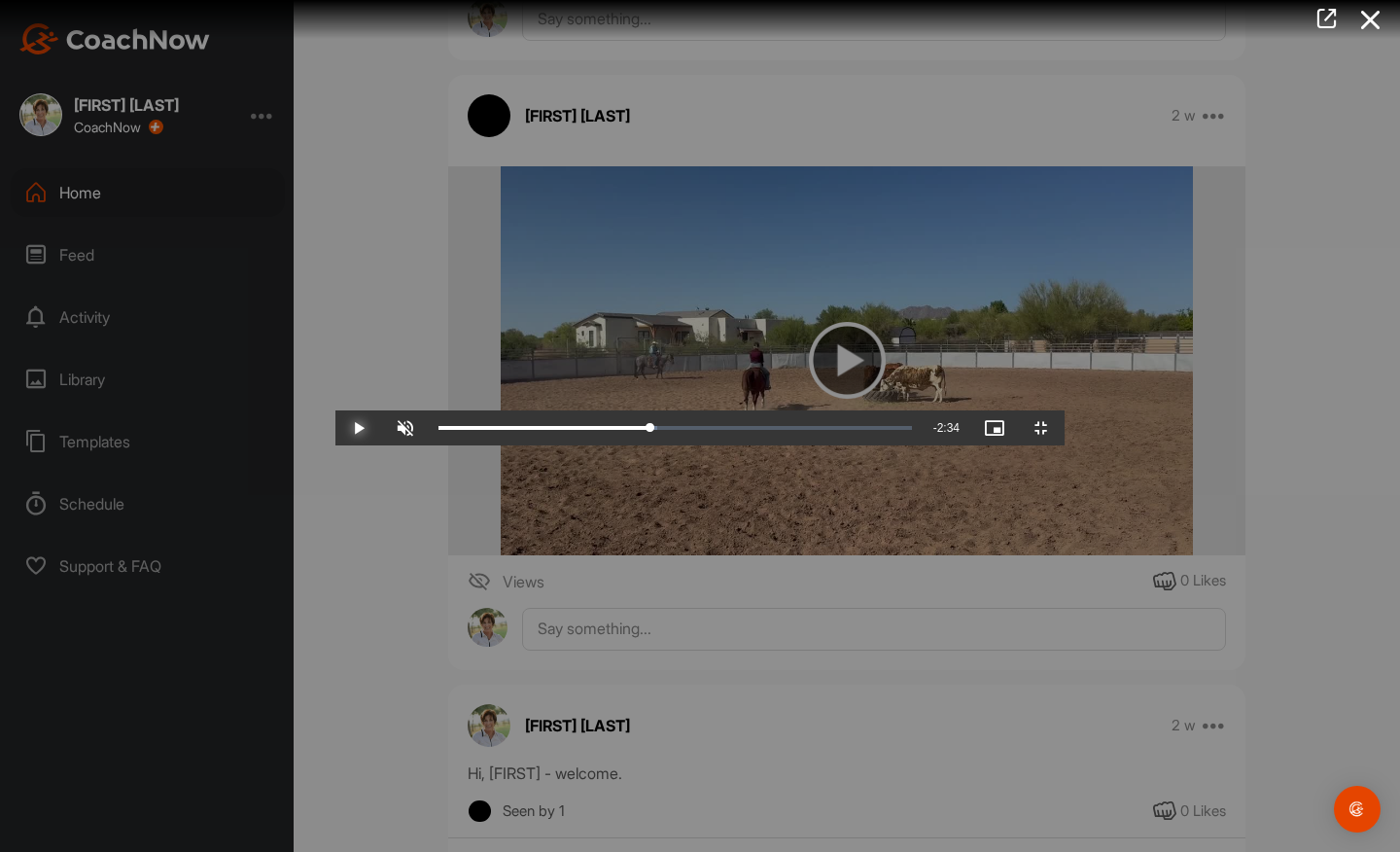 click at bounding box center (359, 428) 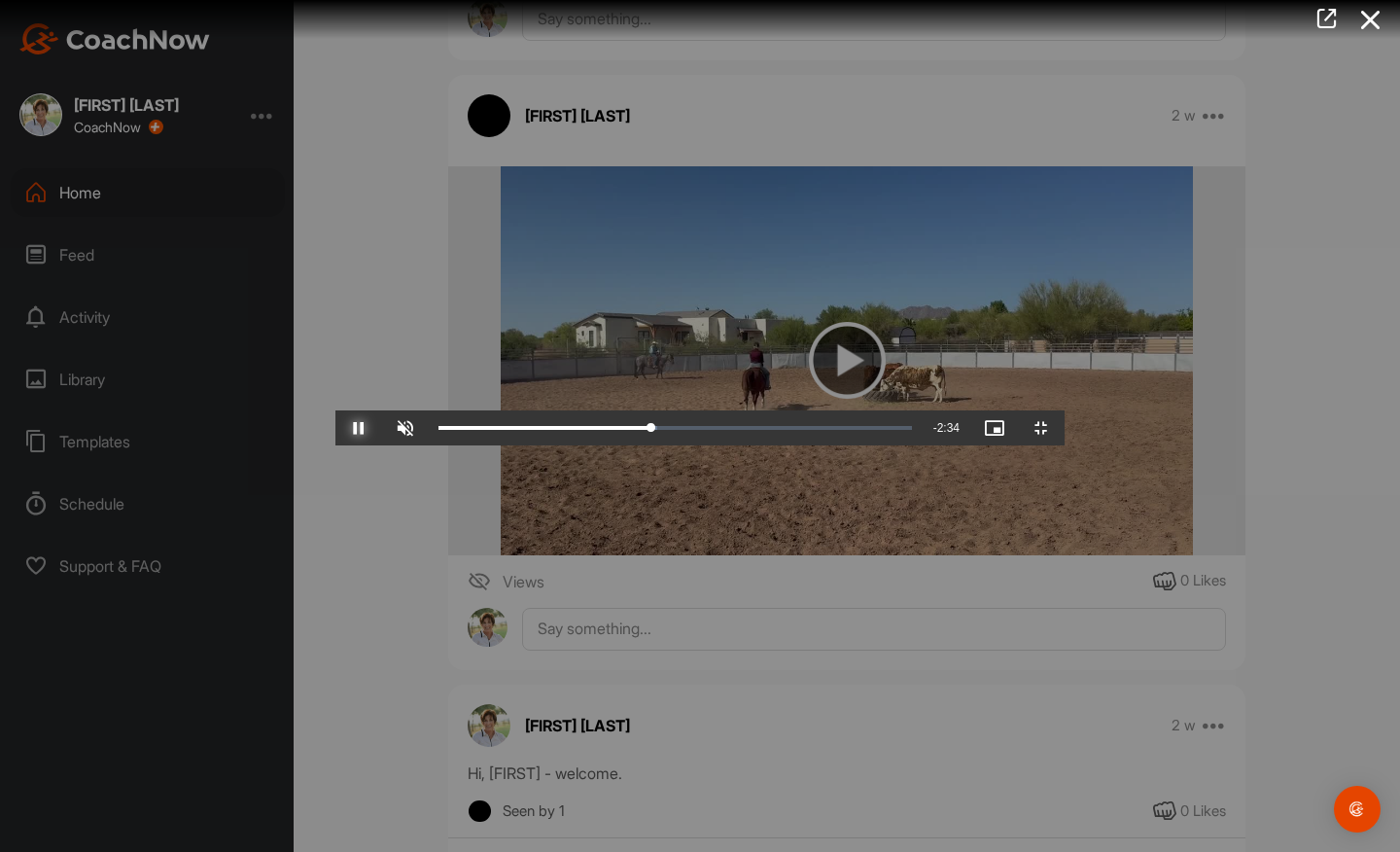 click at bounding box center (359, 428) 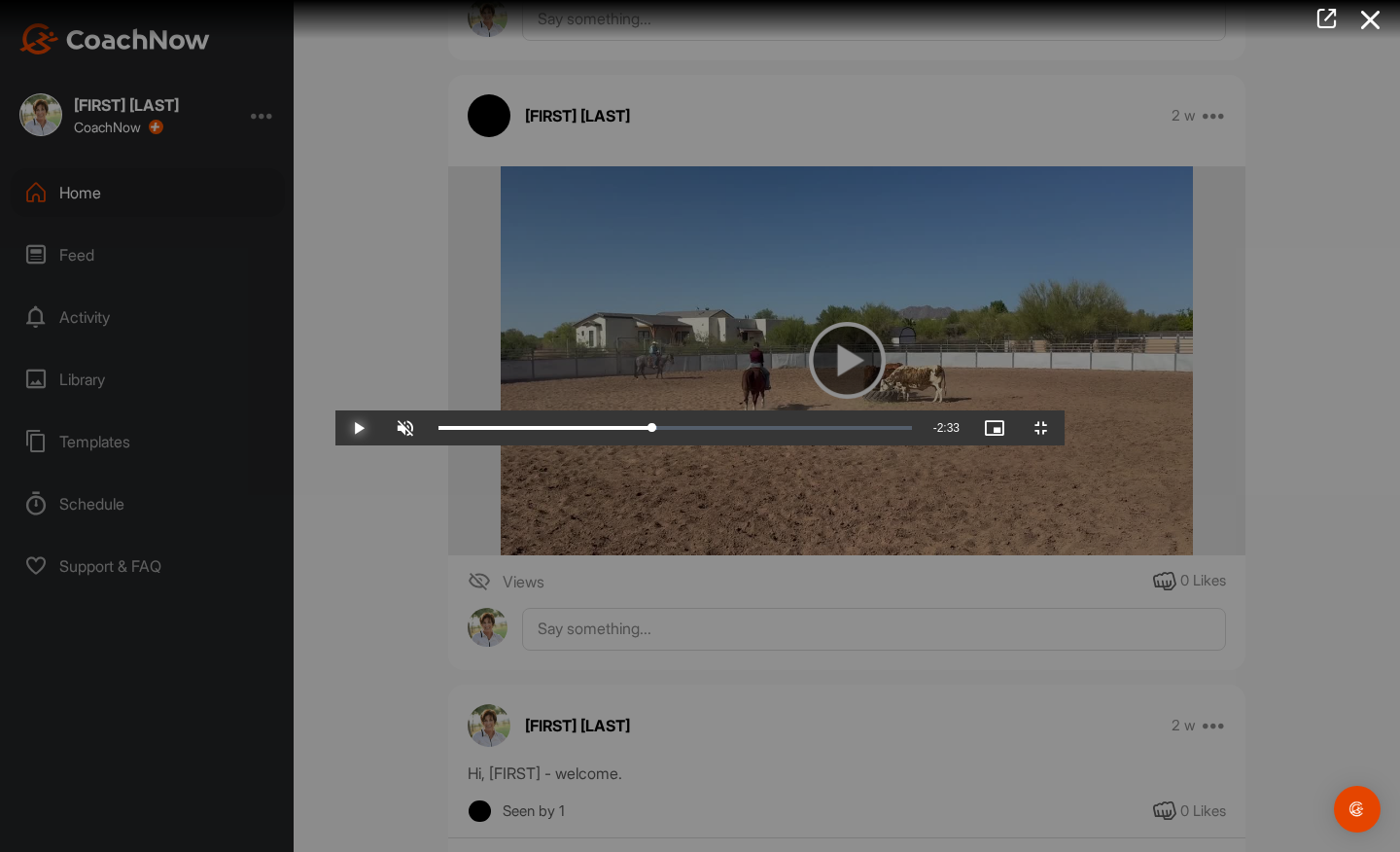 click at bounding box center (359, 428) 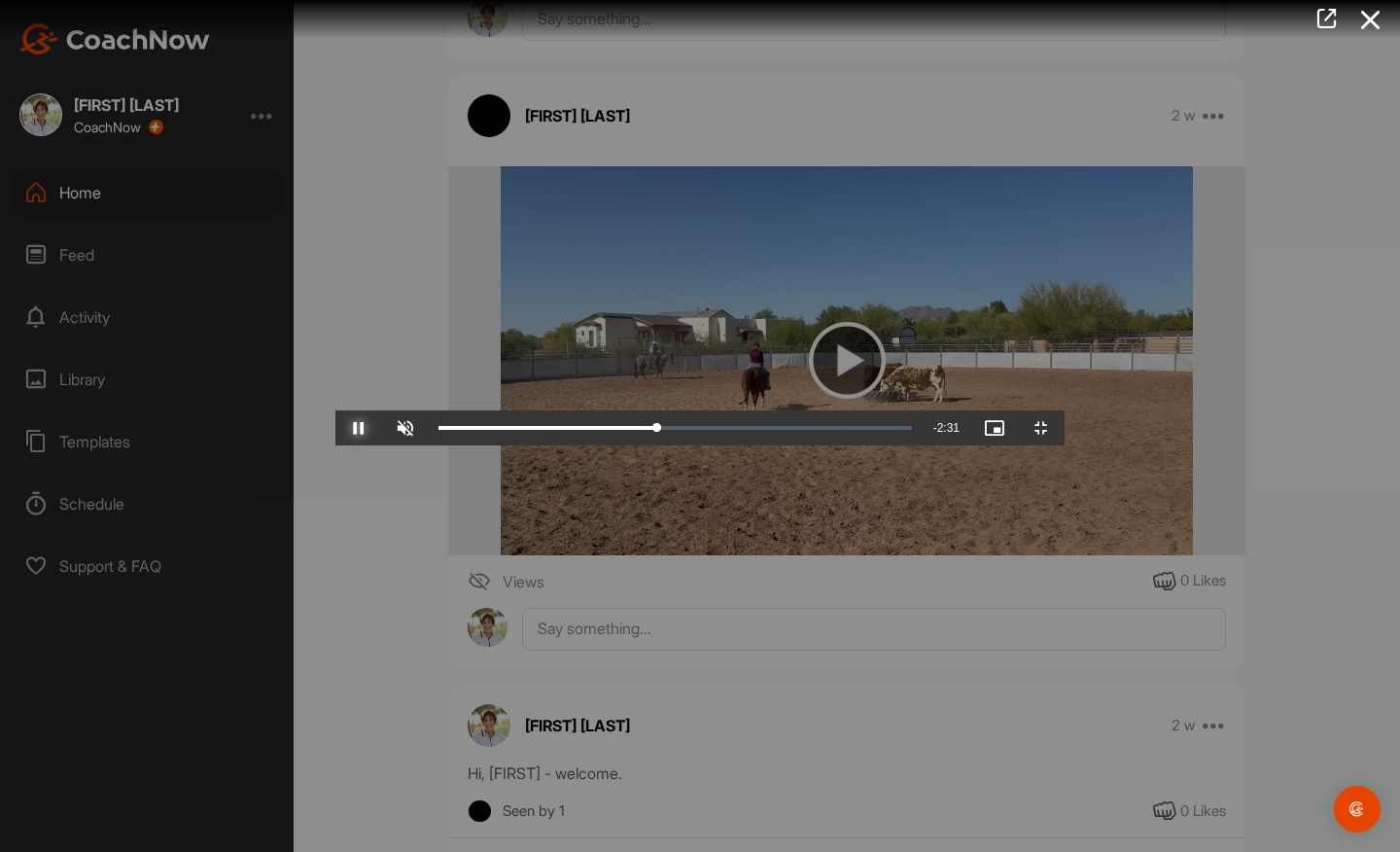 click at bounding box center [359, 428] 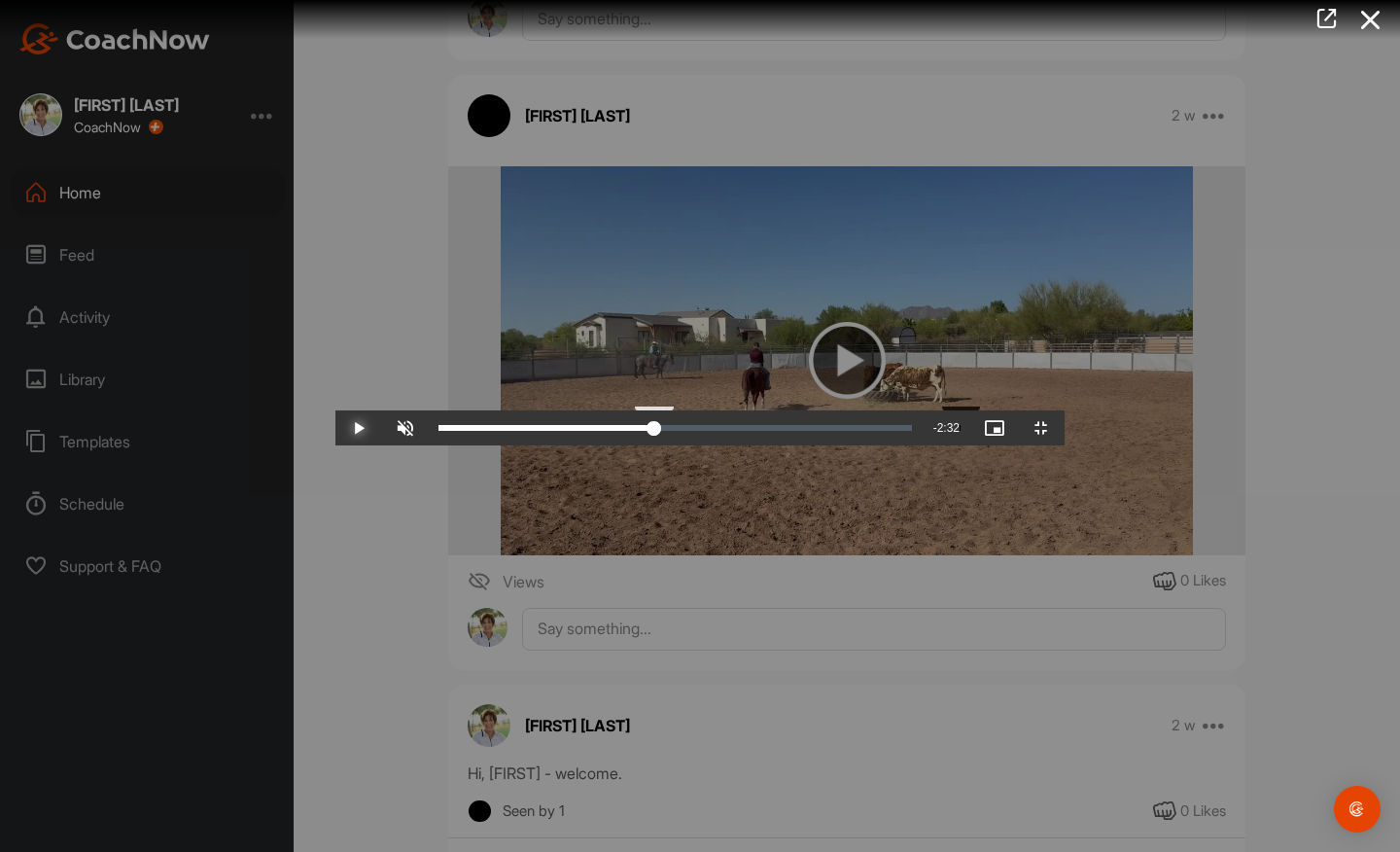 click on "2:07" at bounding box center (546, 428) 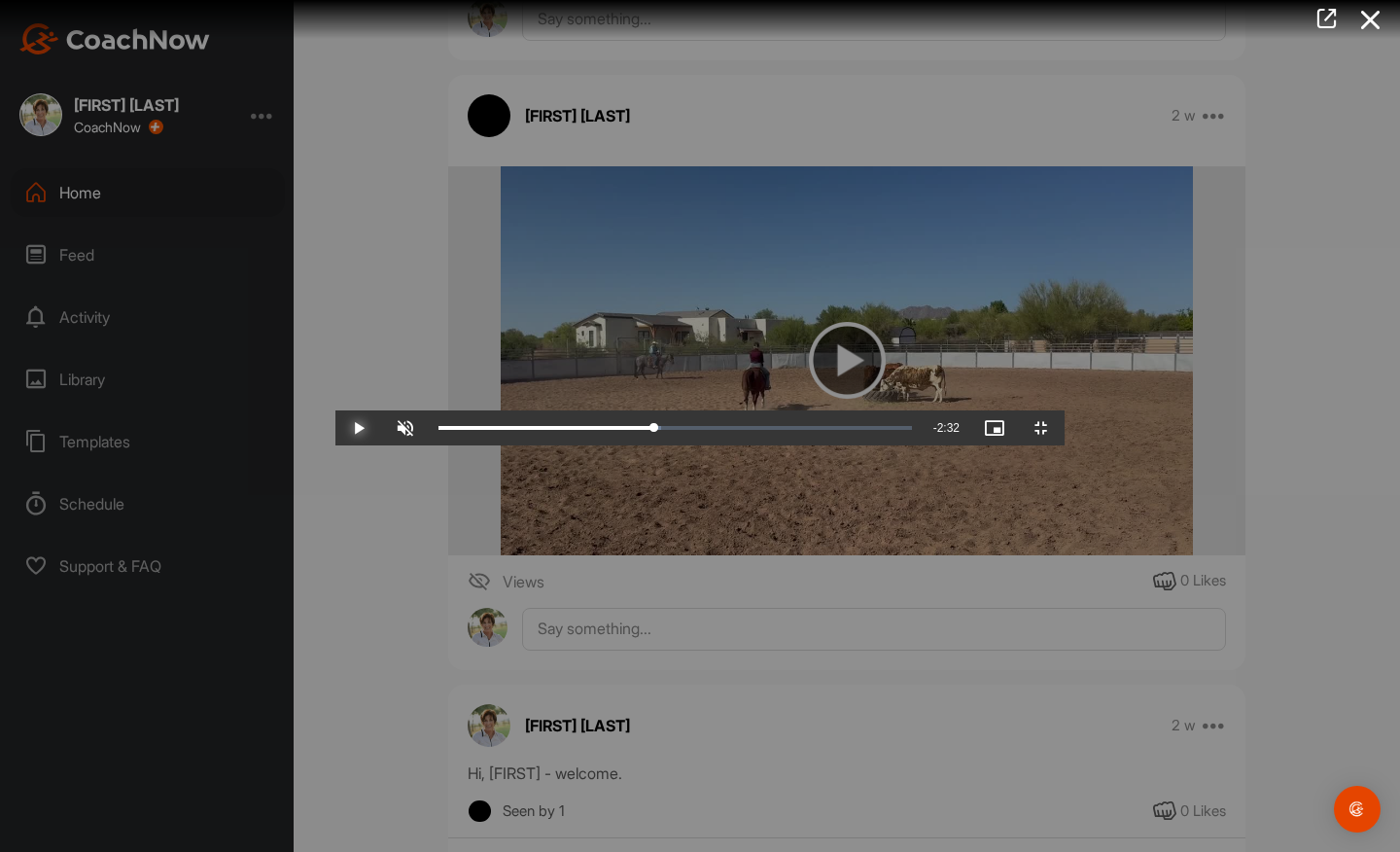 click at bounding box center [359, 428] 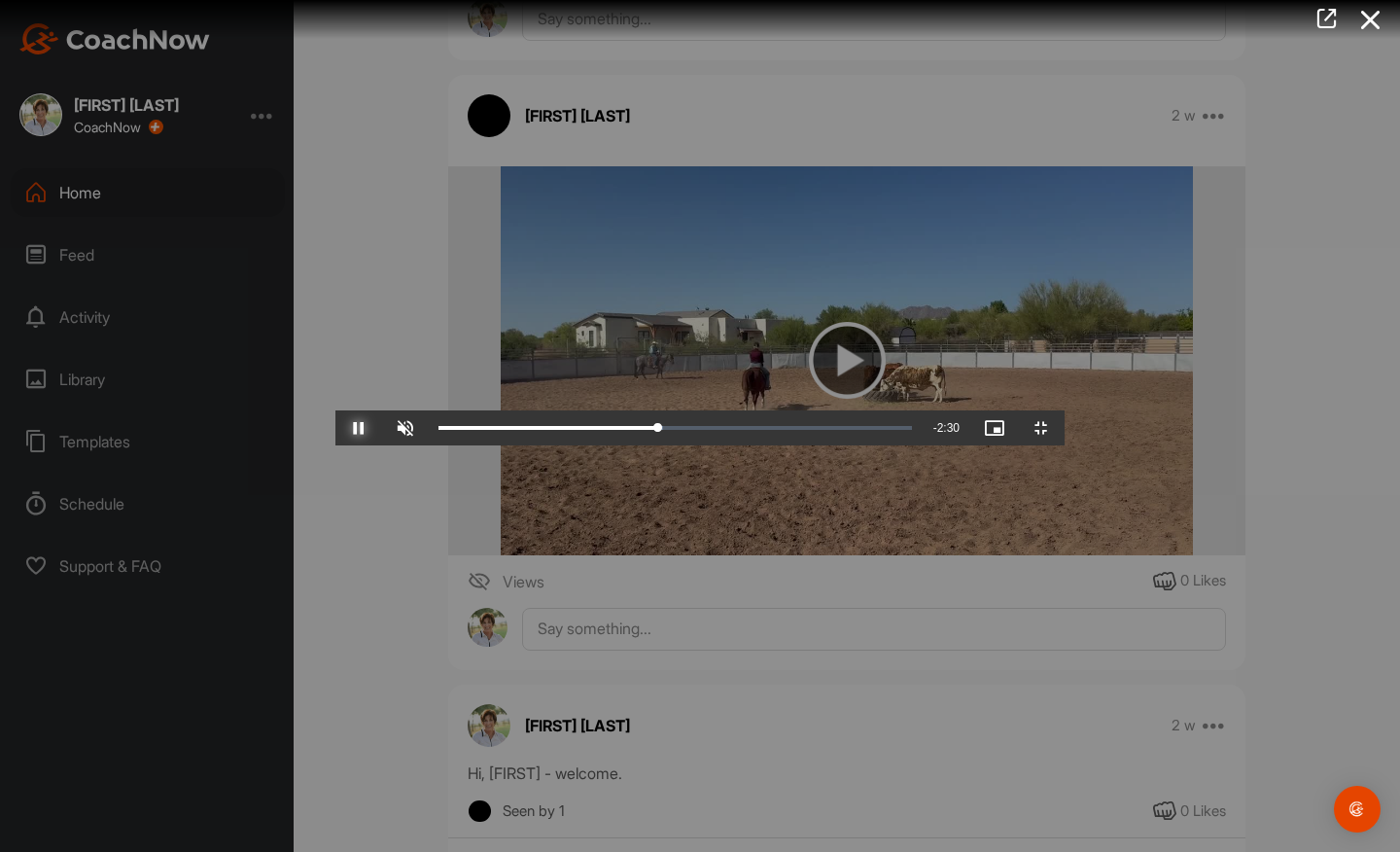 click at bounding box center [359, 428] 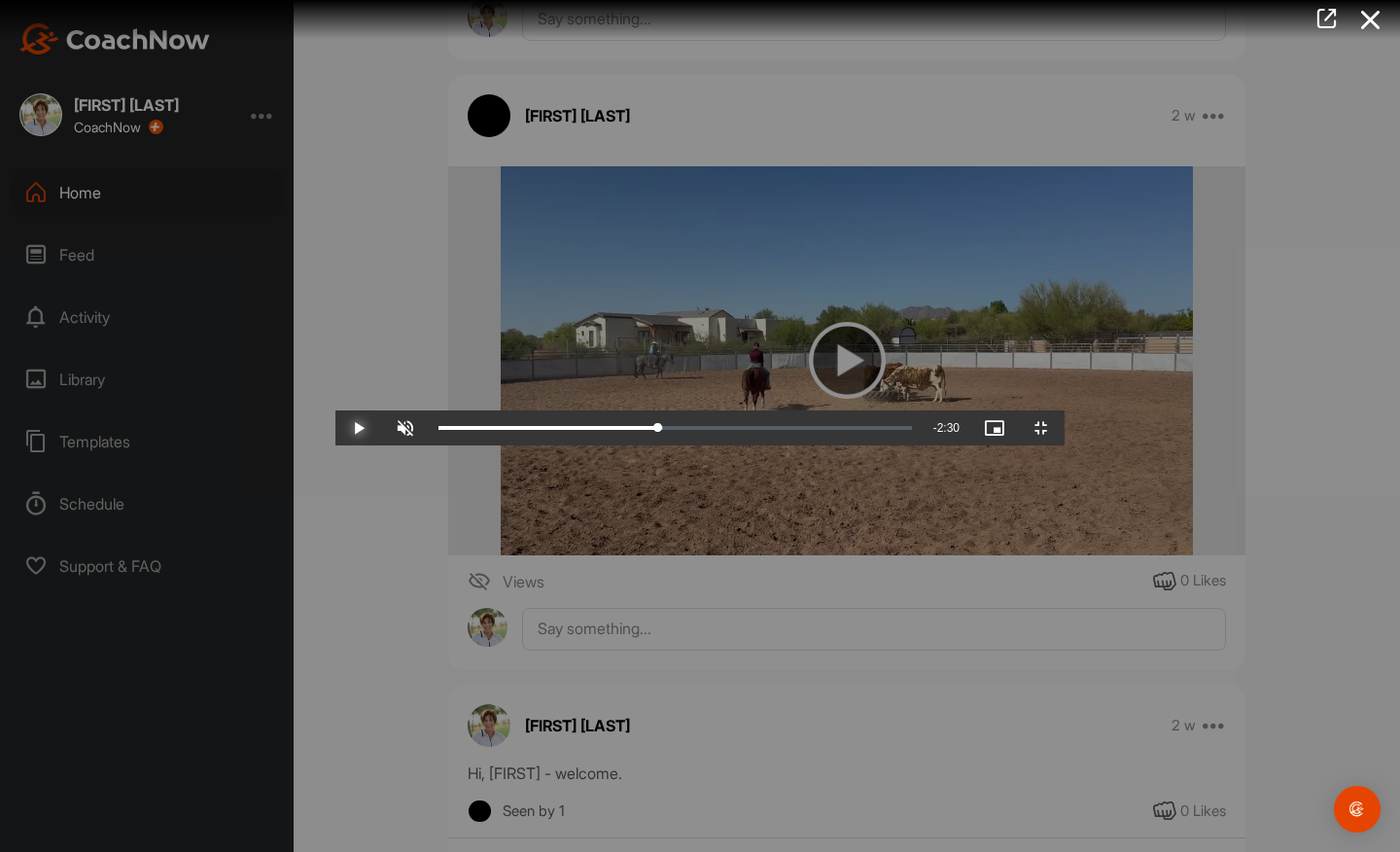 click at bounding box center (359, 428) 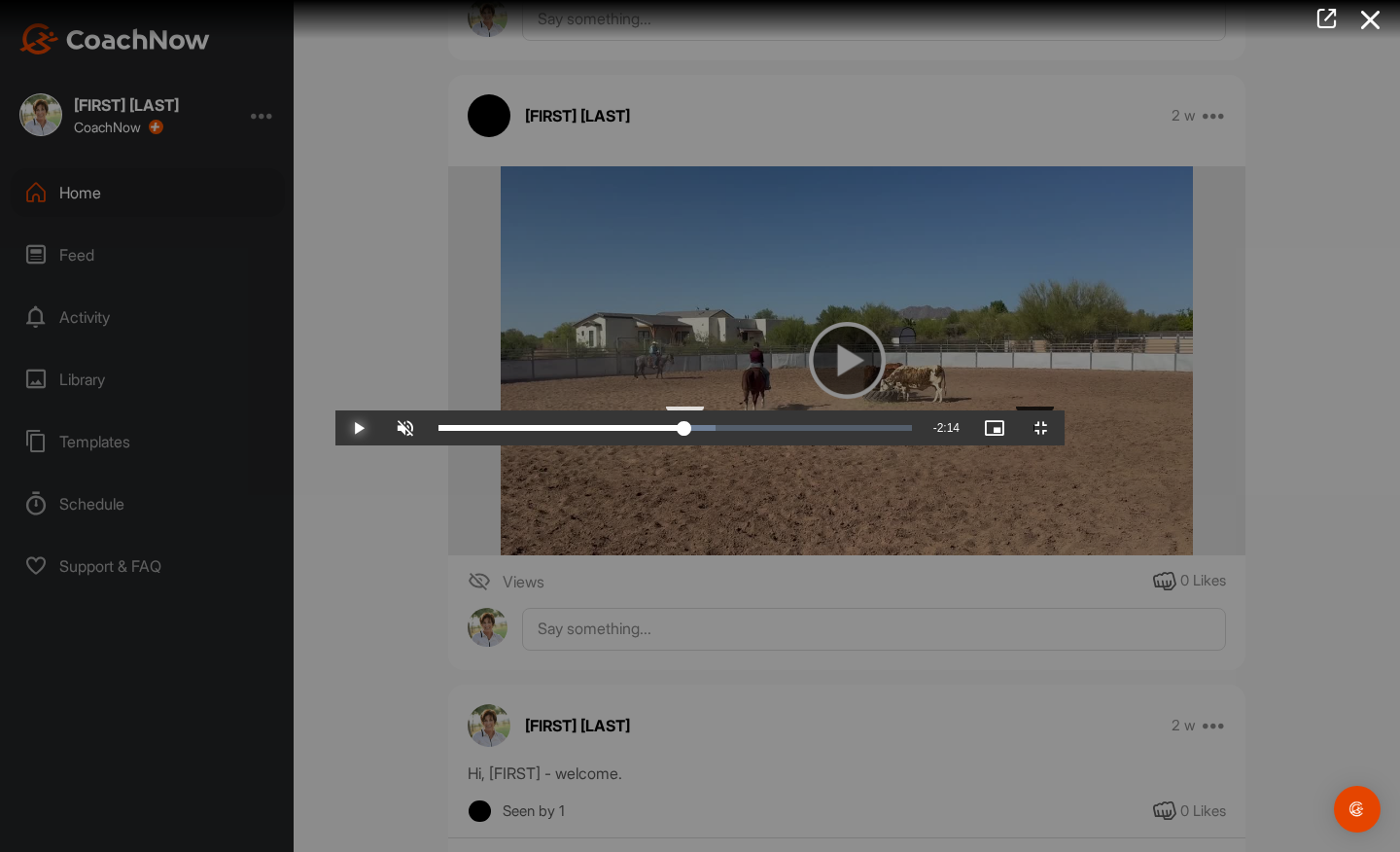 drag, startPoint x: 759, startPoint y: 833, endPoint x: 697, endPoint y: 832, distance: 62.00806 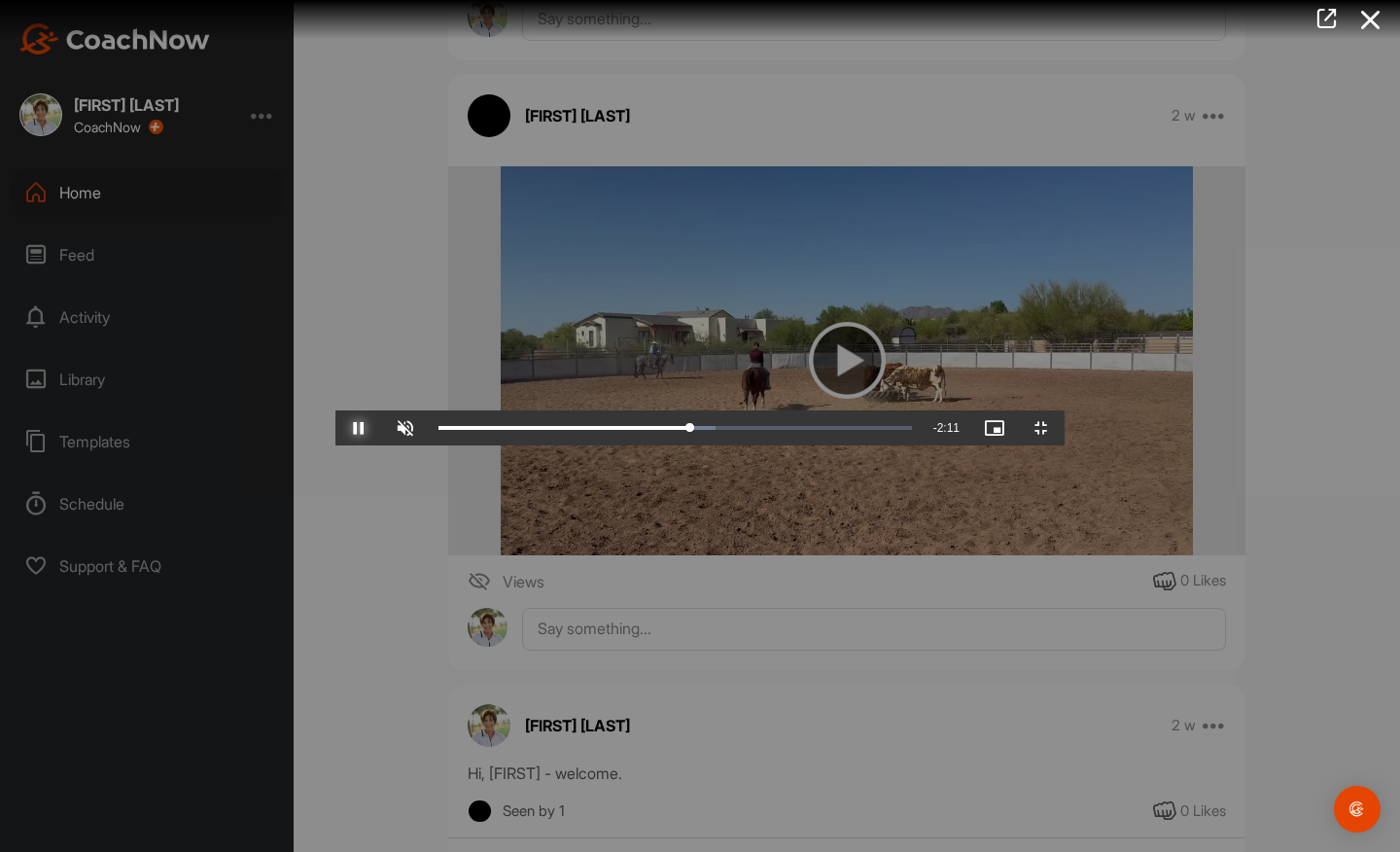 click at bounding box center [359, 428] 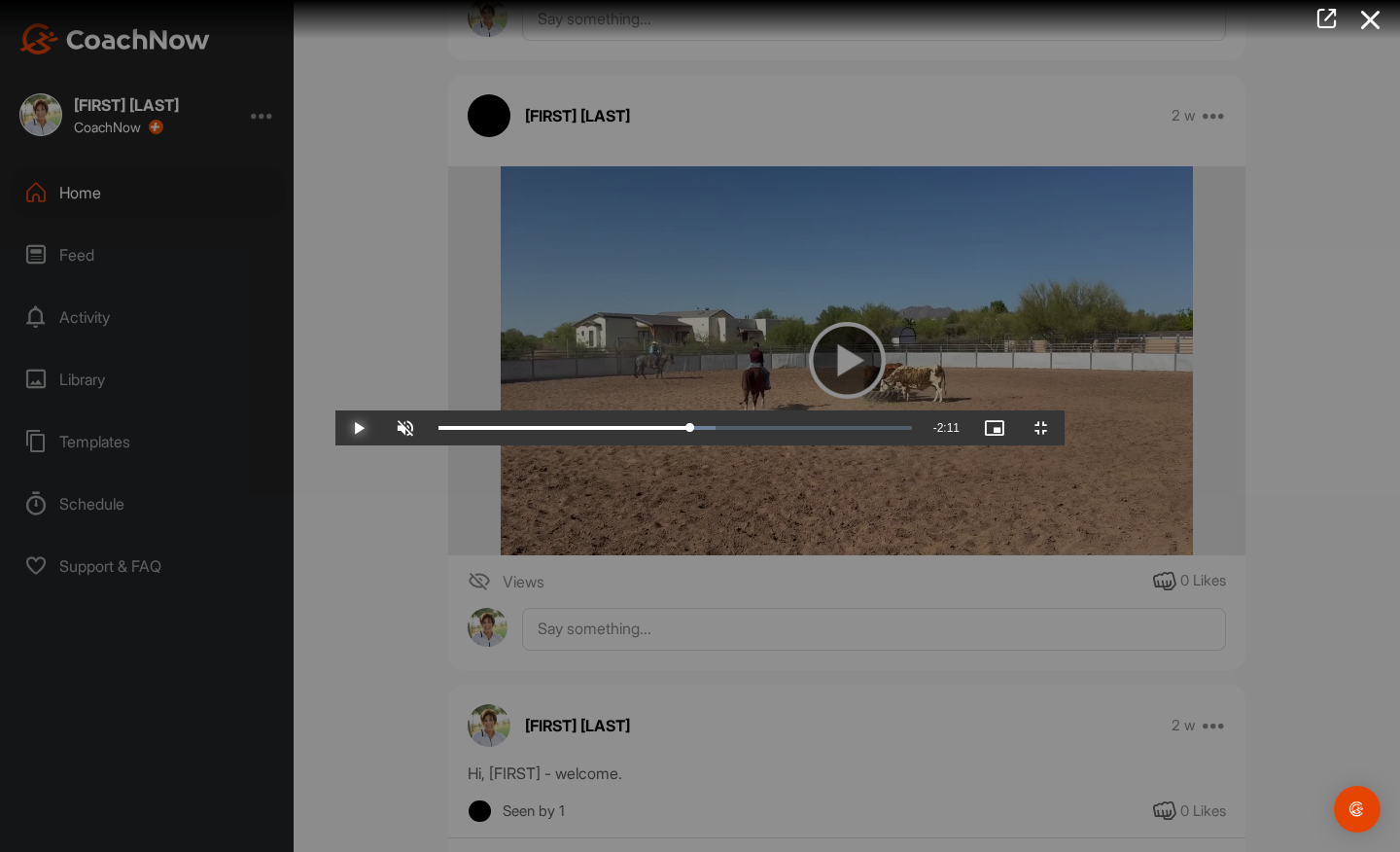 click at bounding box center [359, 428] 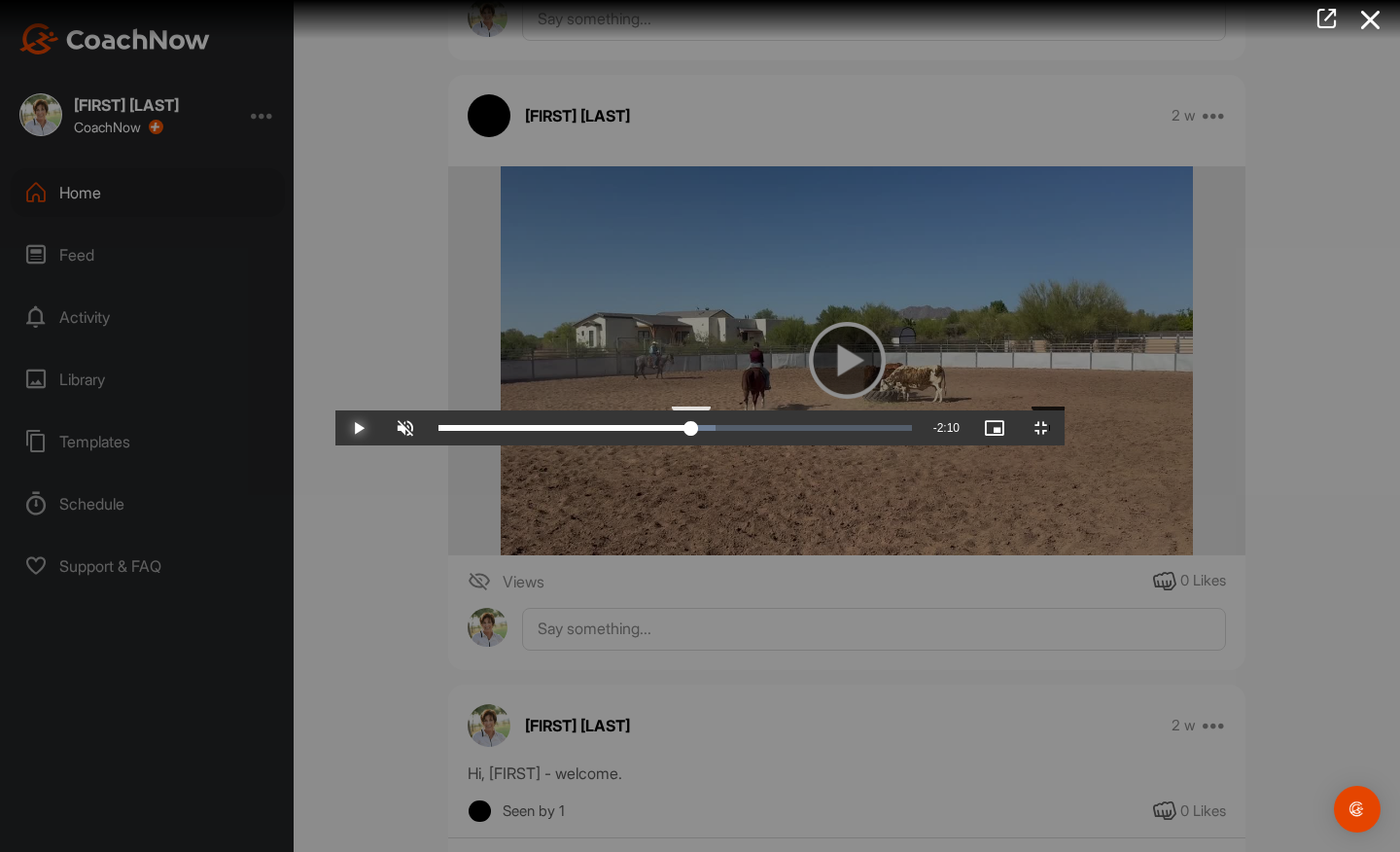 drag, startPoint x: 759, startPoint y: 835, endPoint x: 713, endPoint y: 835, distance: 46 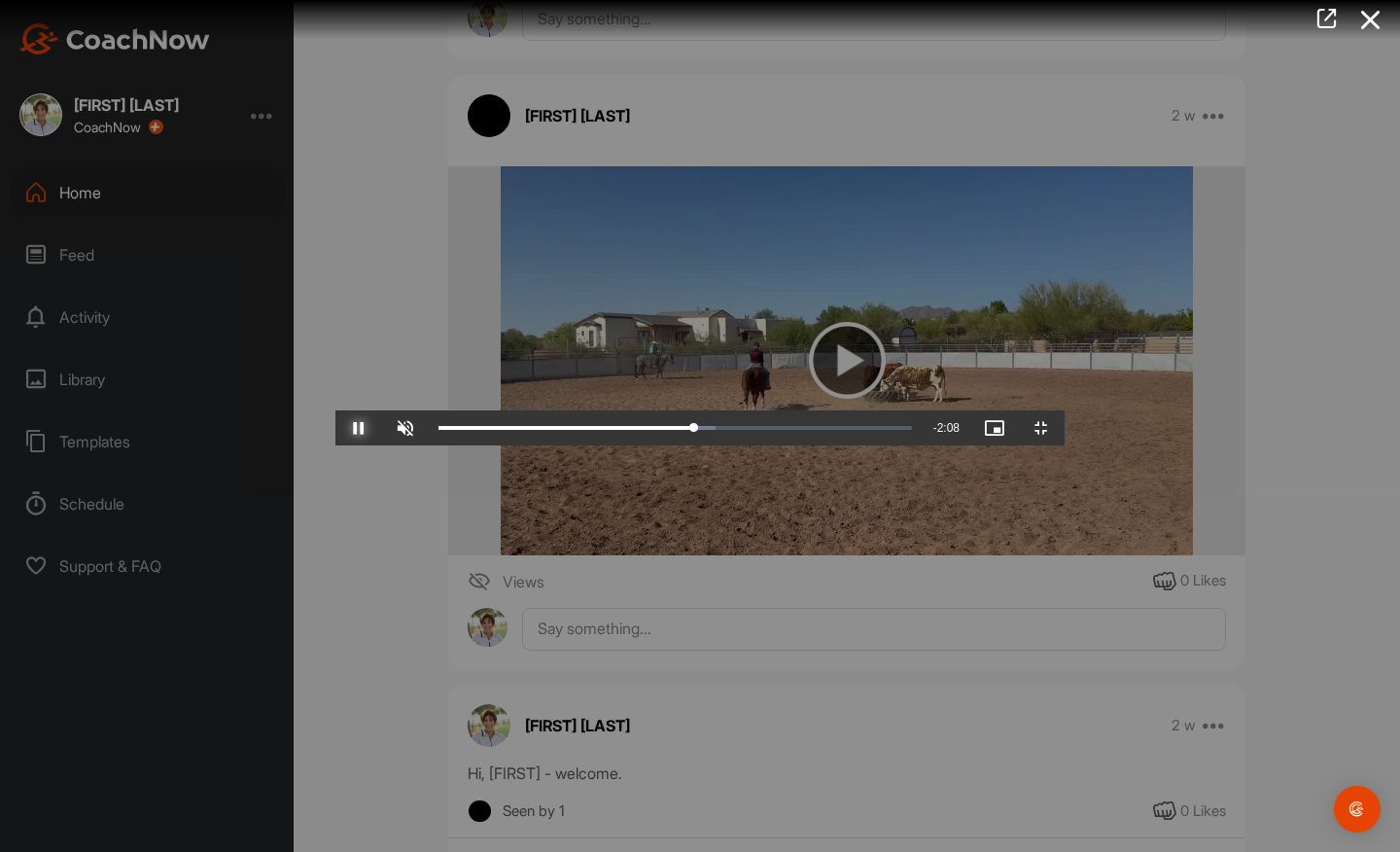 click at bounding box center (359, 428) 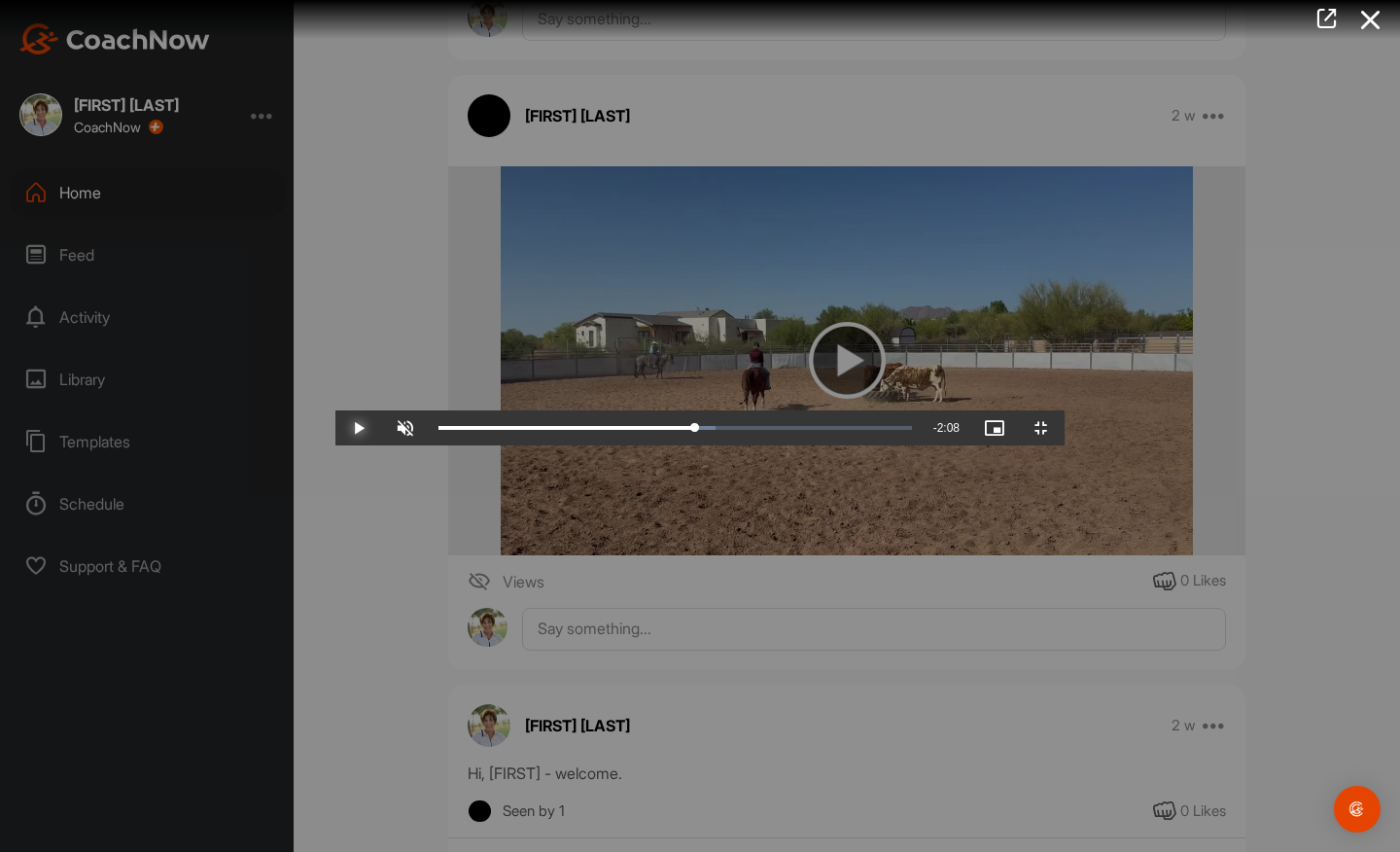 click at bounding box center [359, 428] 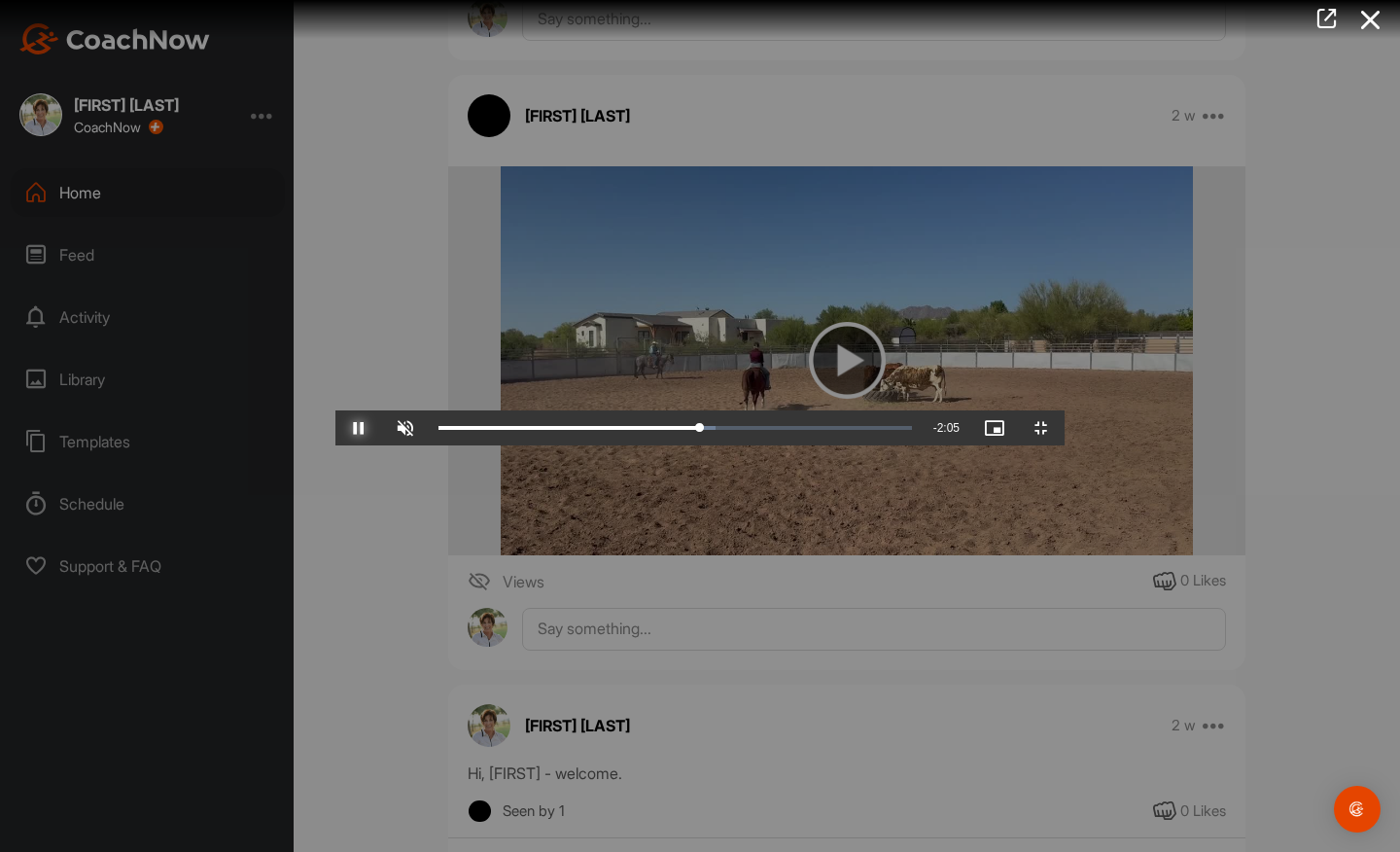 click at bounding box center [359, 428] 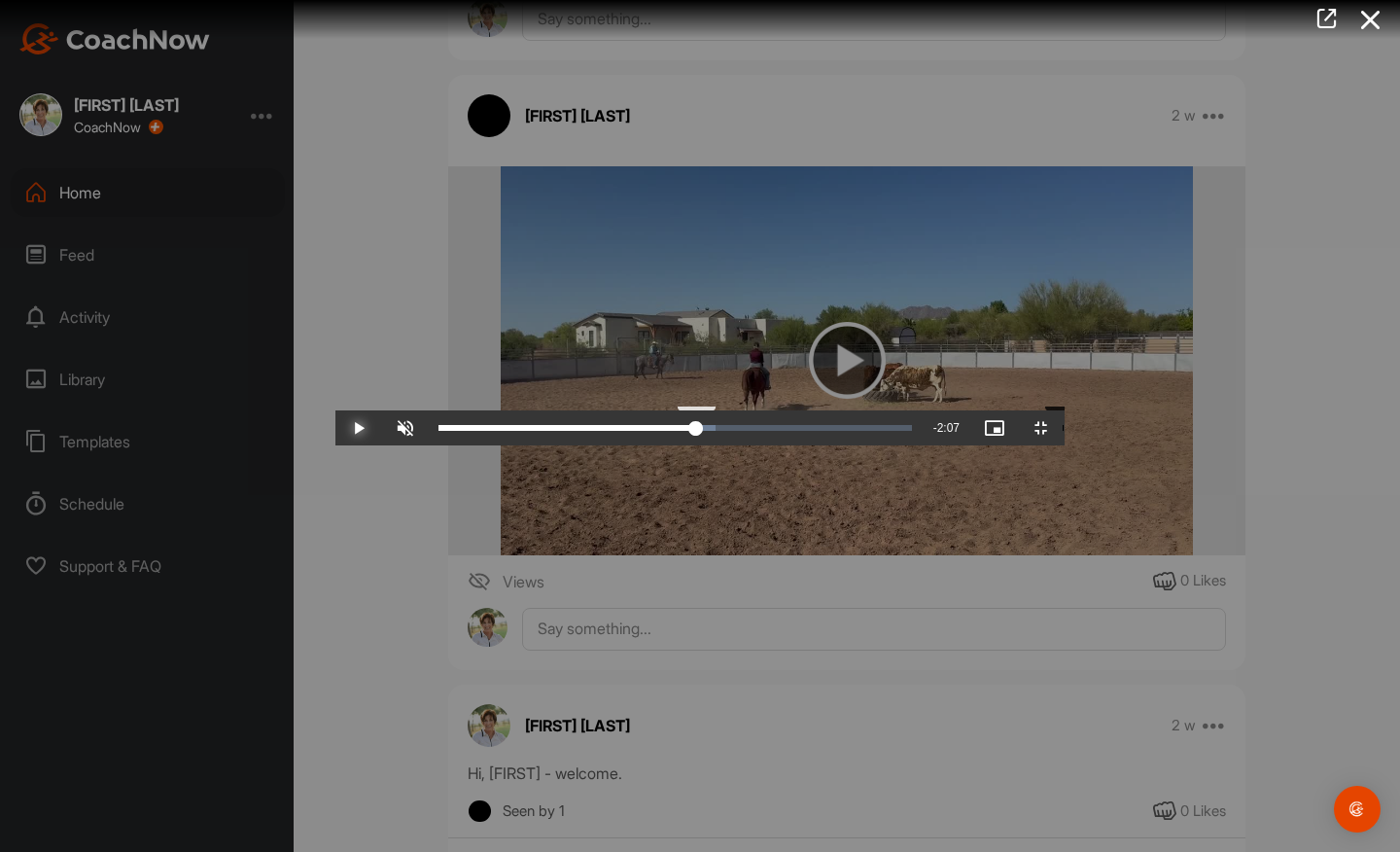 click on "2:32" at bounding box center (567, 428) 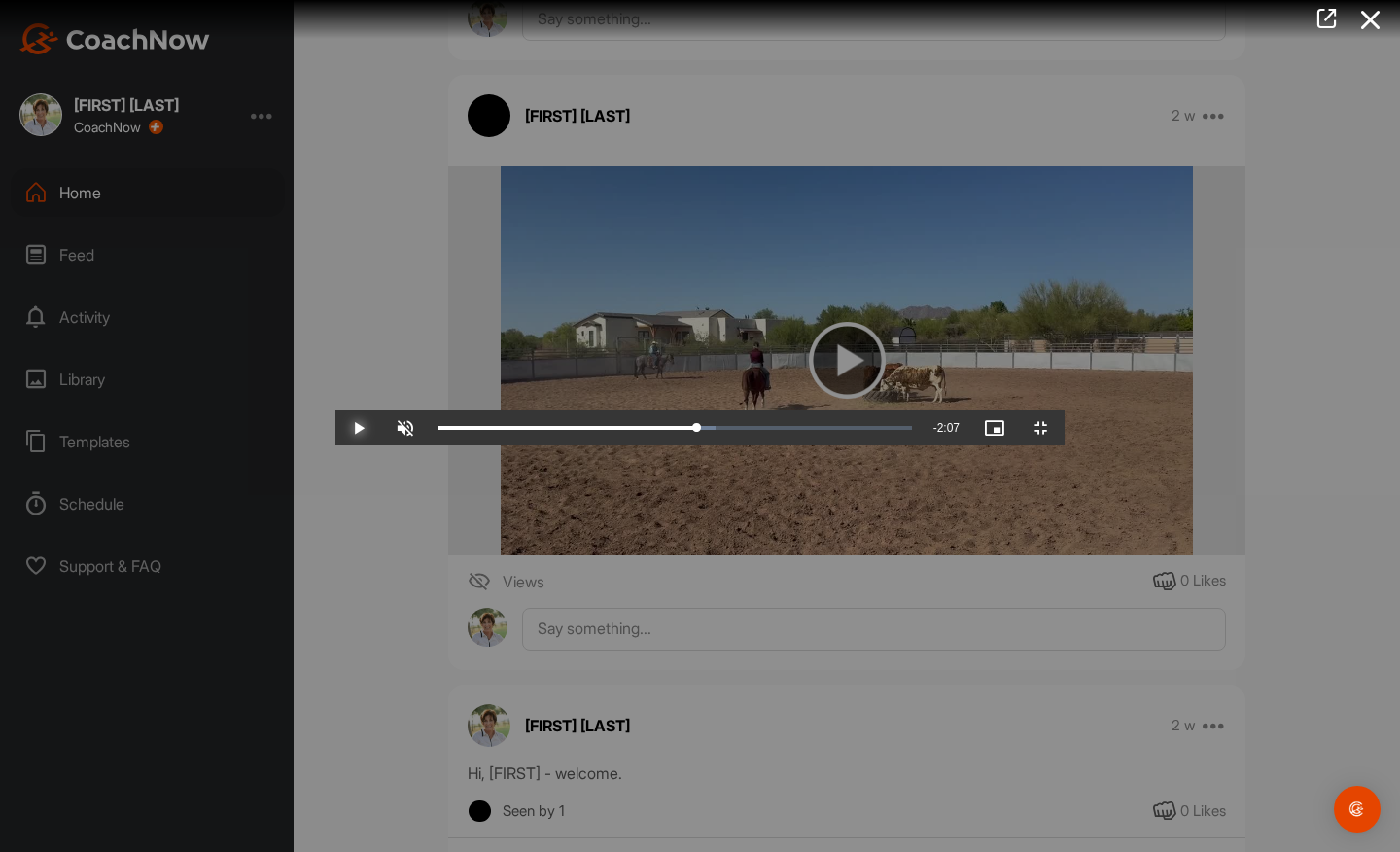 click at bounding box center (359, 428) 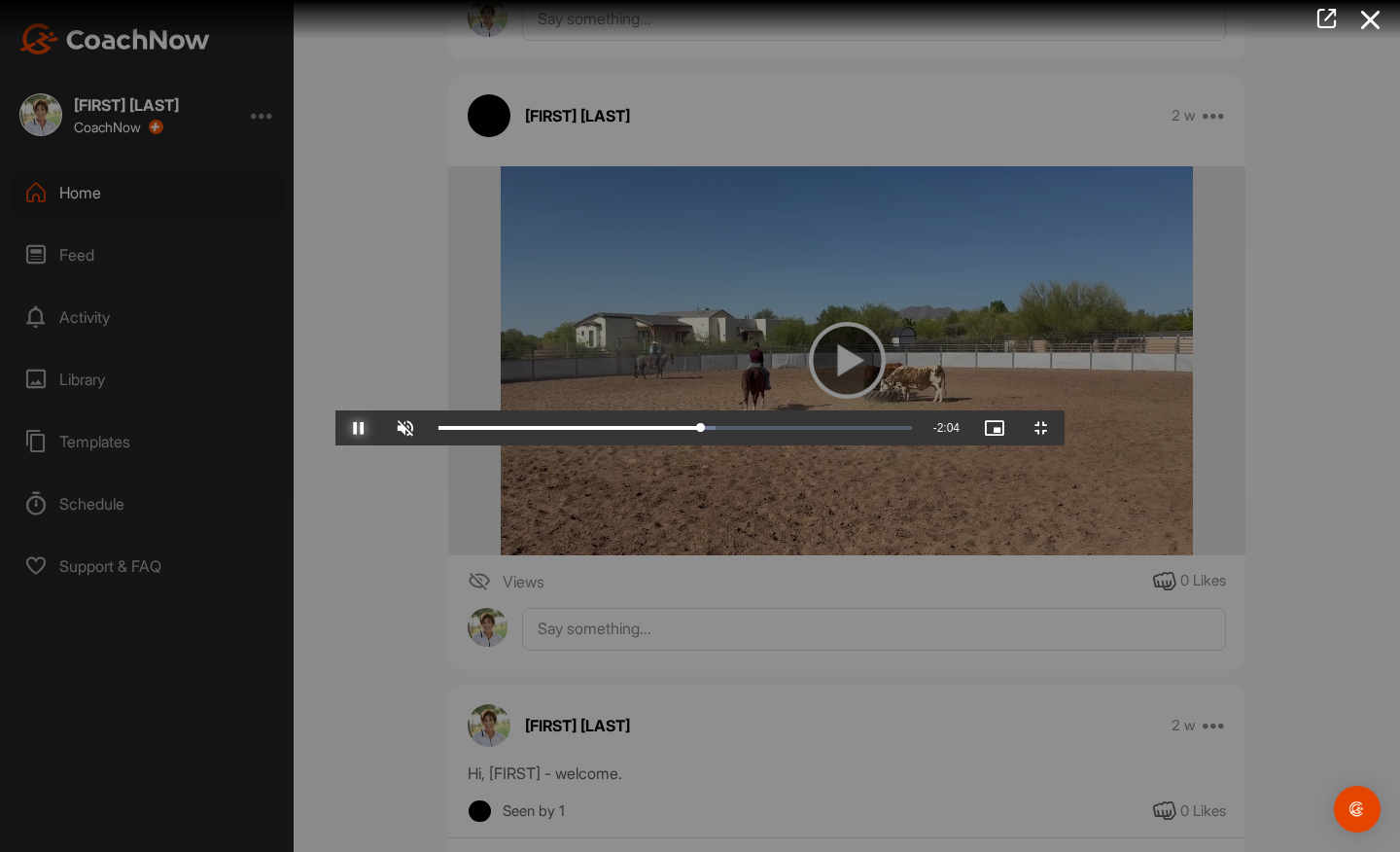 click at bounding box center [359, 428] 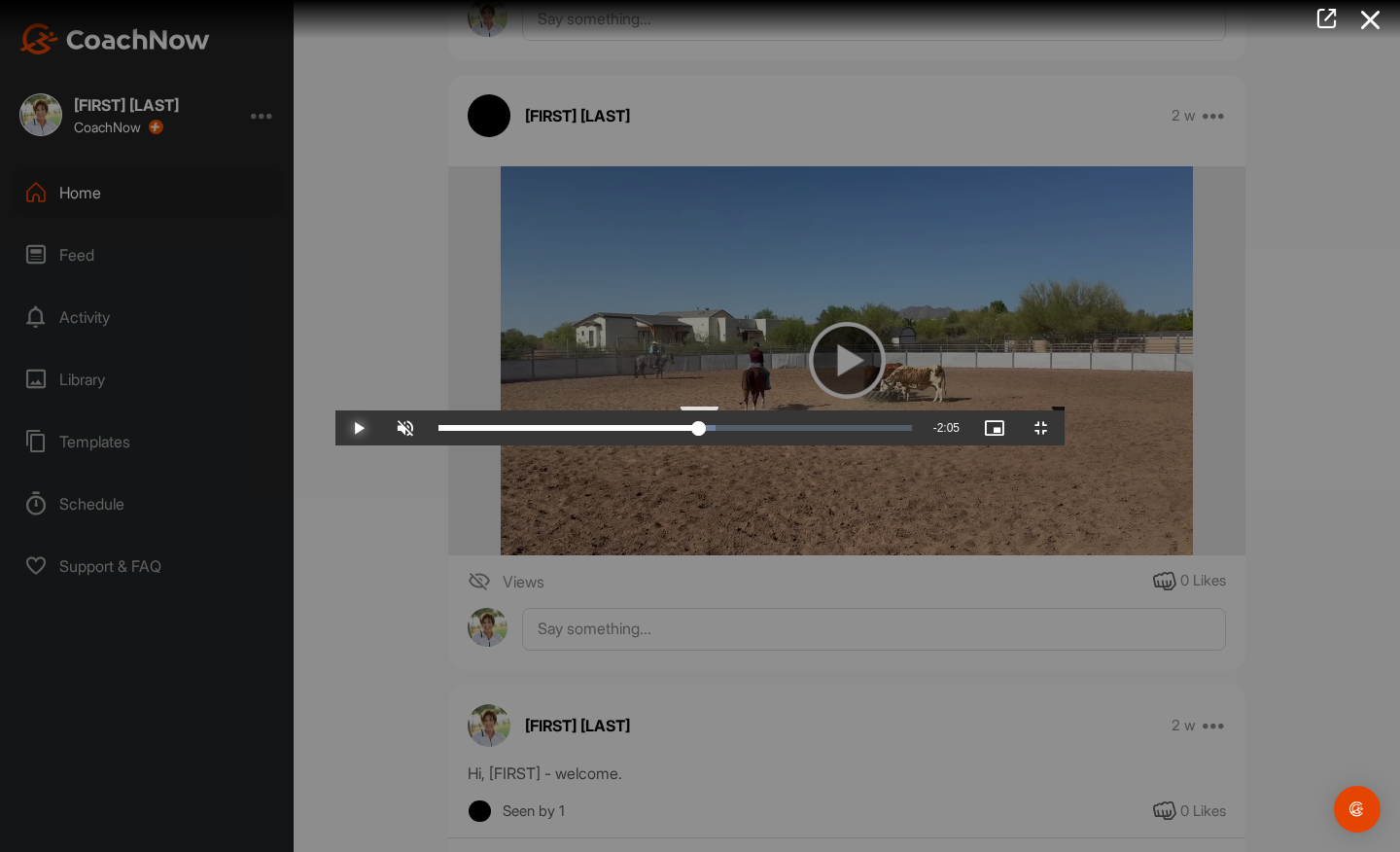 click on "2:34" at bounding box center [569, 428] 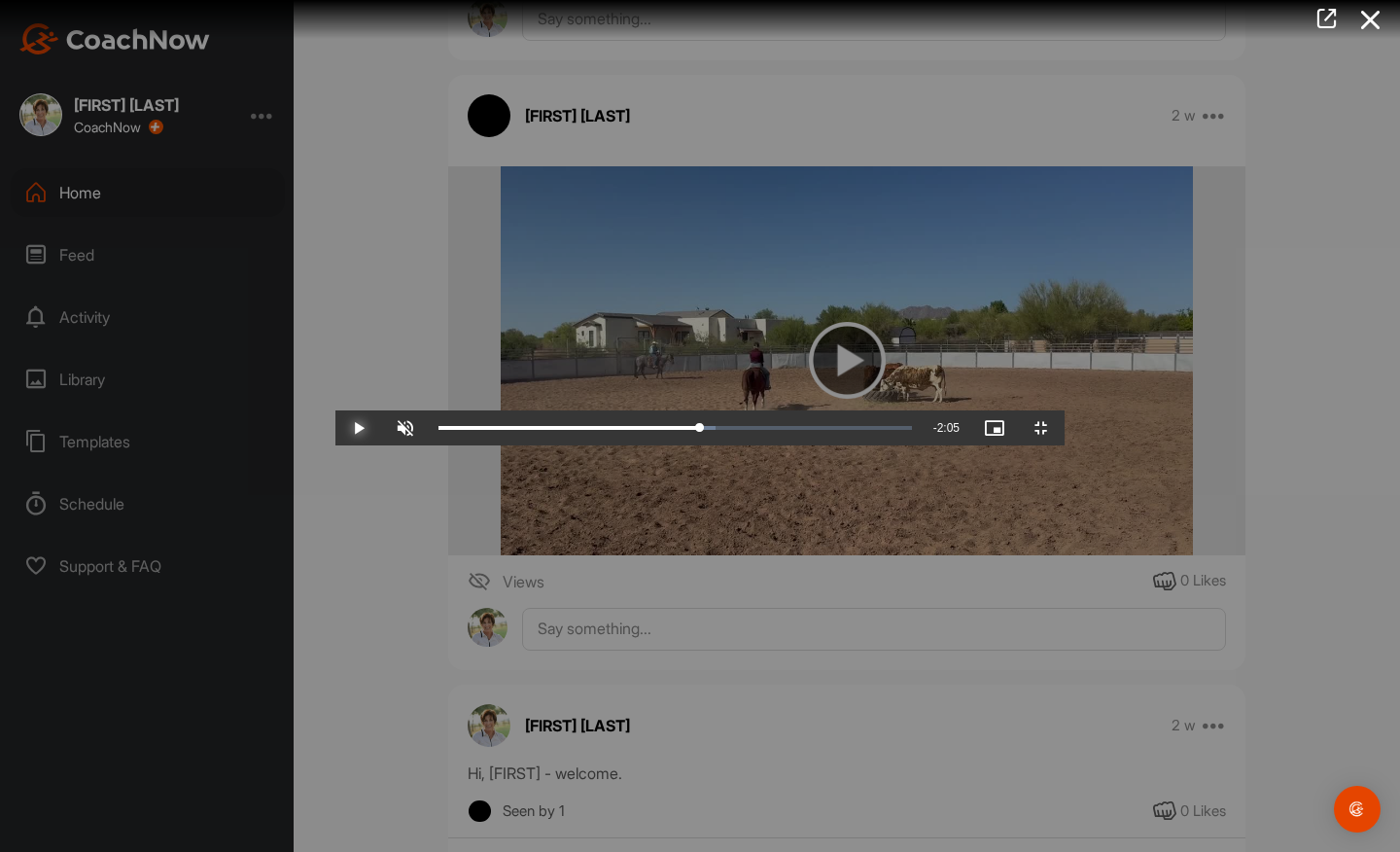 click at bounding box center (359, 428) 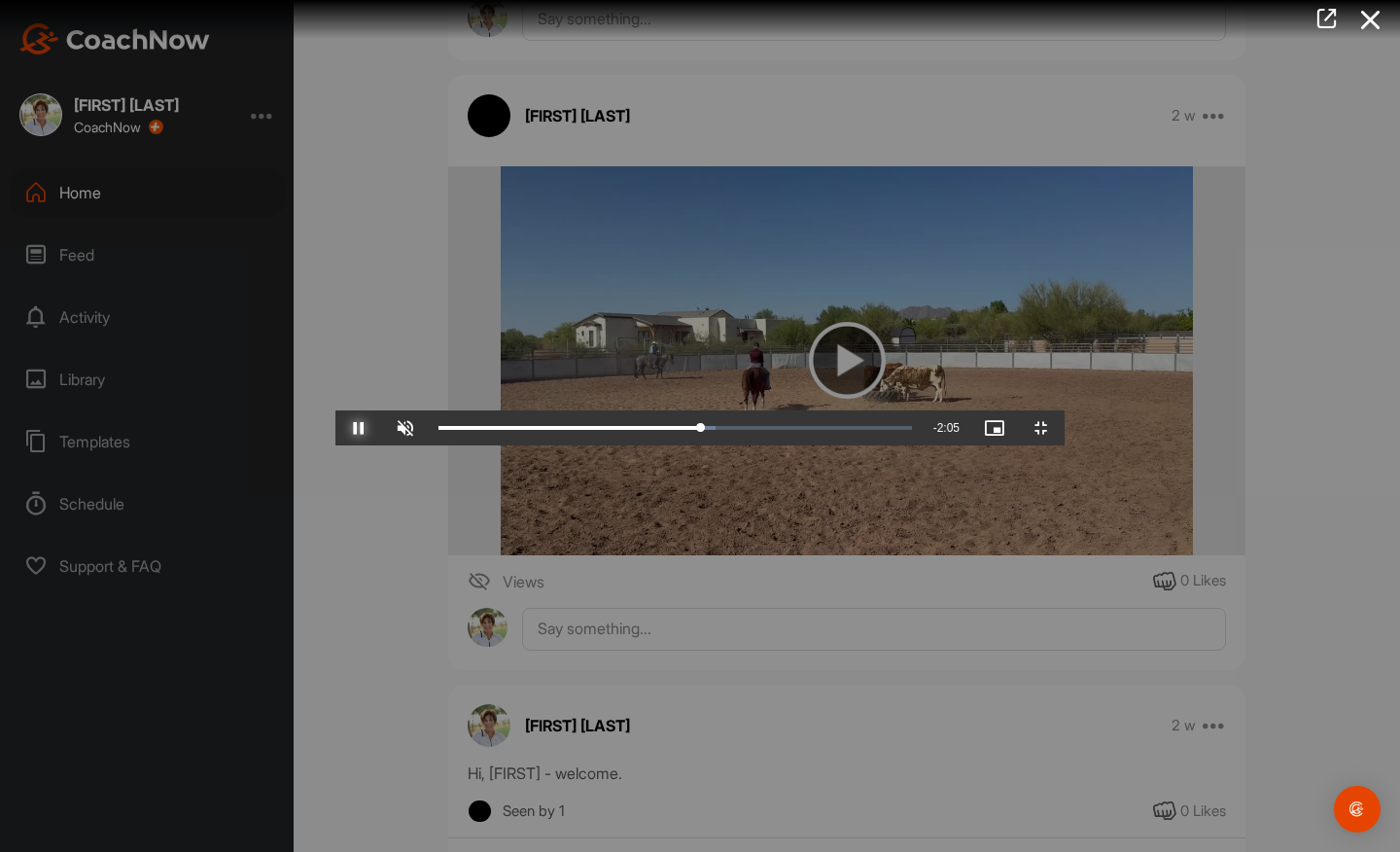 click at bounding box center [359, 428] 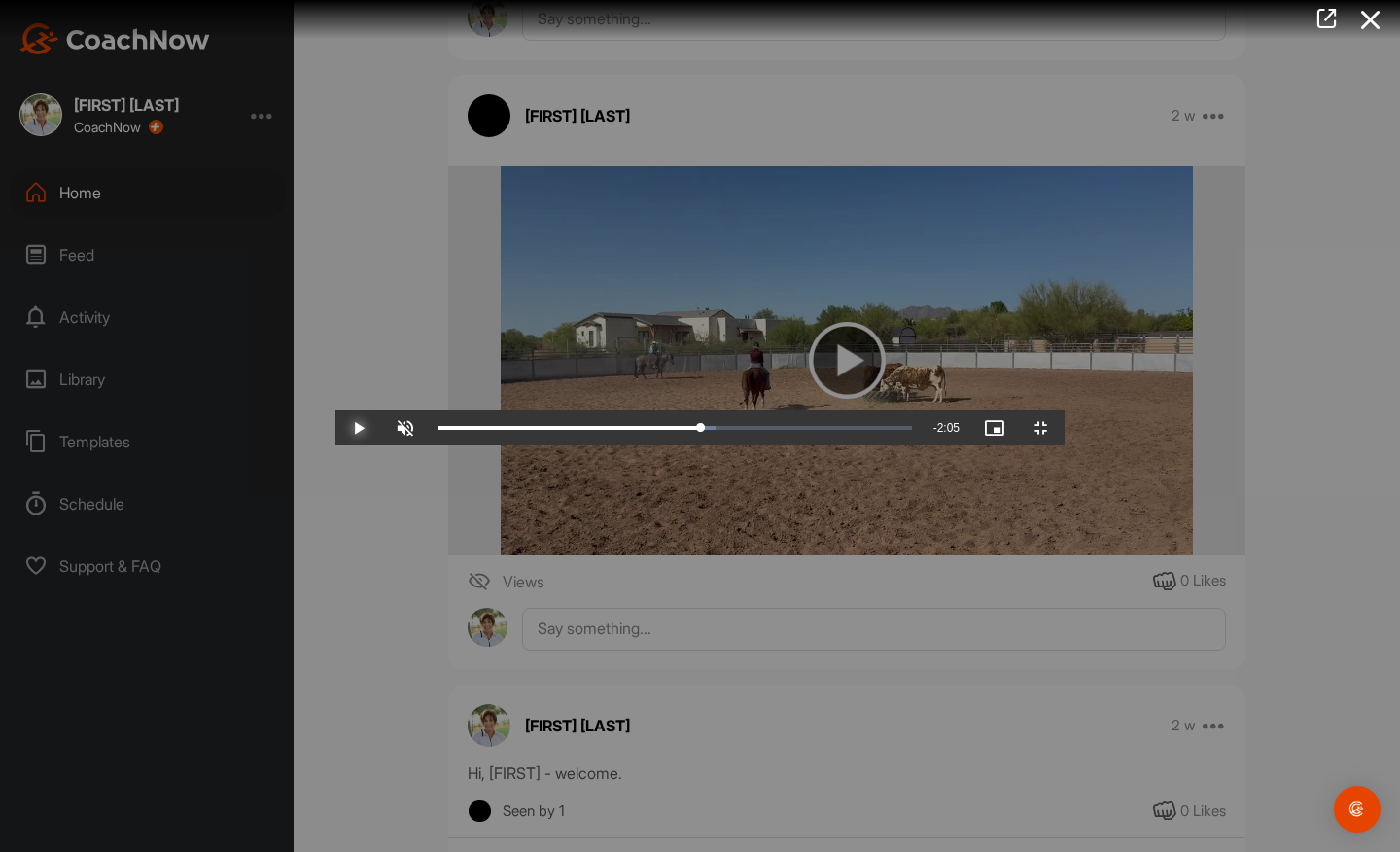 click at bounding box center [359, 428] 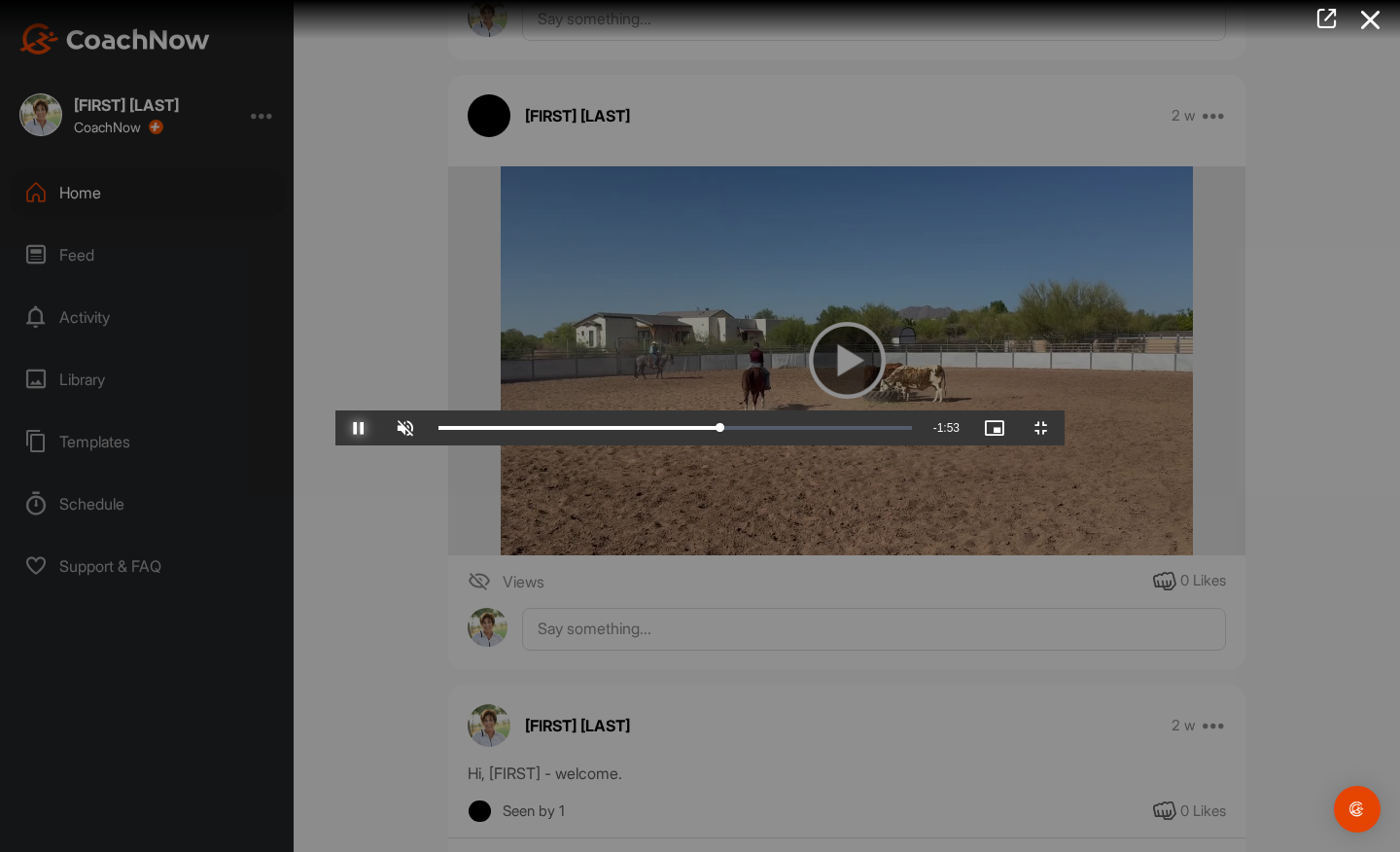click at bounding box center [359, 428] 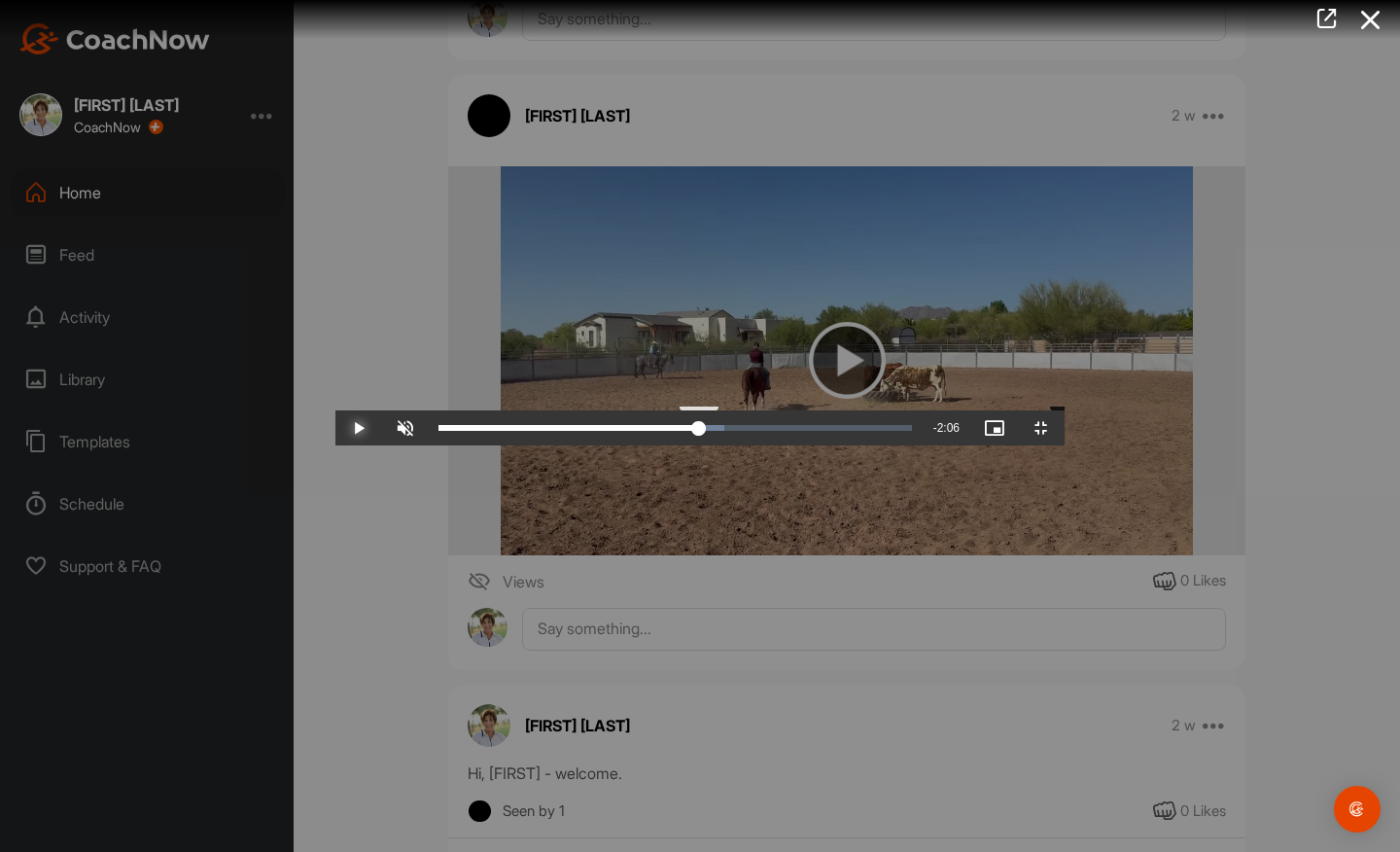 drag, startPoint x: 781, startPoint y: 837, endPoint x: 732, endPoint y: 833, distance: 49.16299 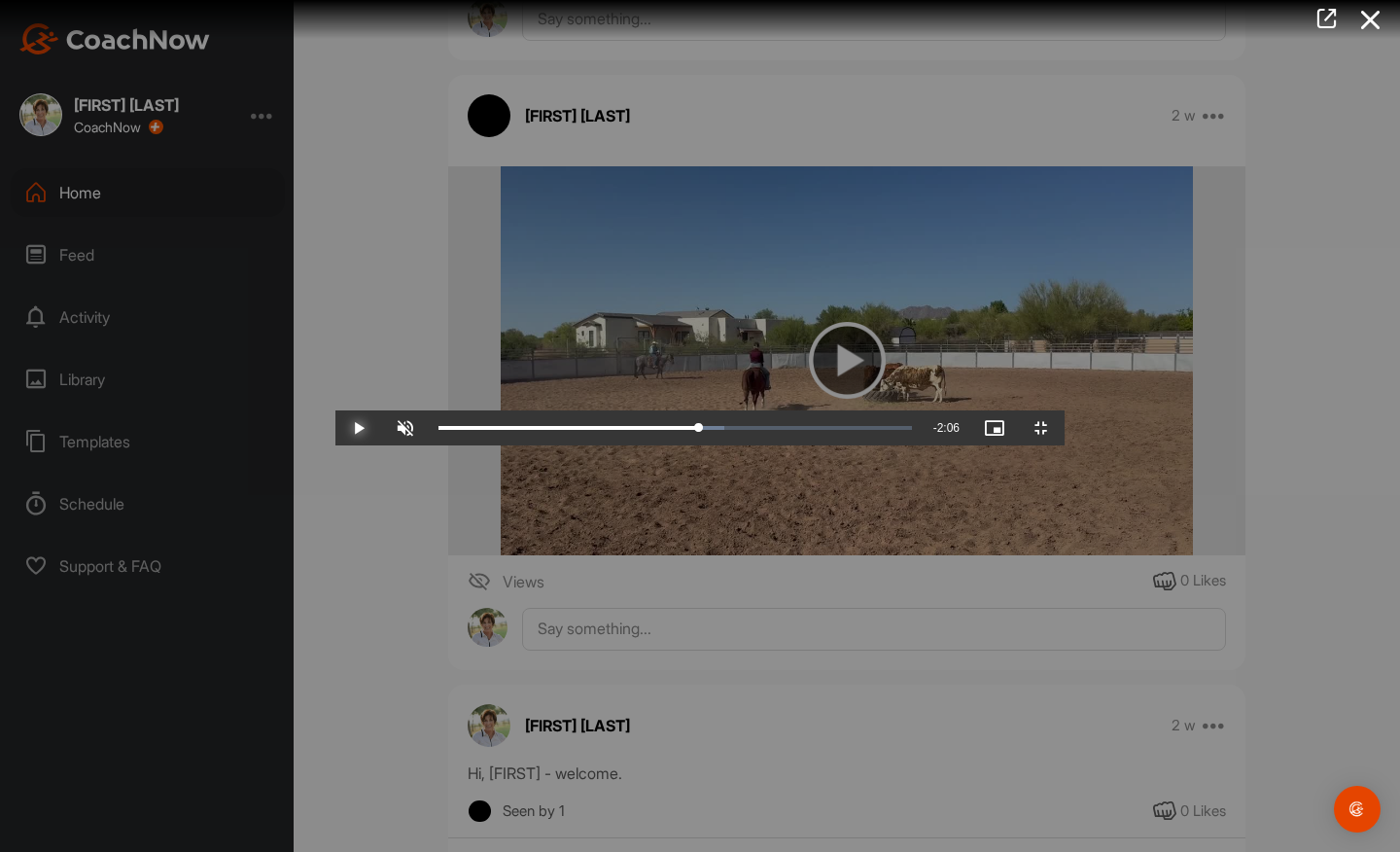 click at bounding box center [359, 428] 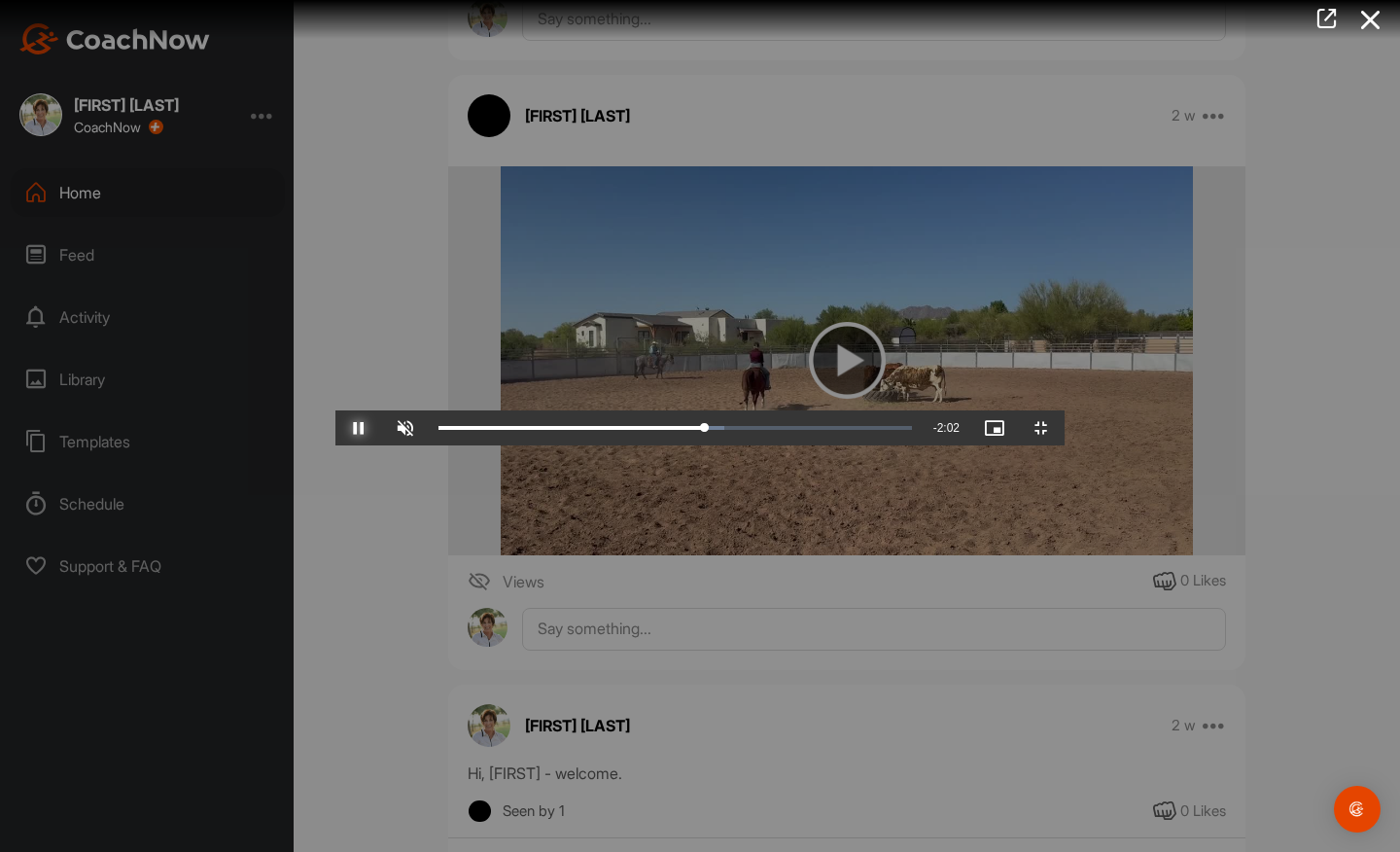 click at bounding box center [359, 428] 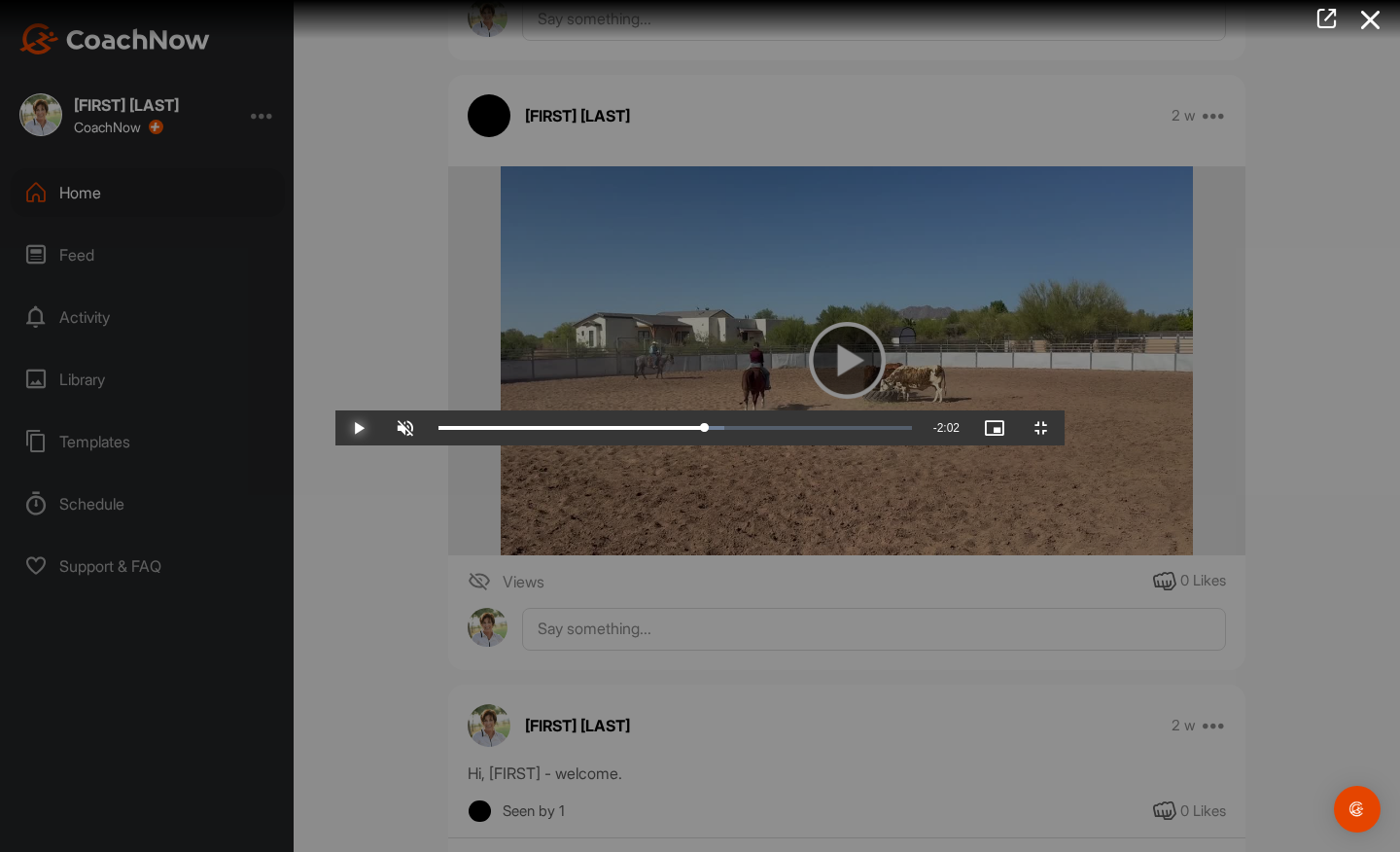 click at bounding box center (359, 428) 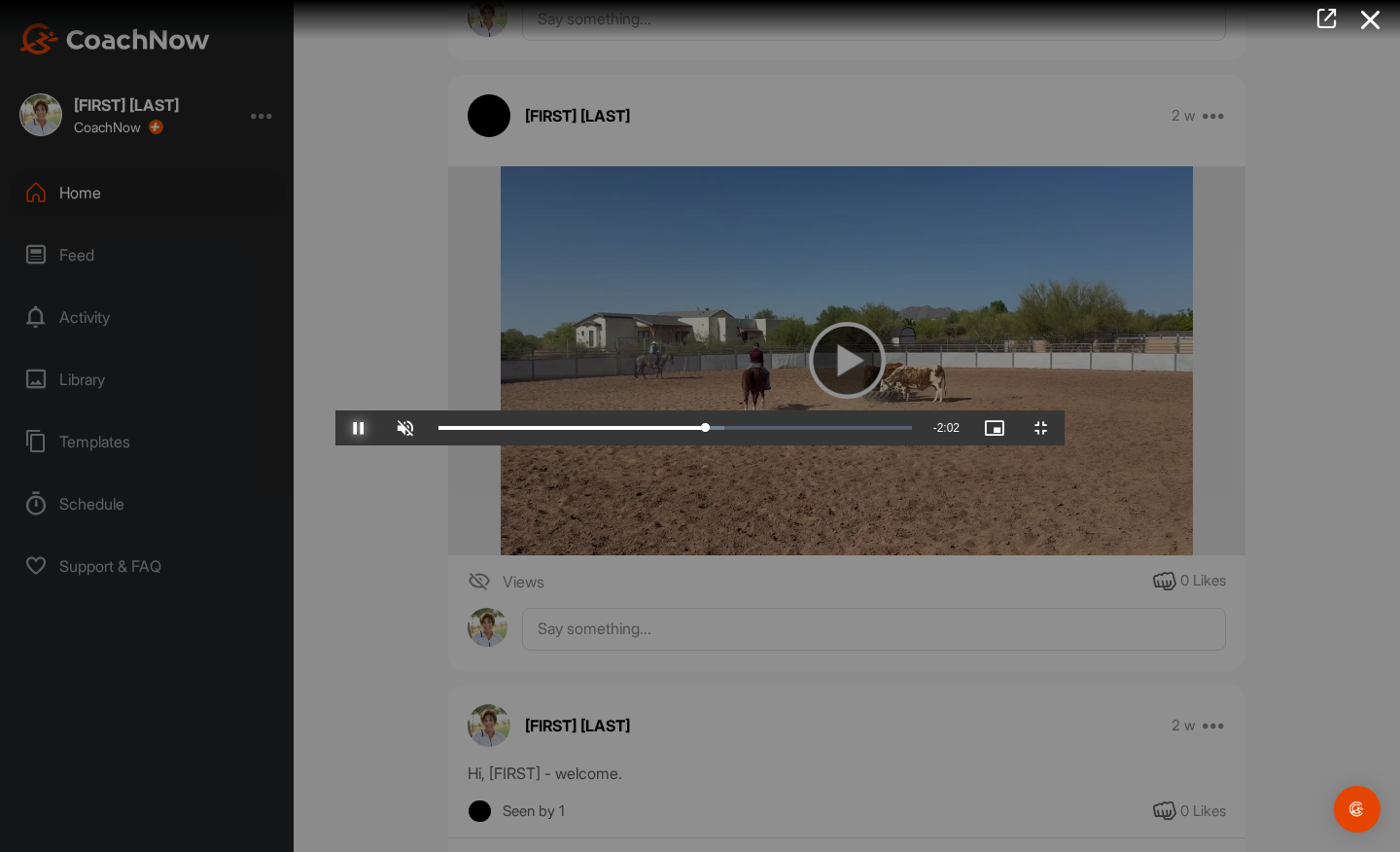 click at bounding box center [359, 428] 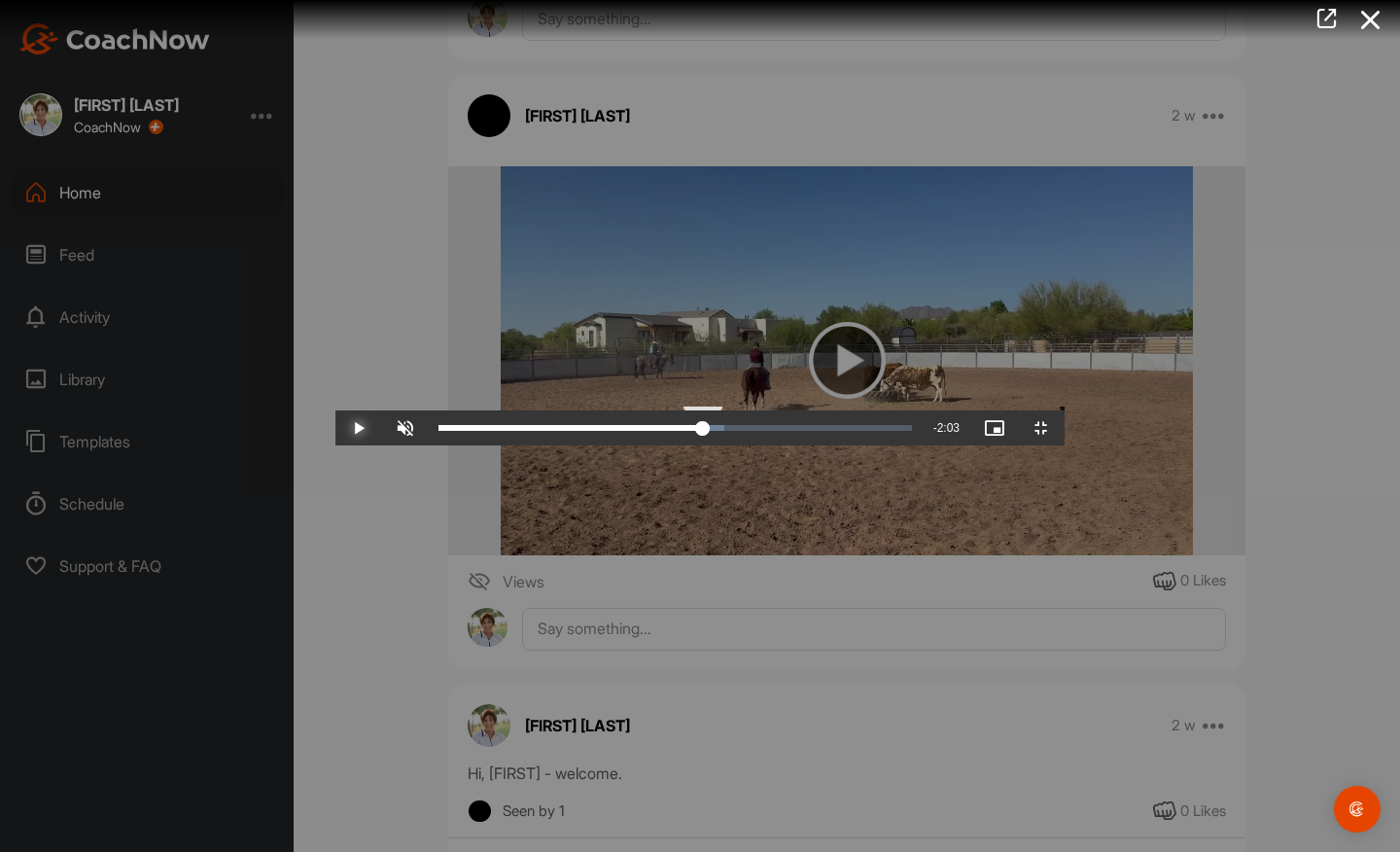 drag, startPoint x: 752, startPoint y: 834, endPoint x: 742, endPoint y: 834, distance: 10 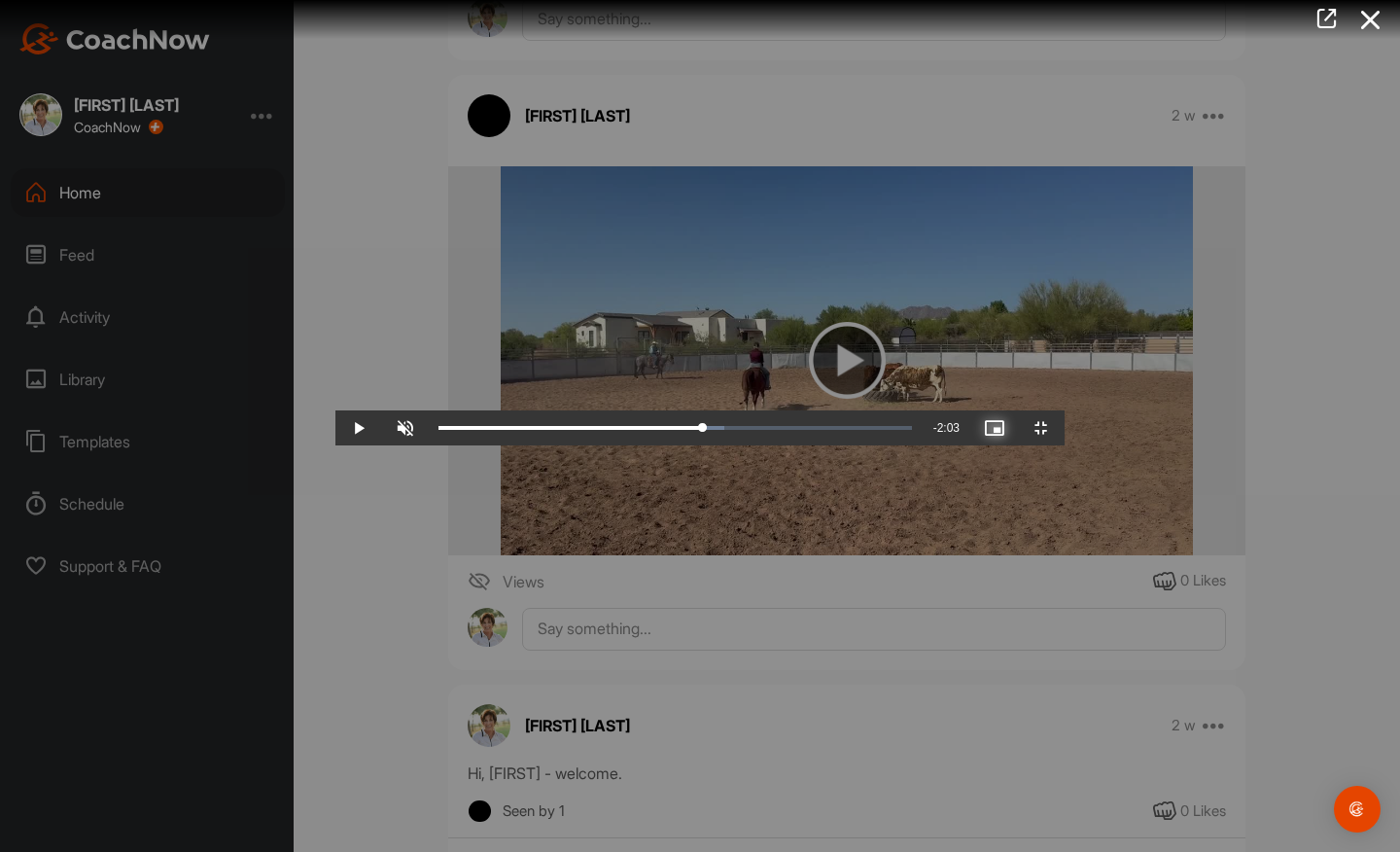 click at bounding box center [995, 428] 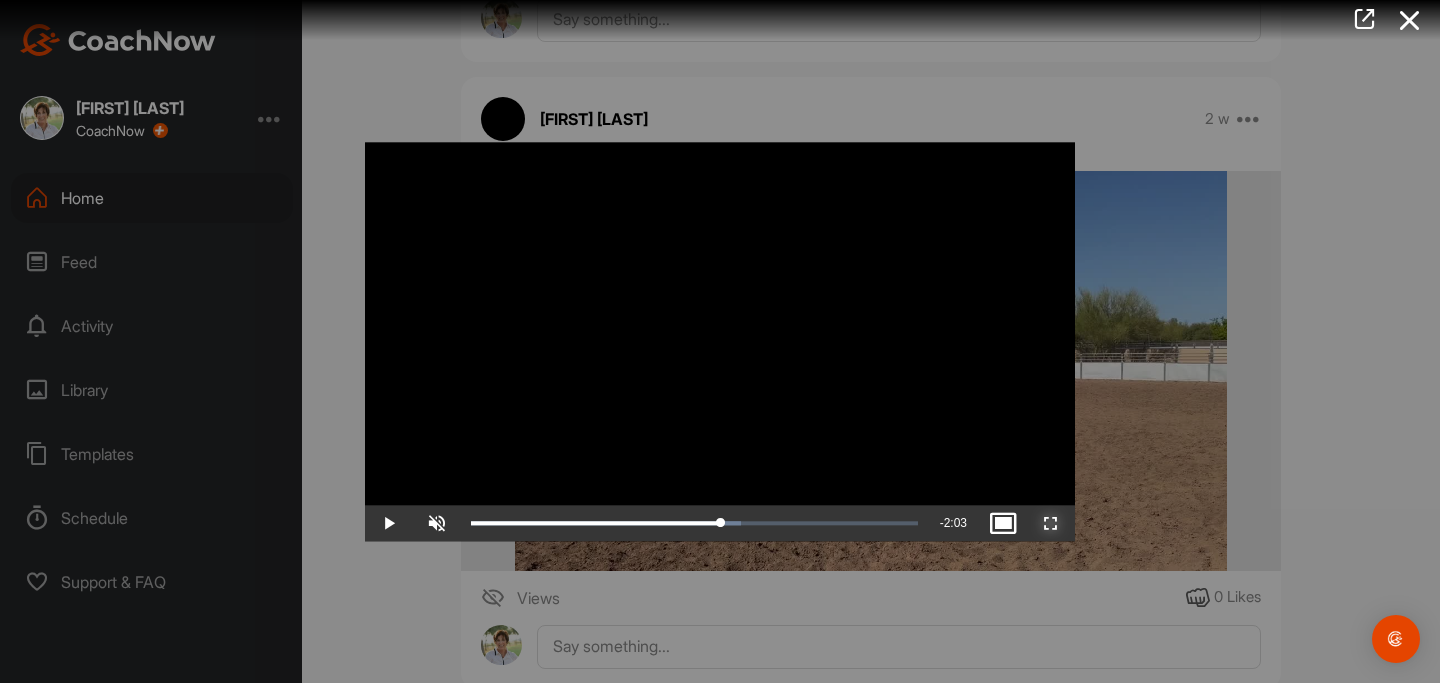 click at bounding box center (1051, 523) 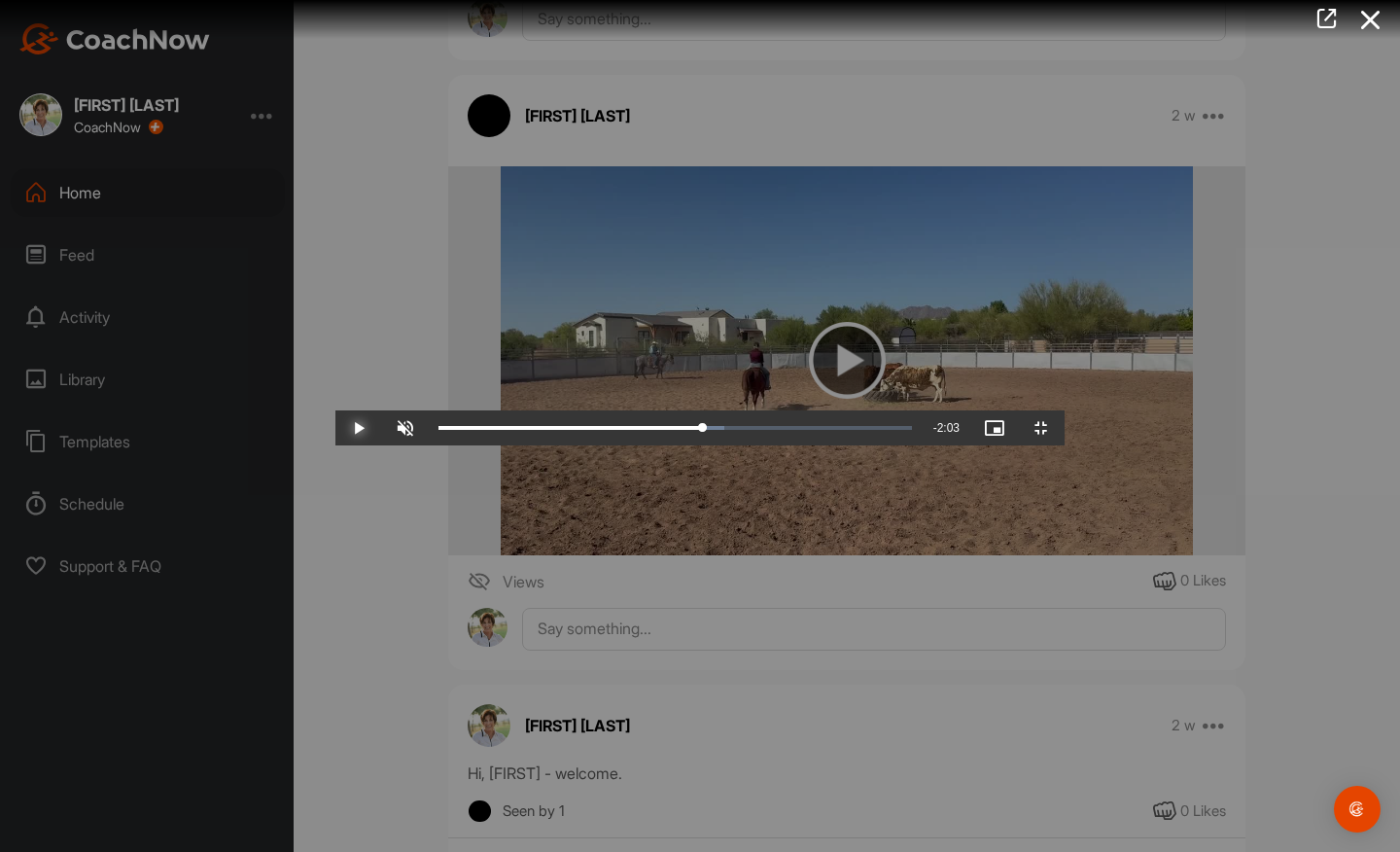 click at bounding box center (359, 428) 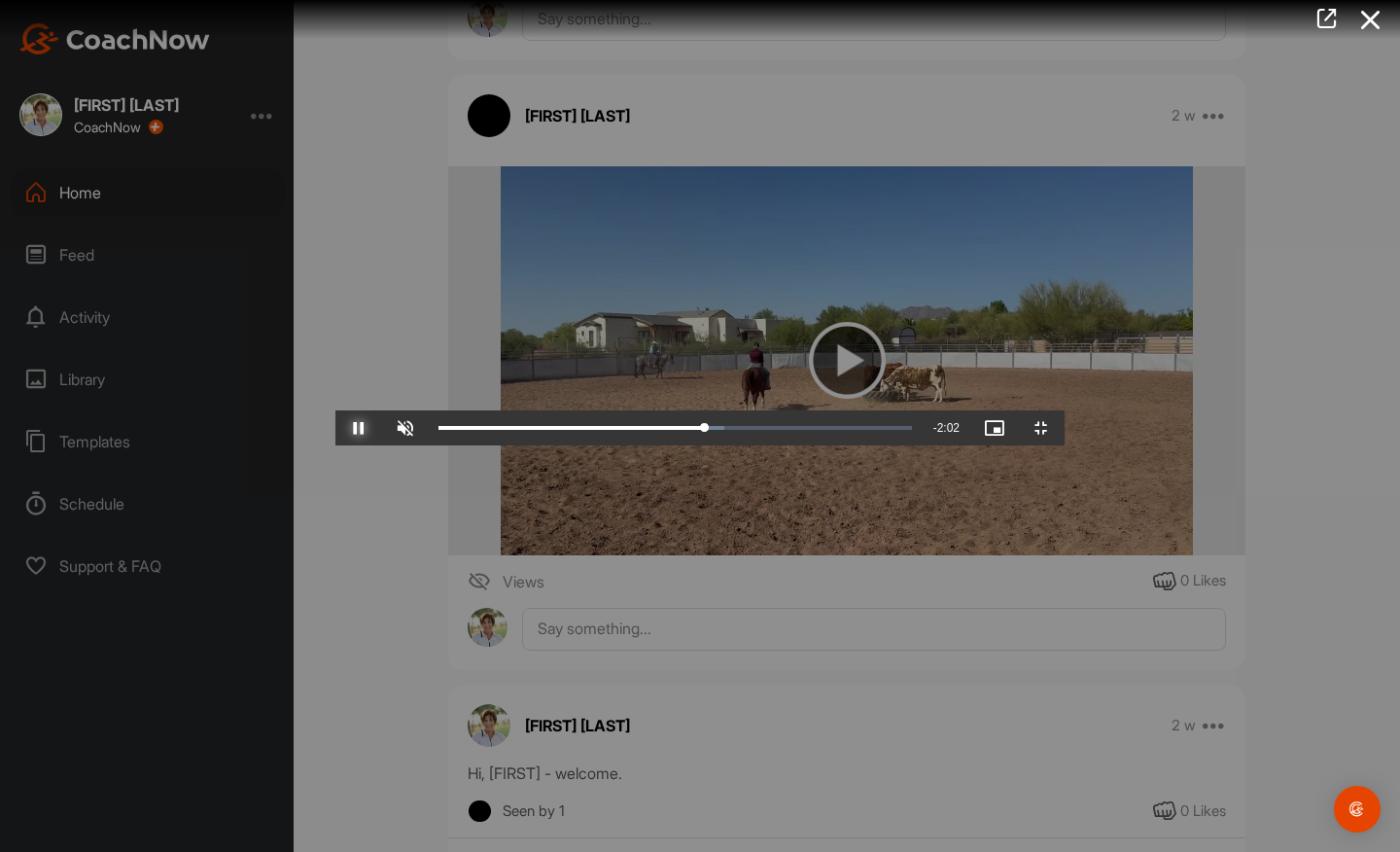 click at bounding box center (359, 428) 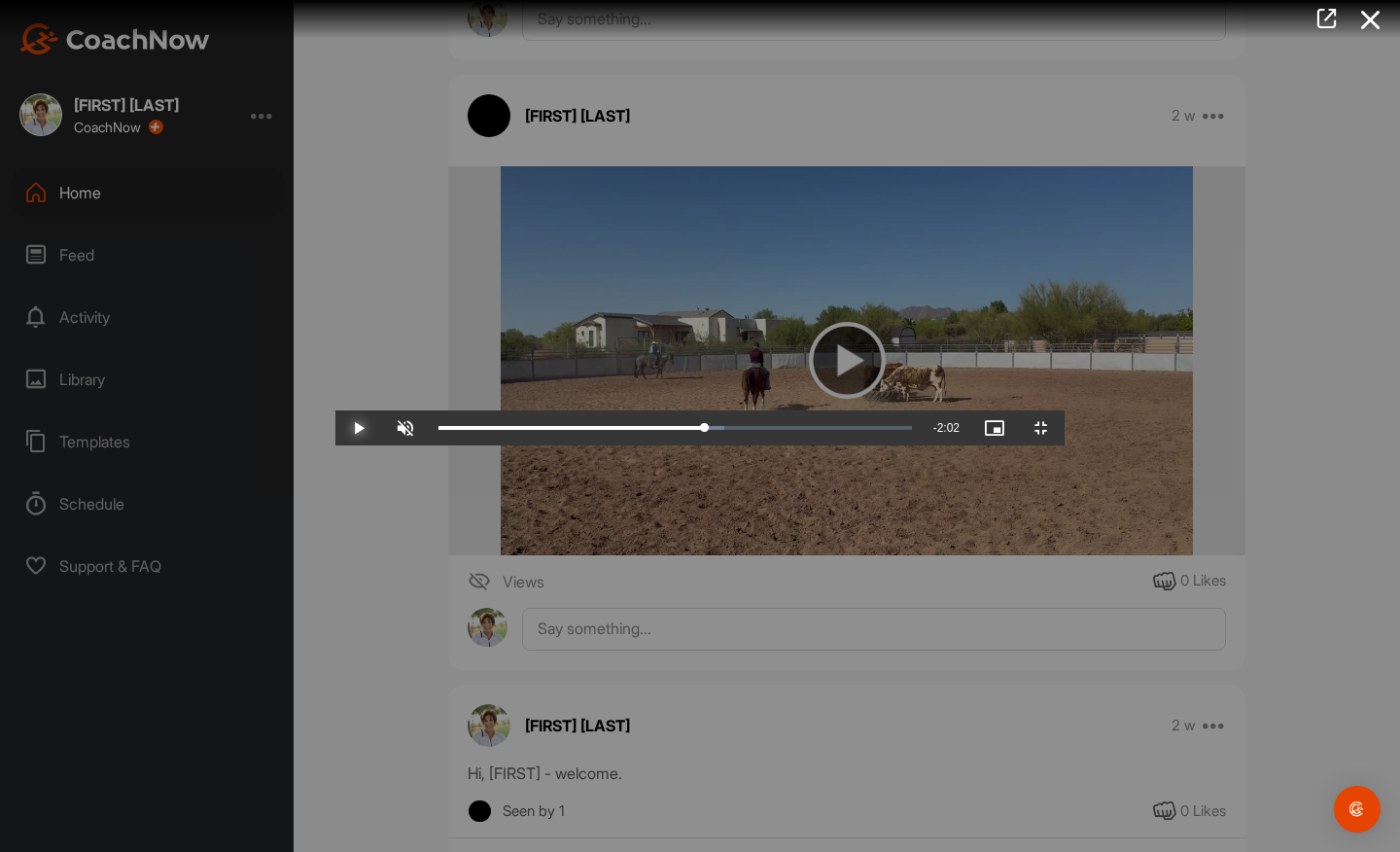 click at bounding box center (359, 428) 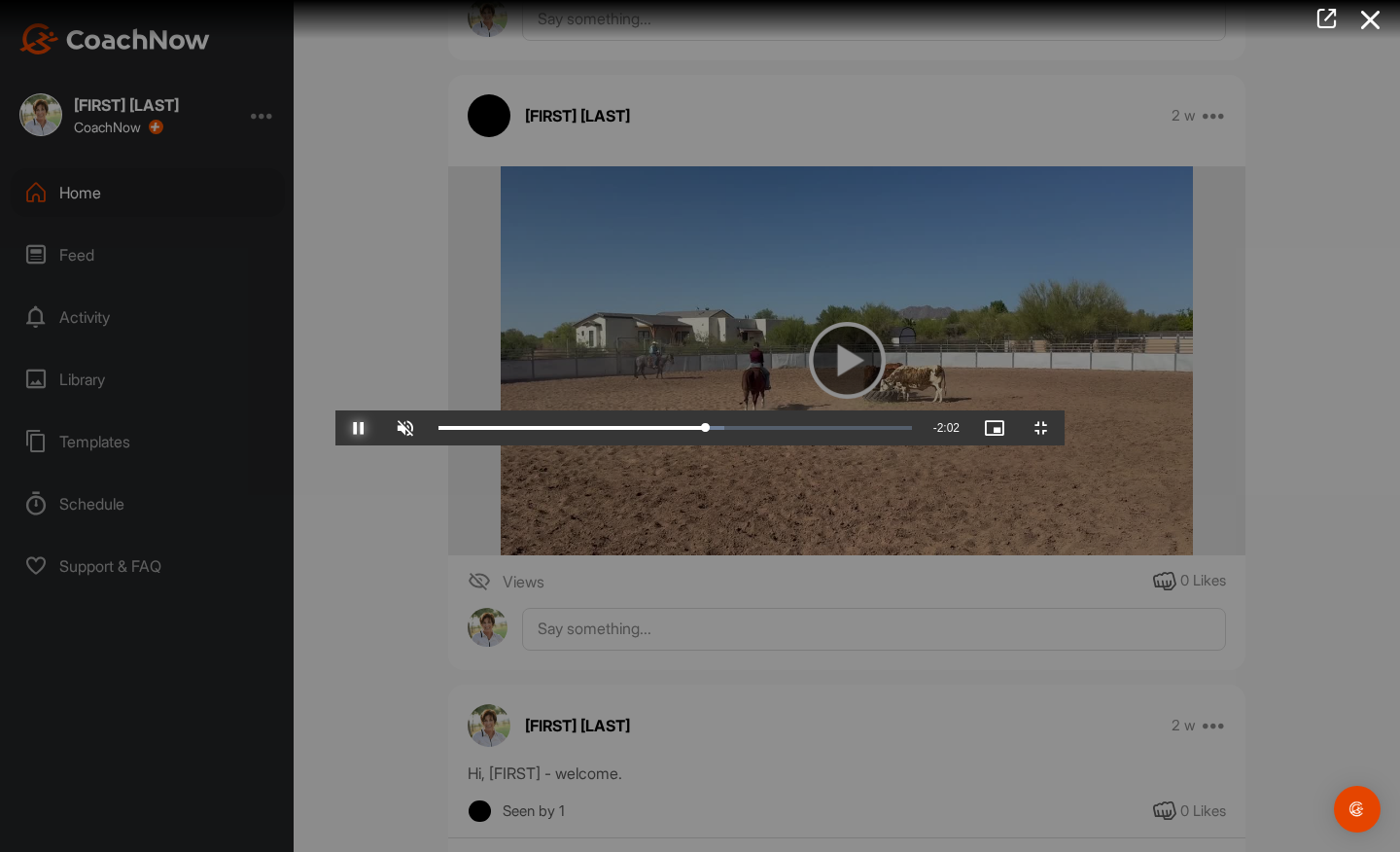 click at bounding box center (359, 428) 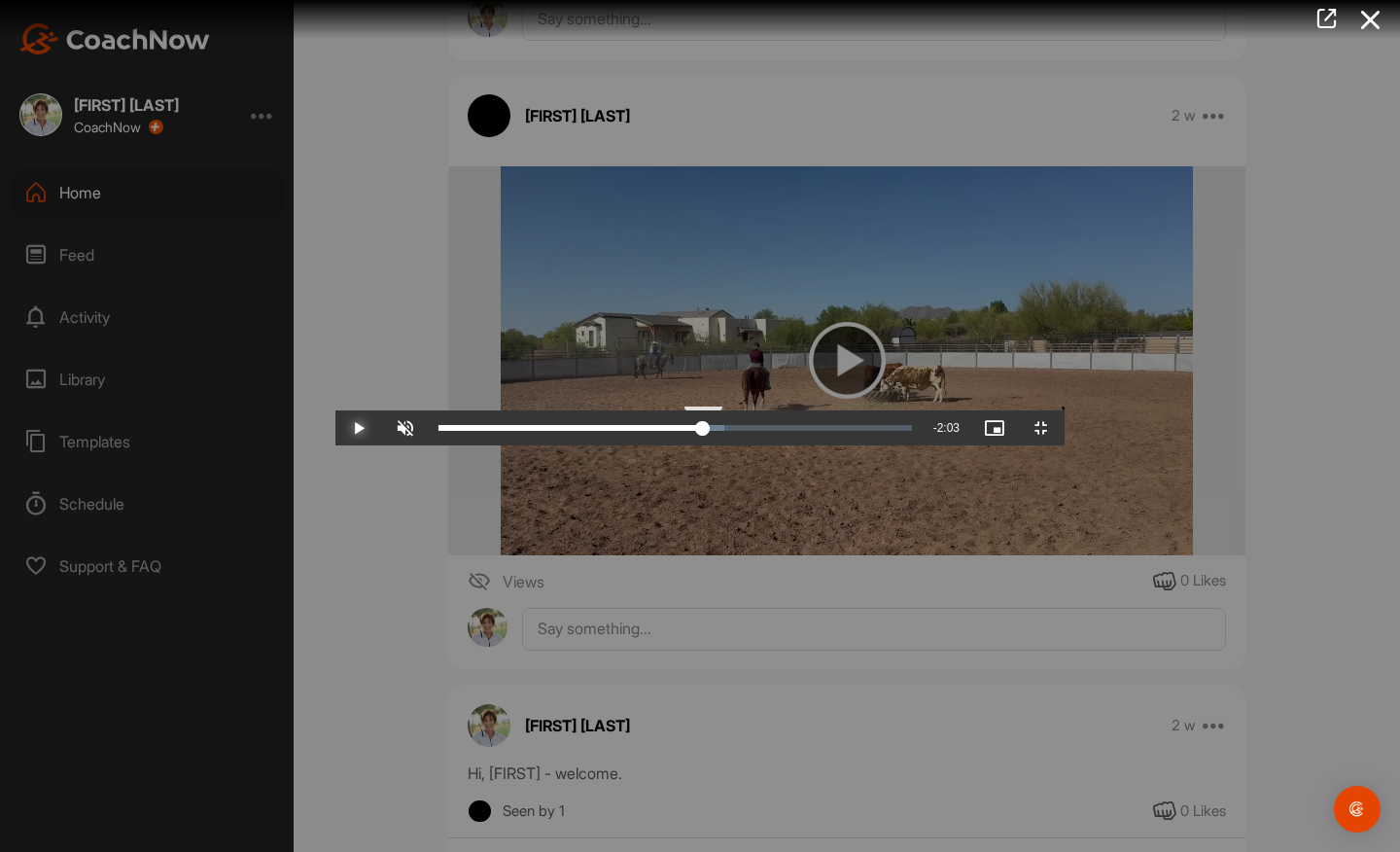 click on "2:36" at bounding box center [571, 428] 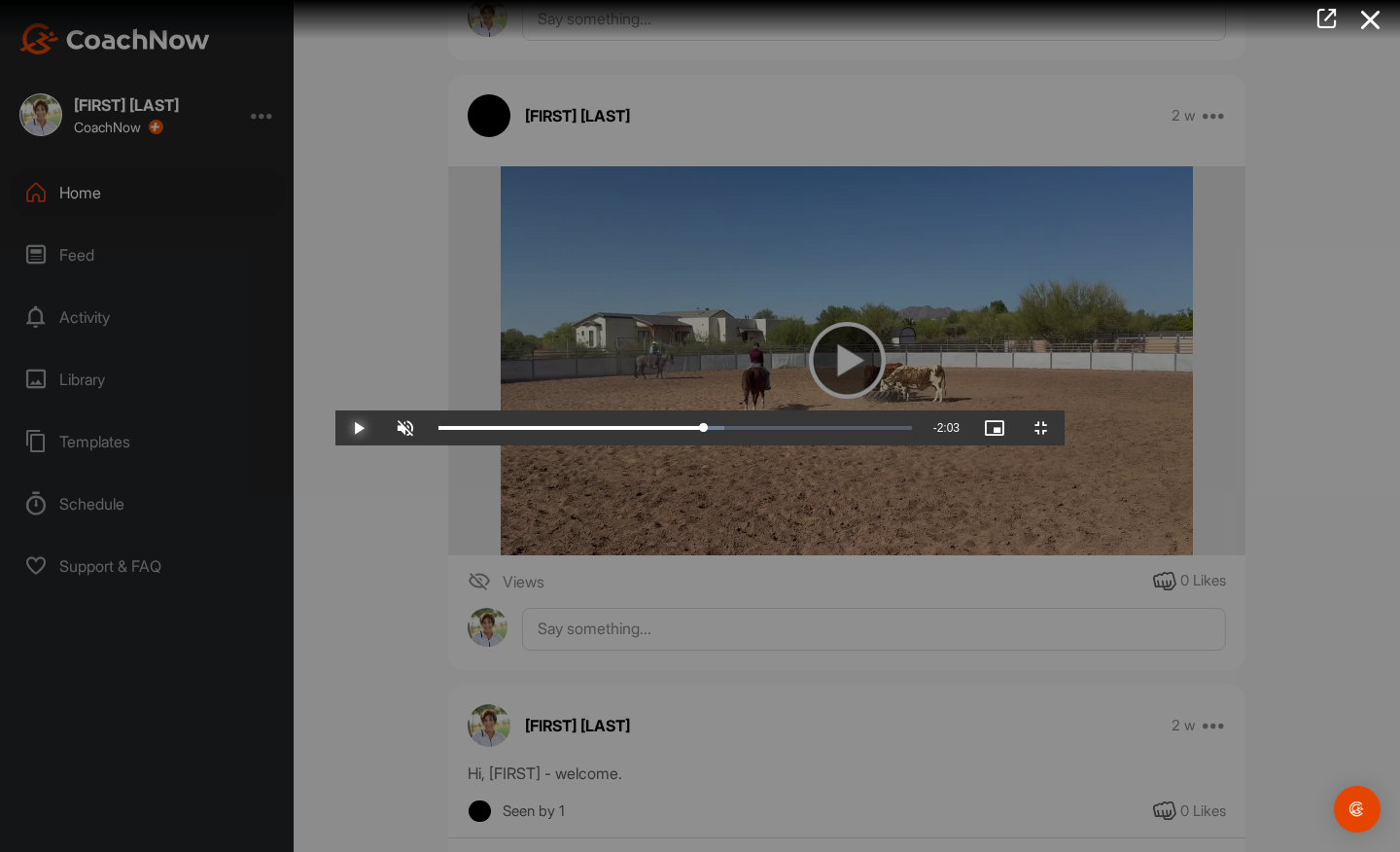 click at bounding box center (359, 428) 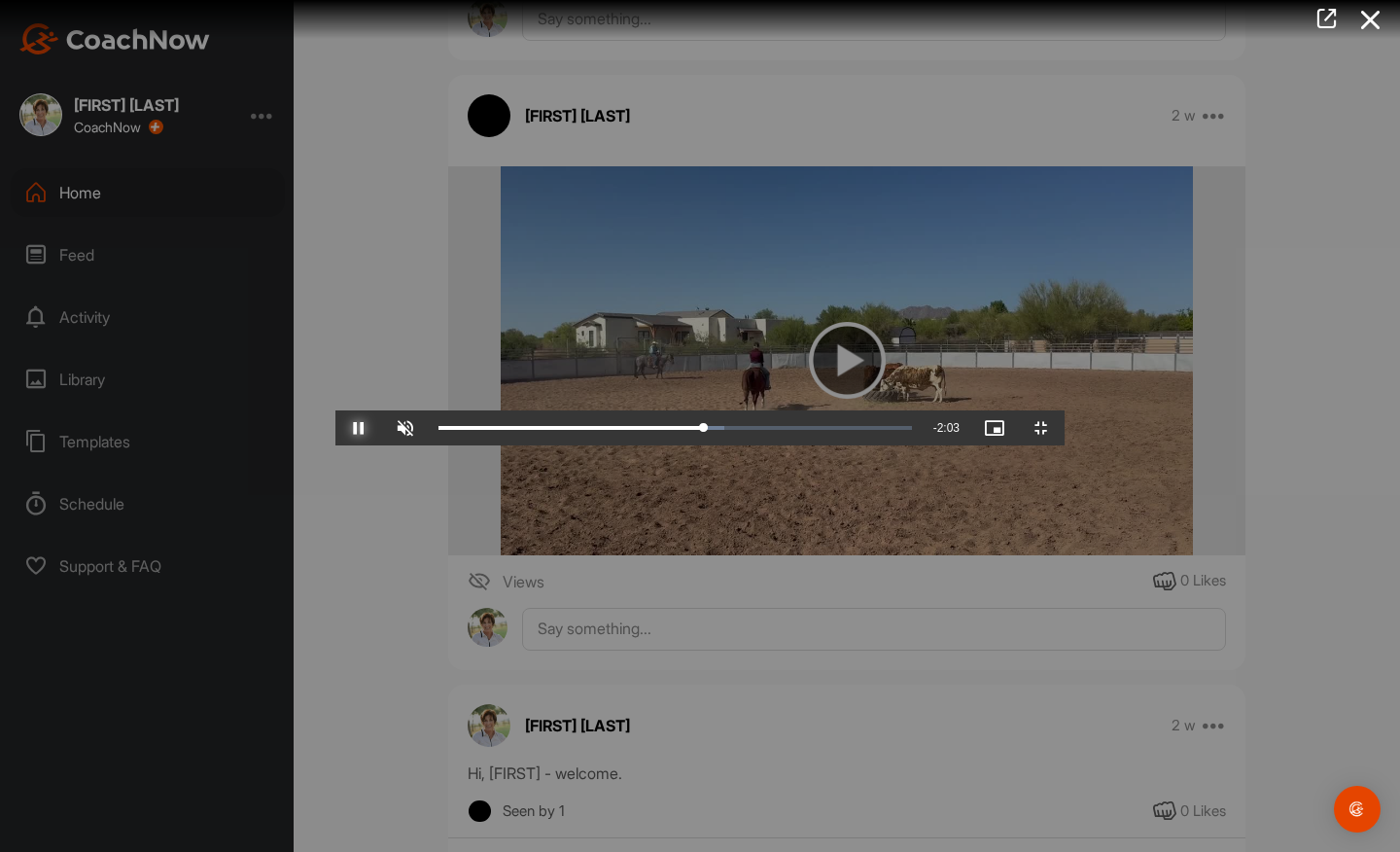 click at bounding box center (359, 428) 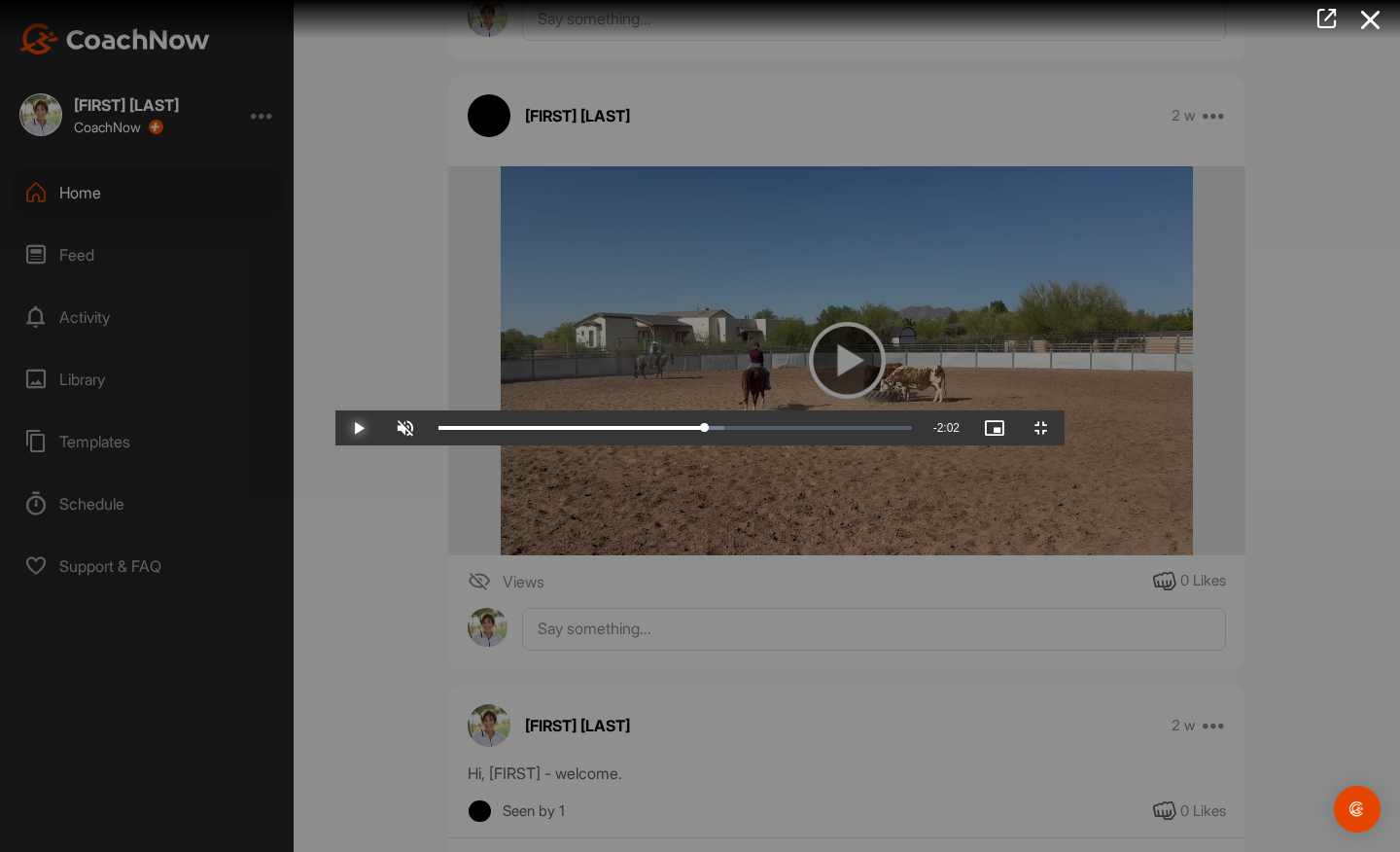 click at bounding box center [359, 428] 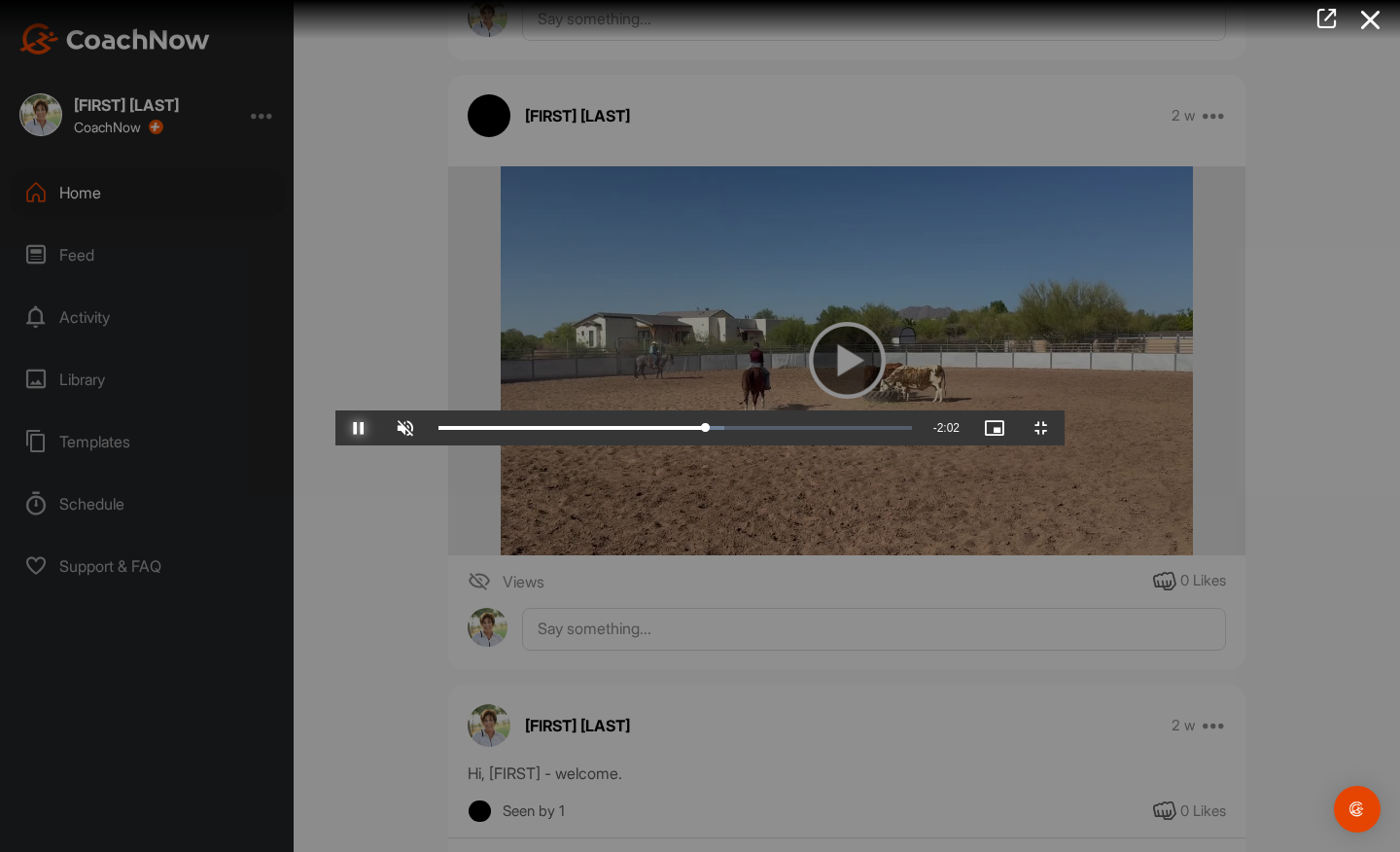 click at bounding box center [359, 428] 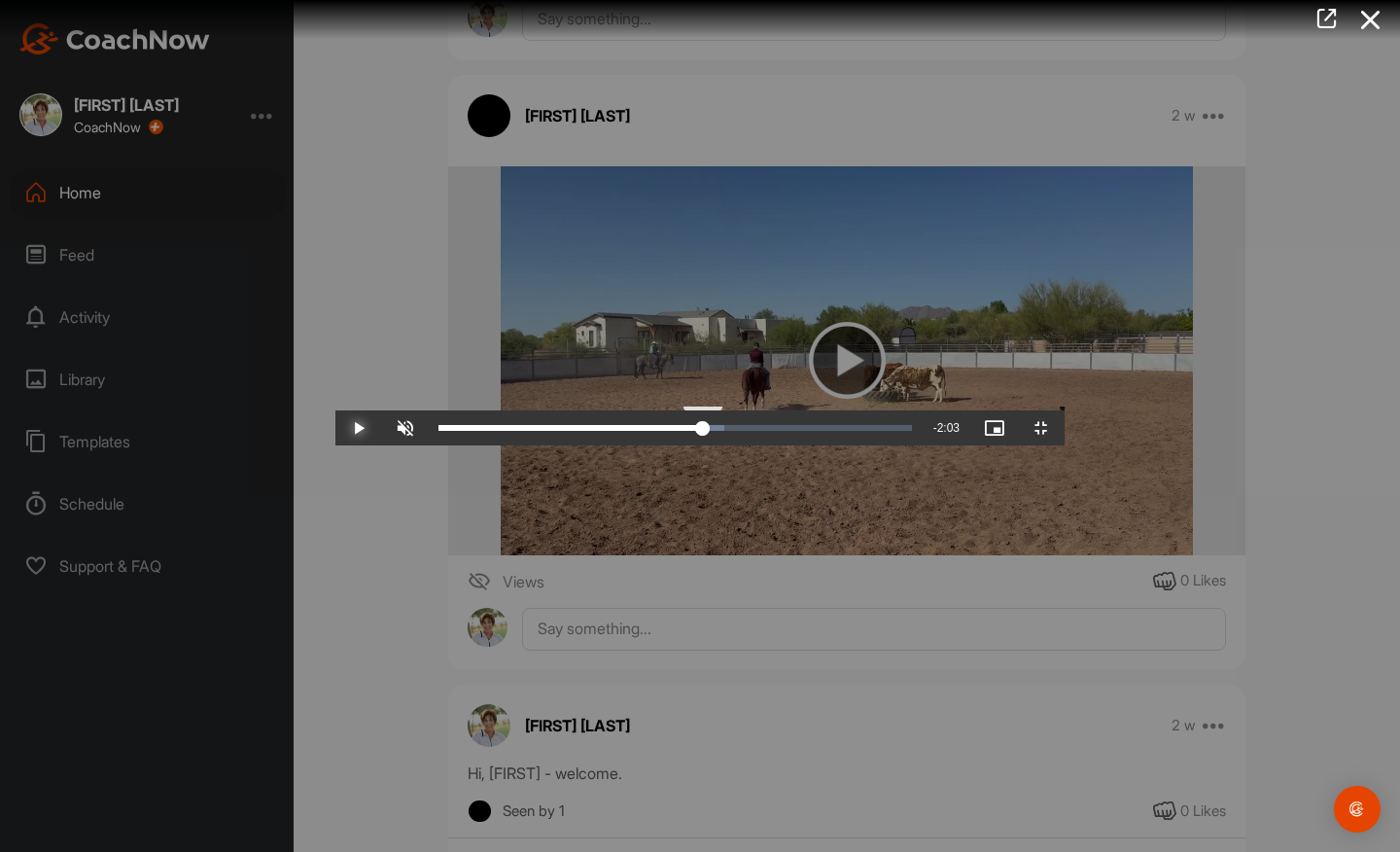 click on "2:36" at bounding box center (571, 428) 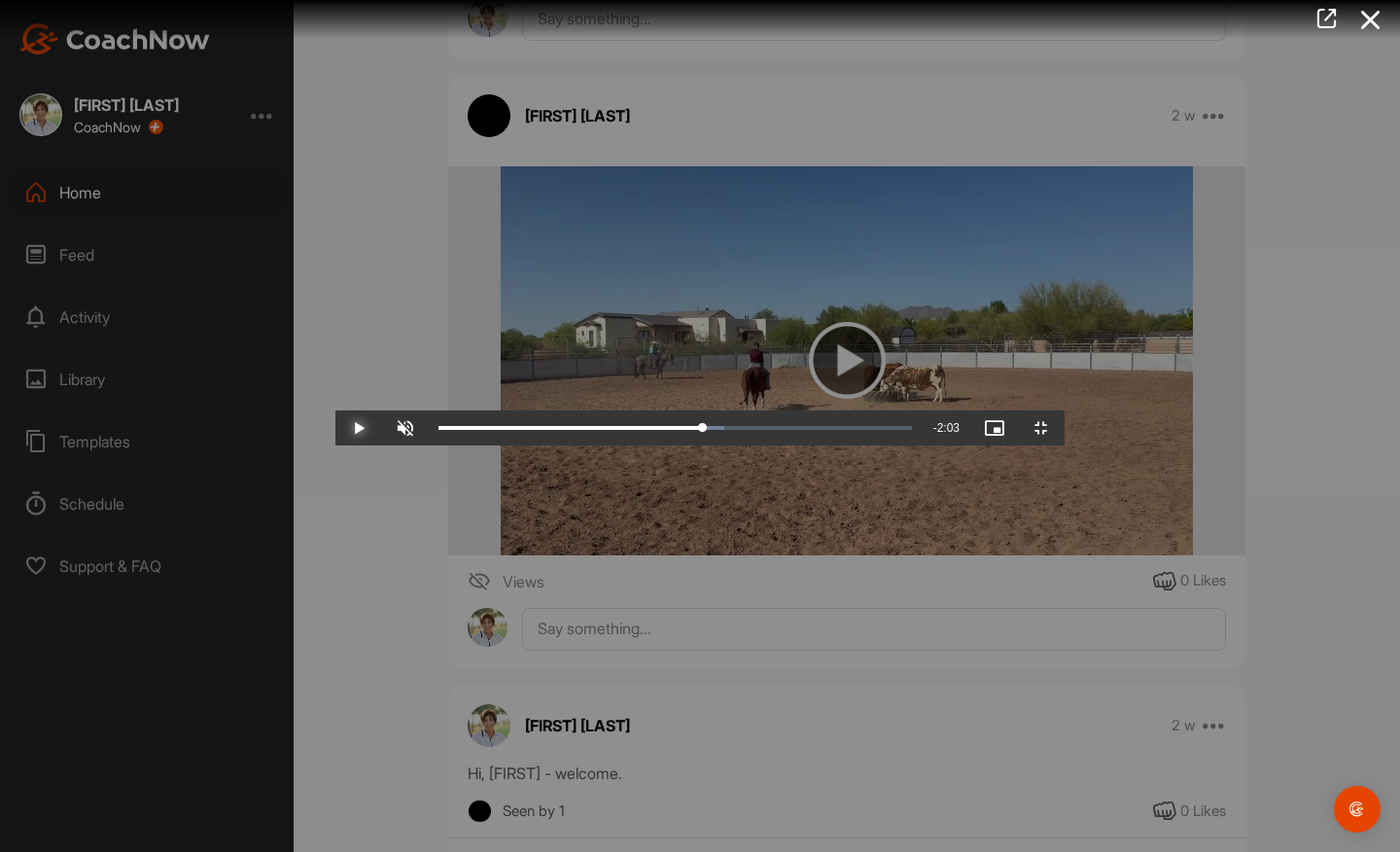 click at bounding box center (359, 428) 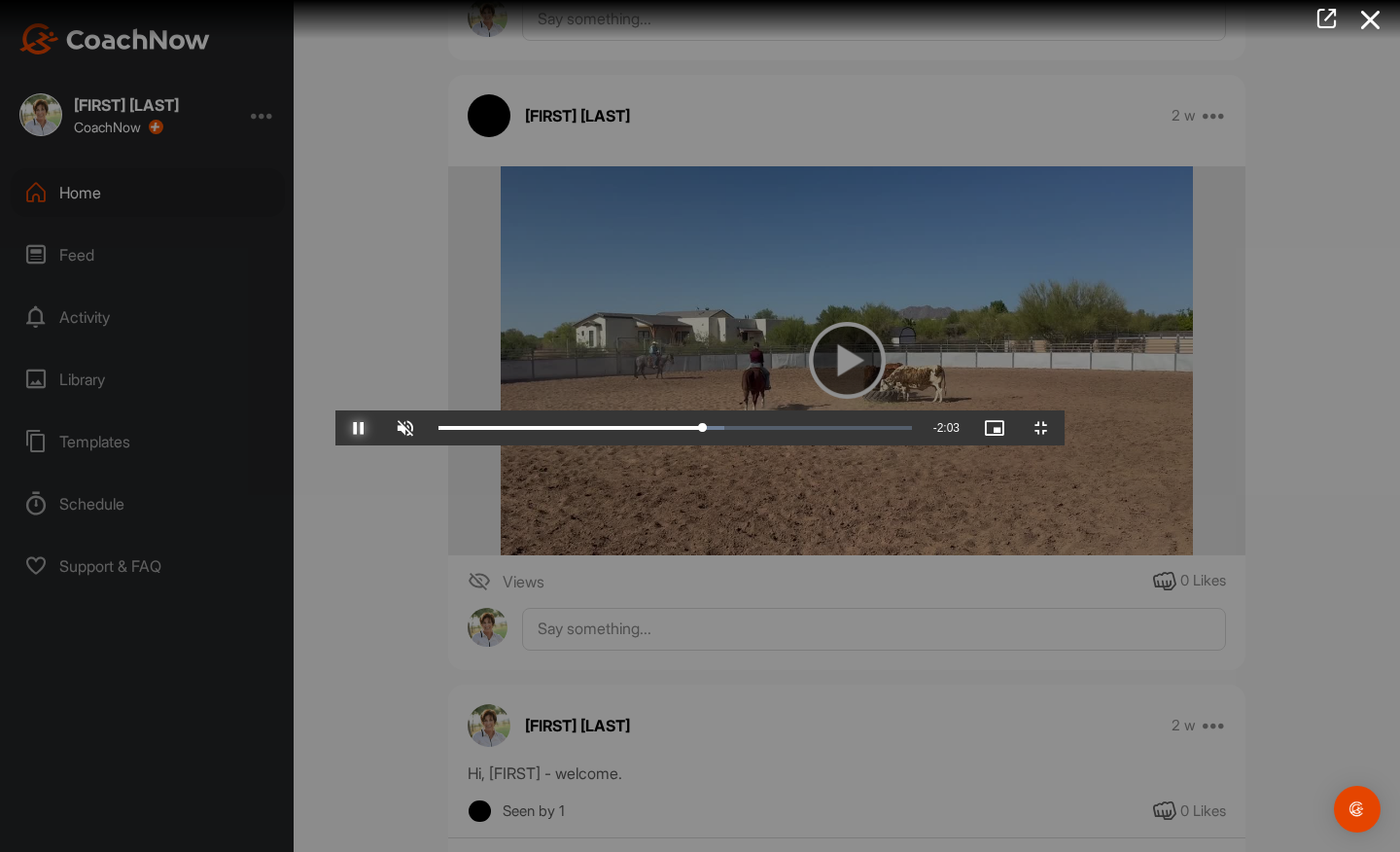 click at bounding box center (359, 428) 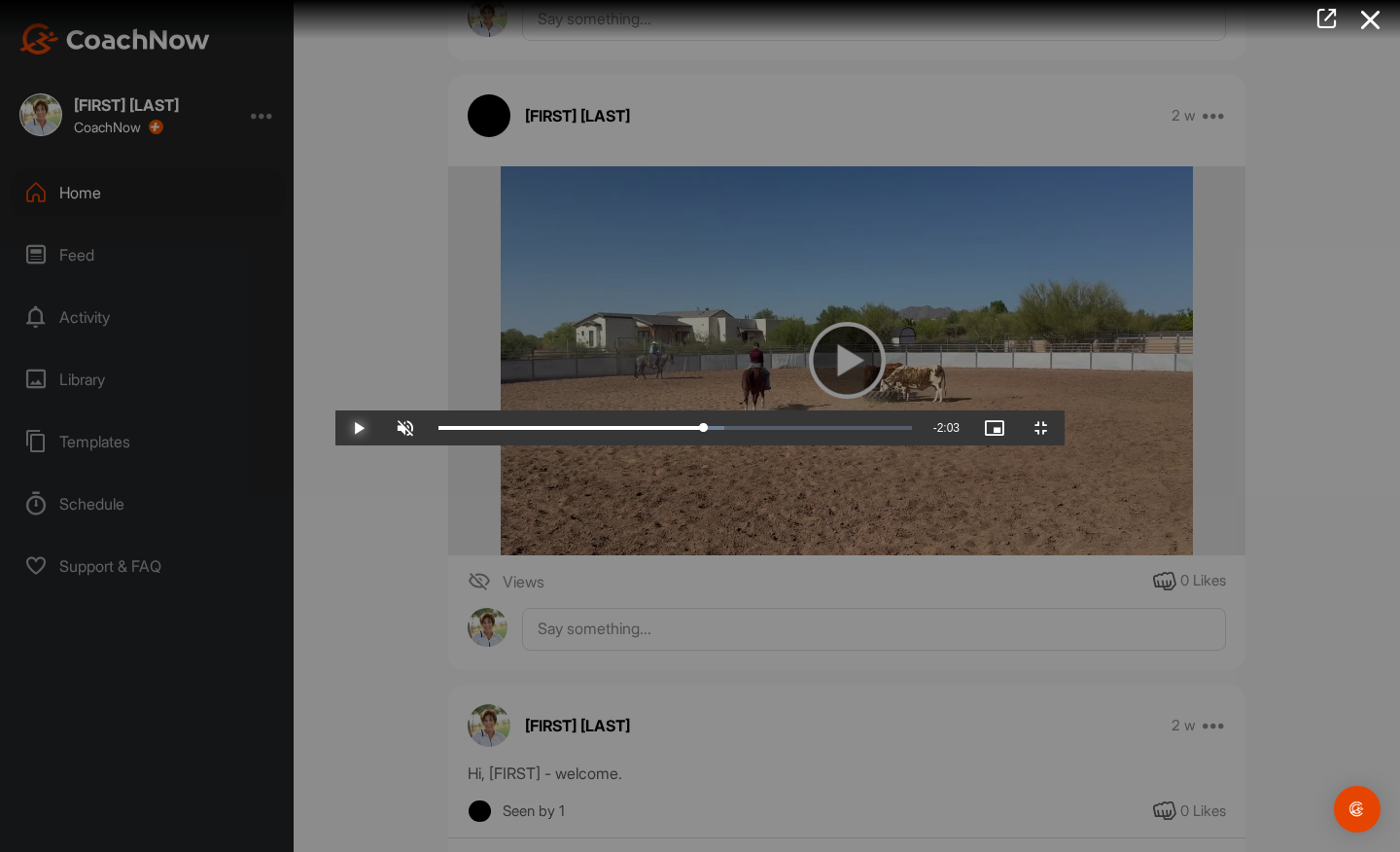 click at bounding box center [359, 428] 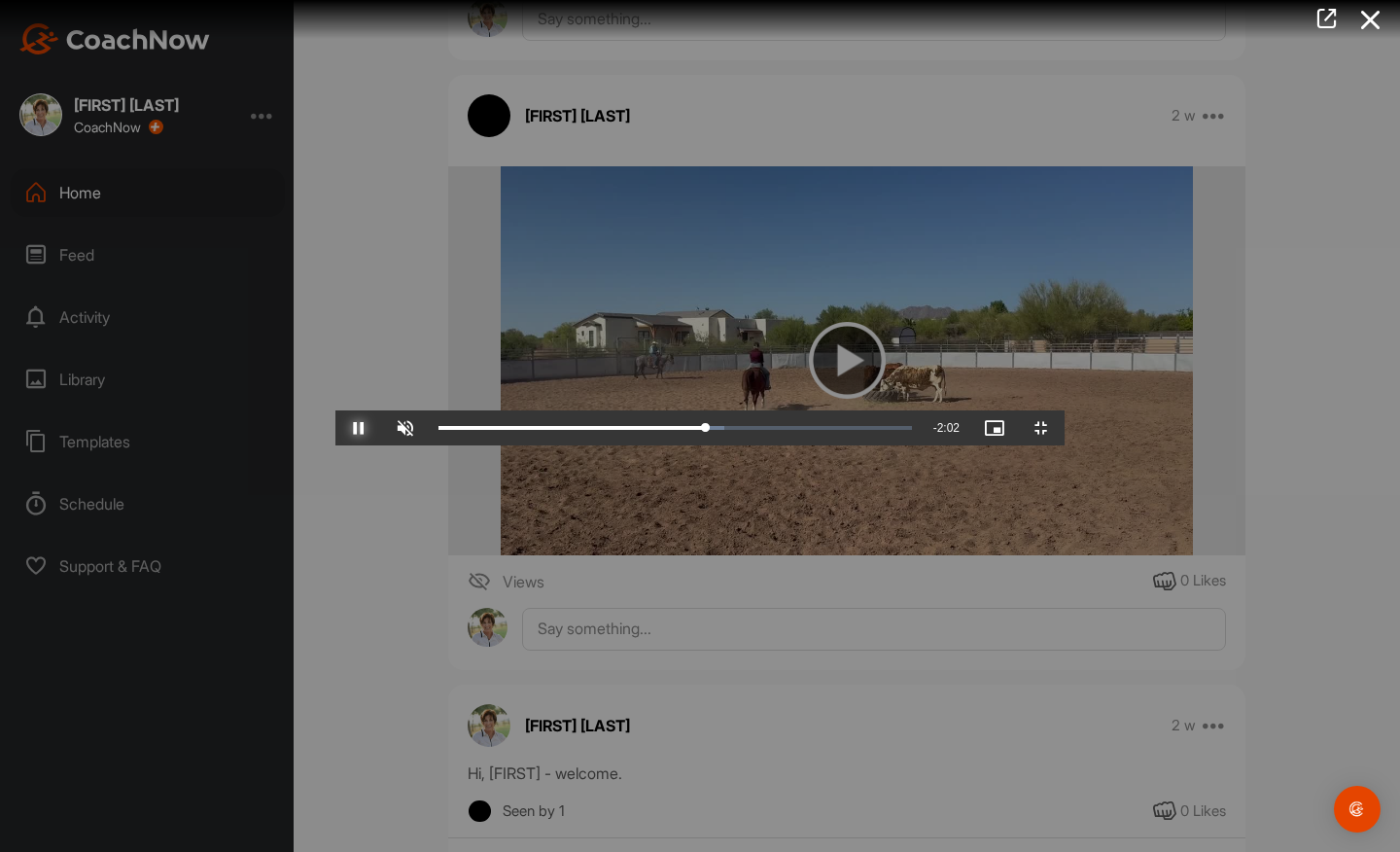 click at bounding box center [359, 428] 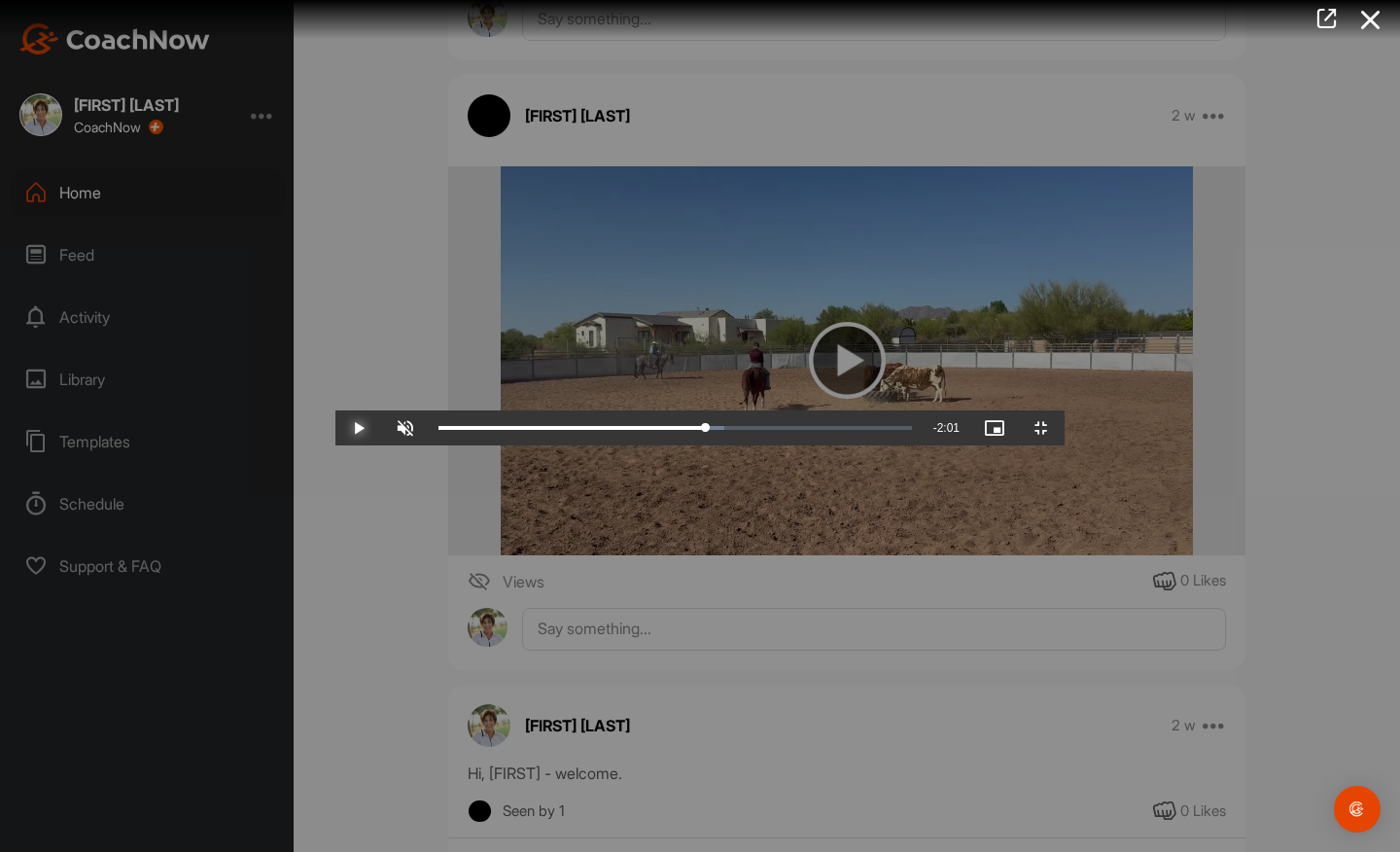 click at bounding box center (359, 428) 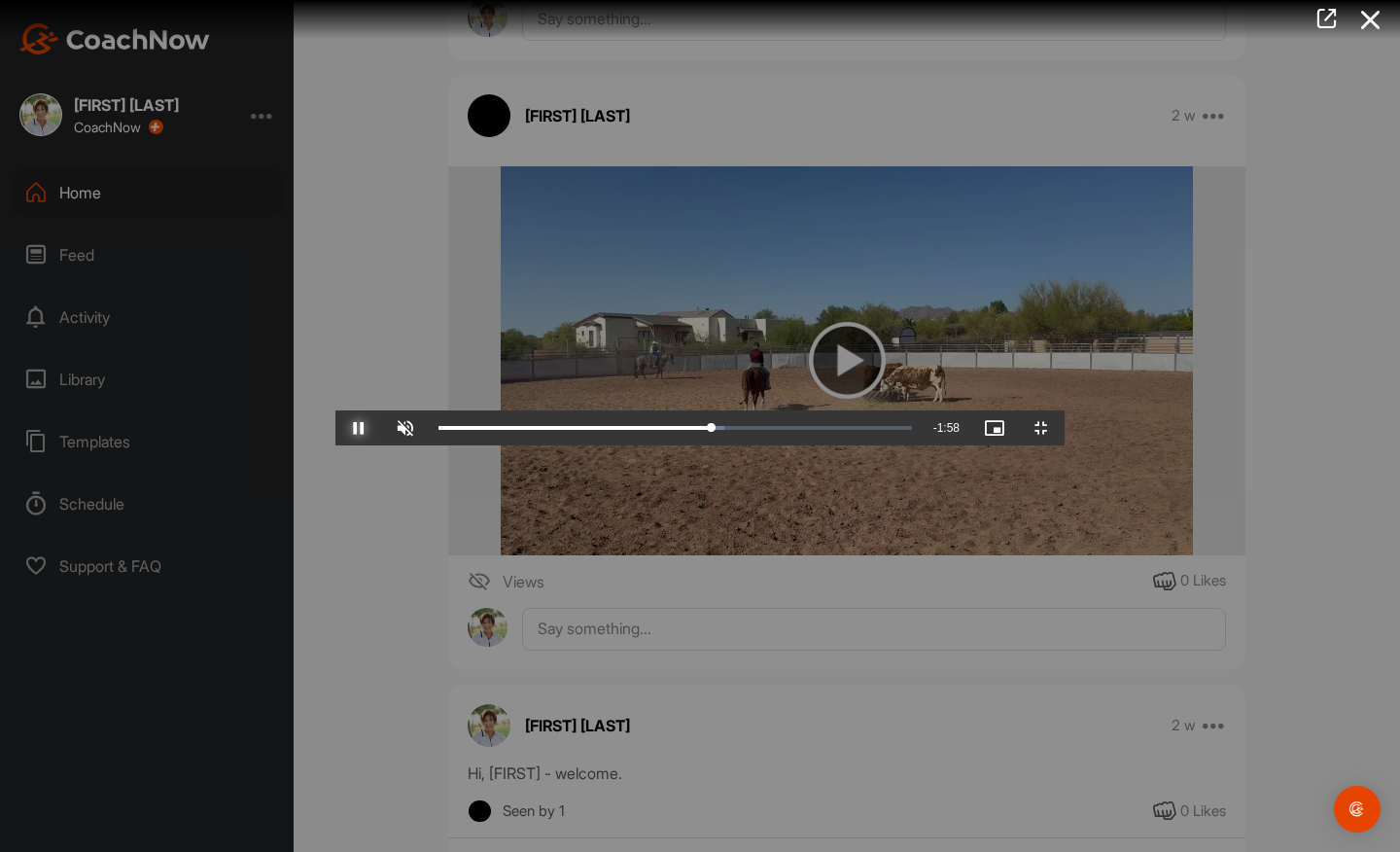 click at bounding box center (359, 428) 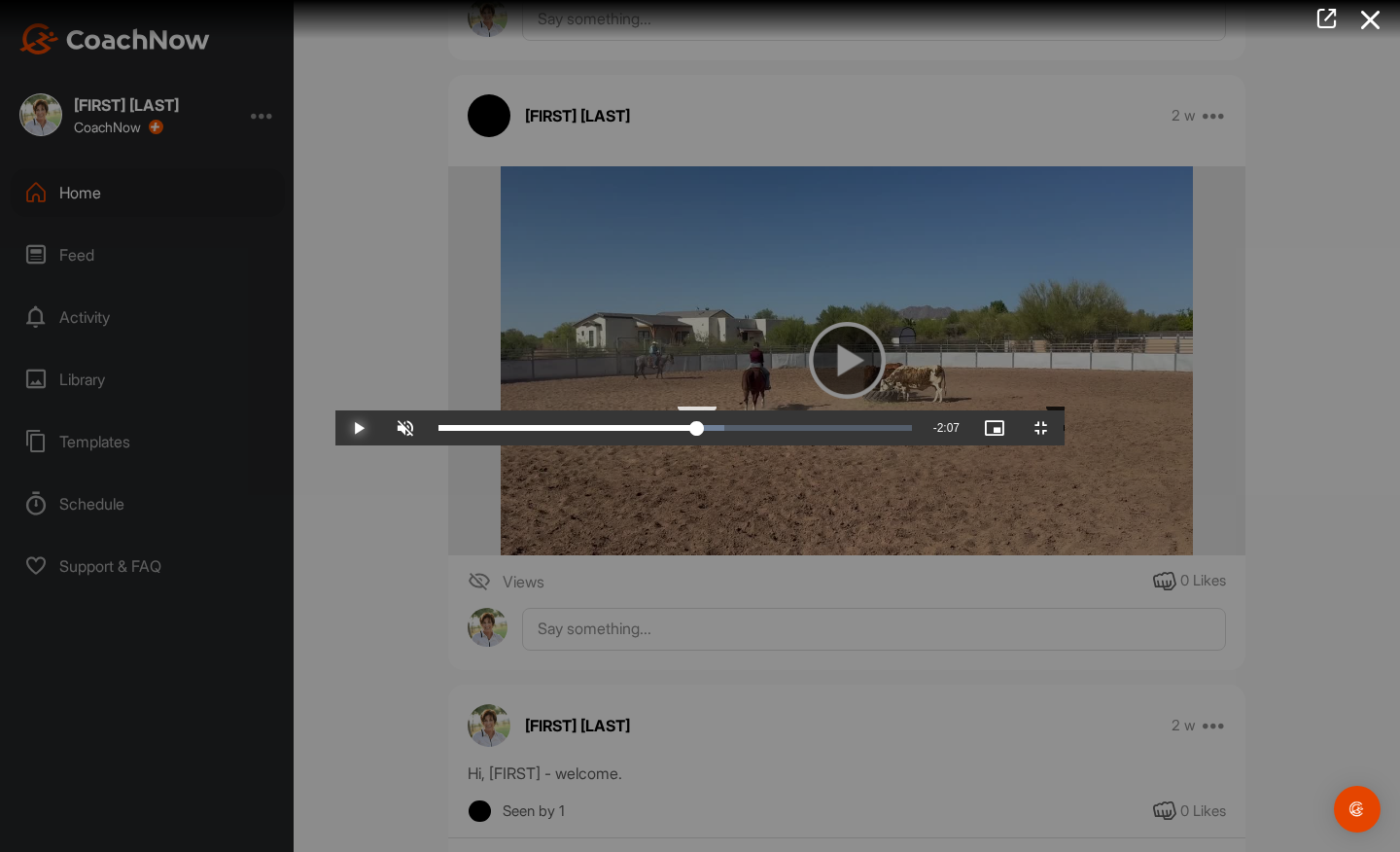 drag, startPoint x: 755, startPoint y: 835, endPoint x: 728, endPoint y: 838, distance: 27.166155 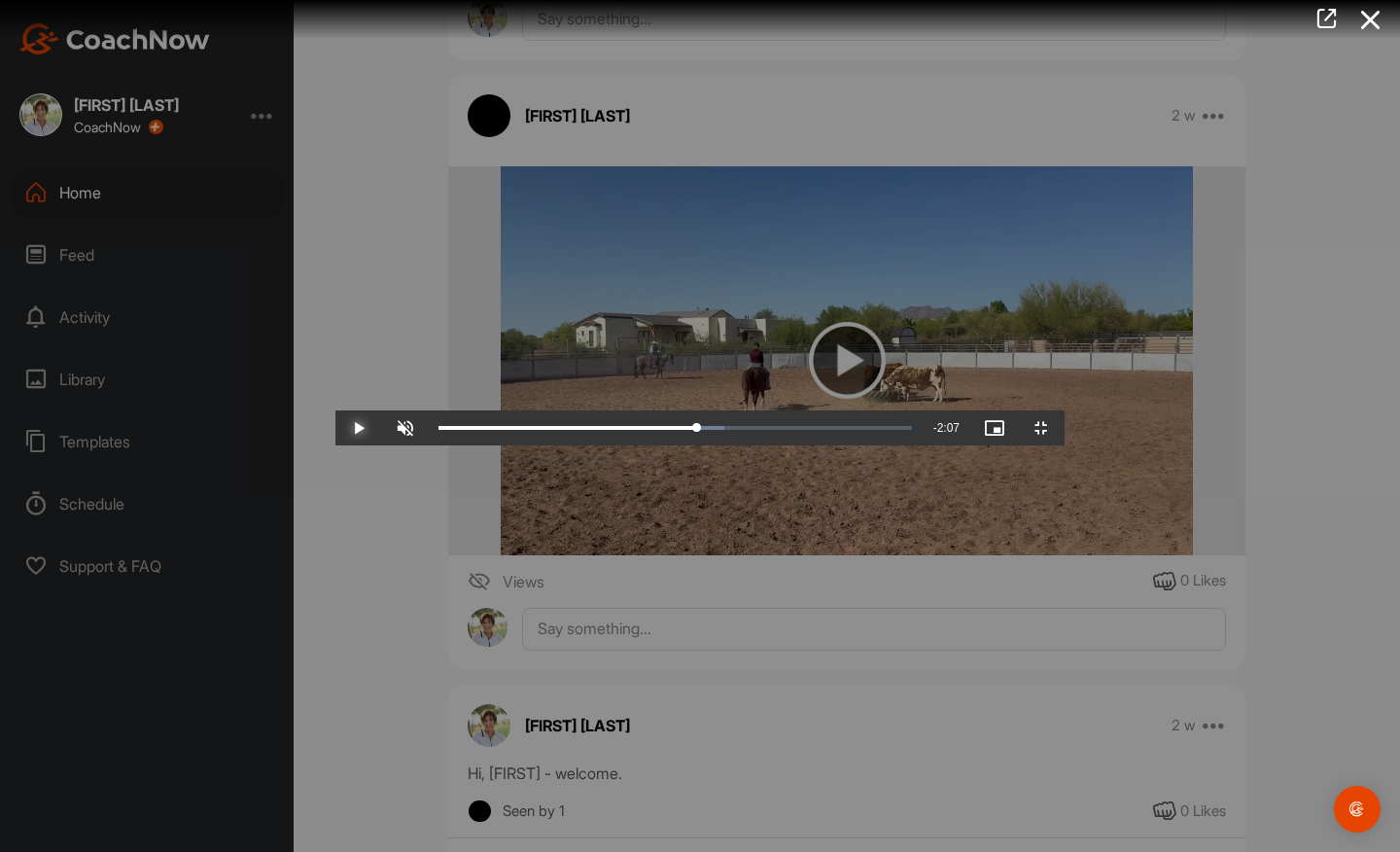 click at bounding box center (359, 428) 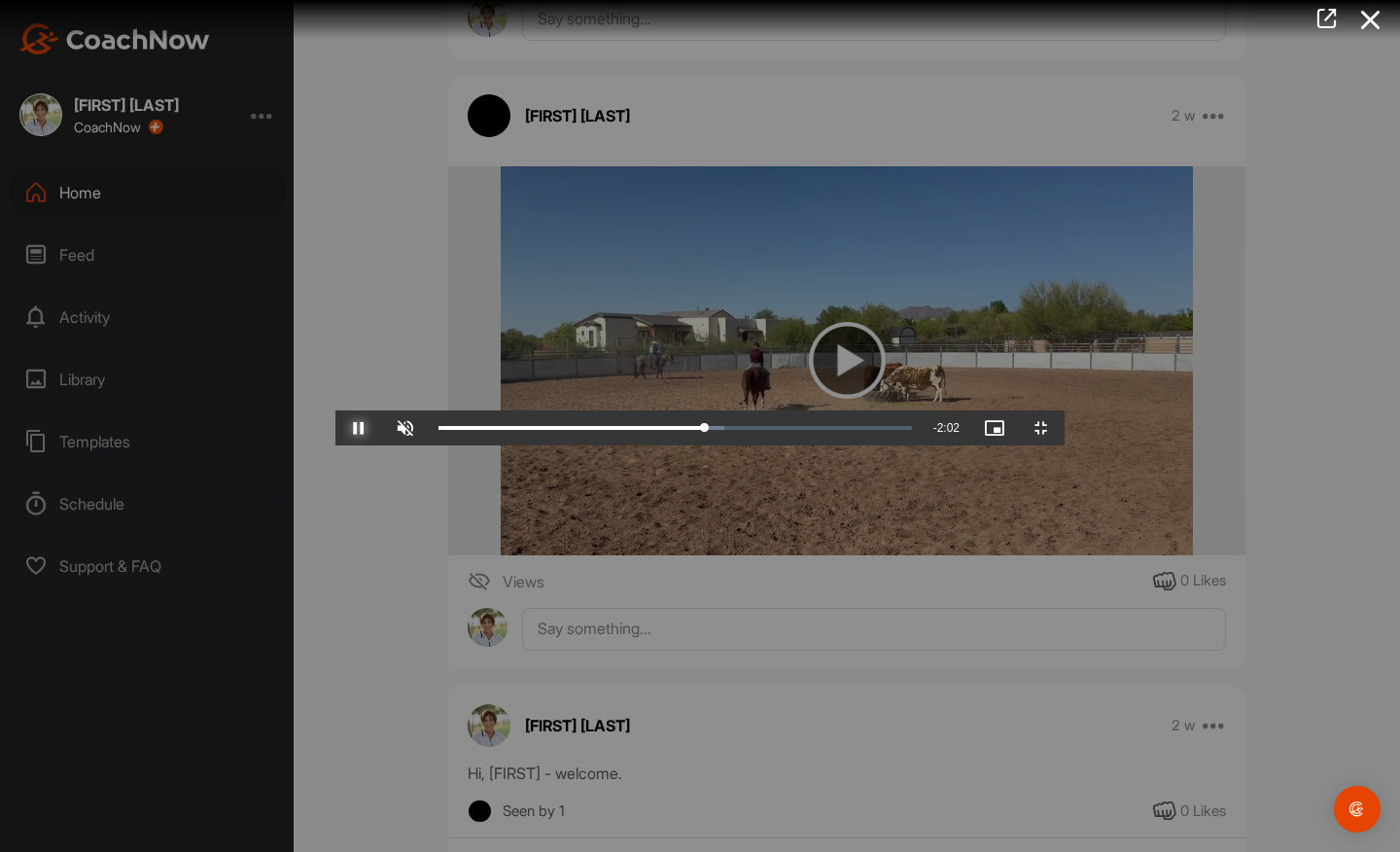 click at bounding box center (359, 428) 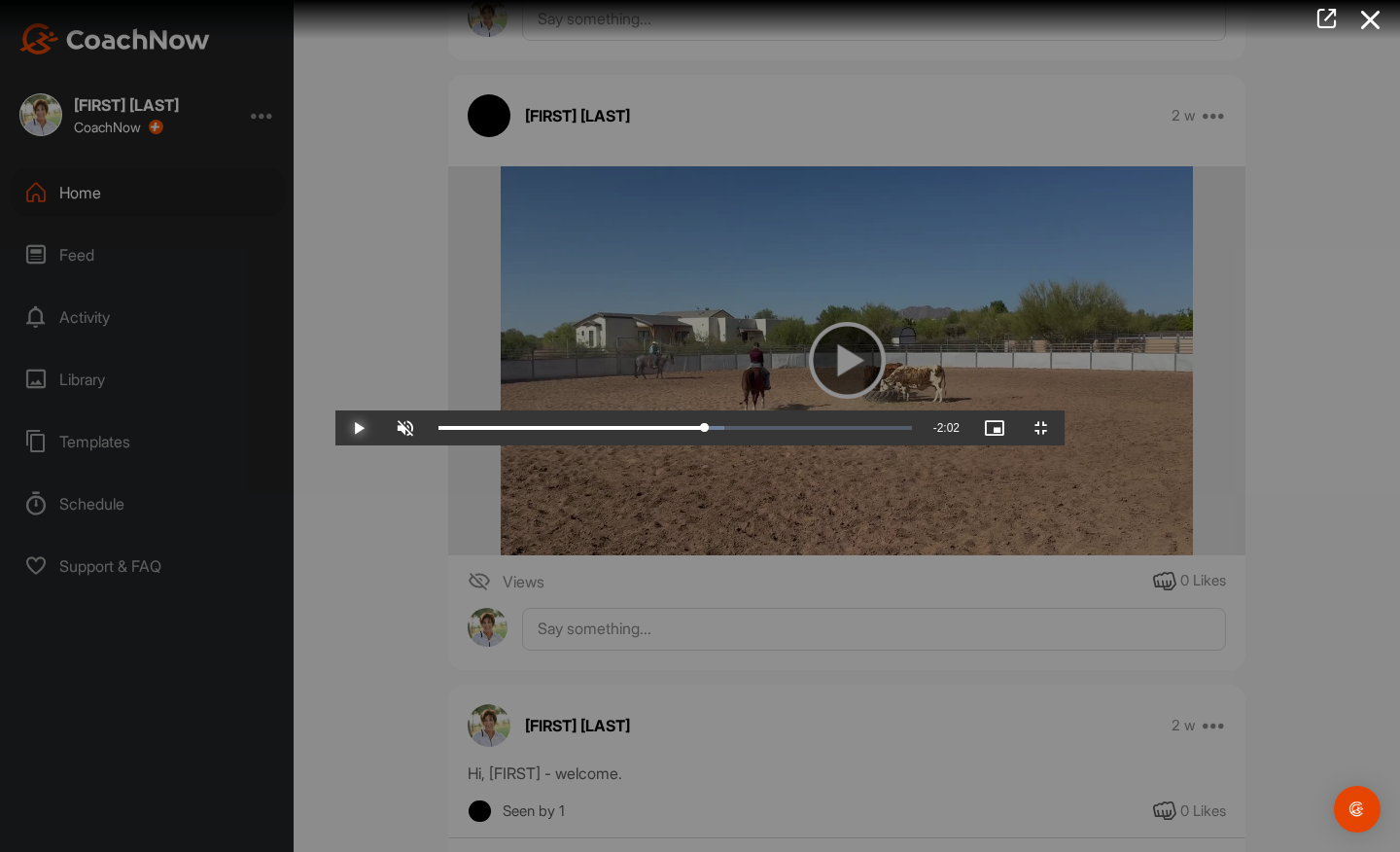 click at bounding box center (359, 428) 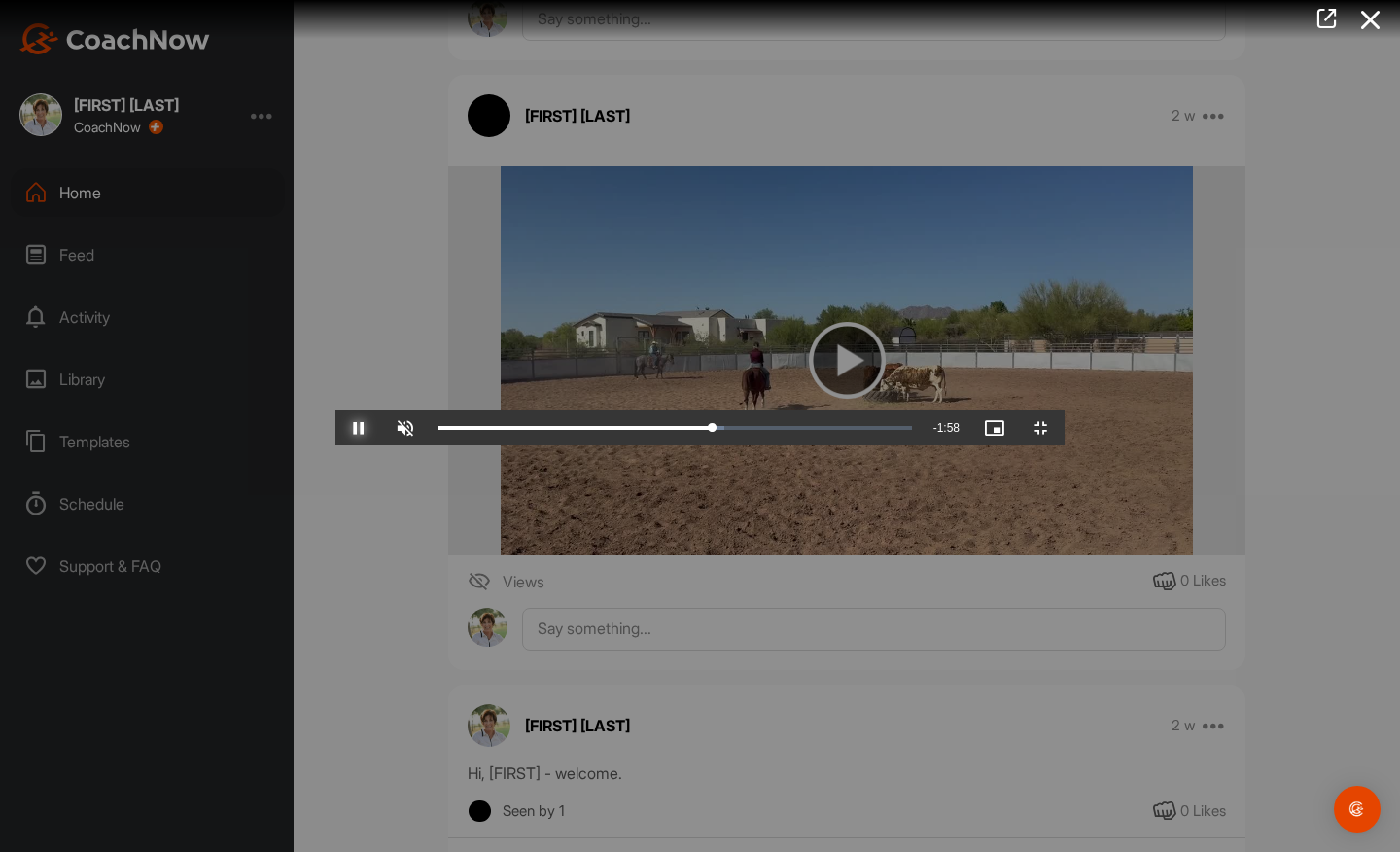 click at bounding box center (359, 428) 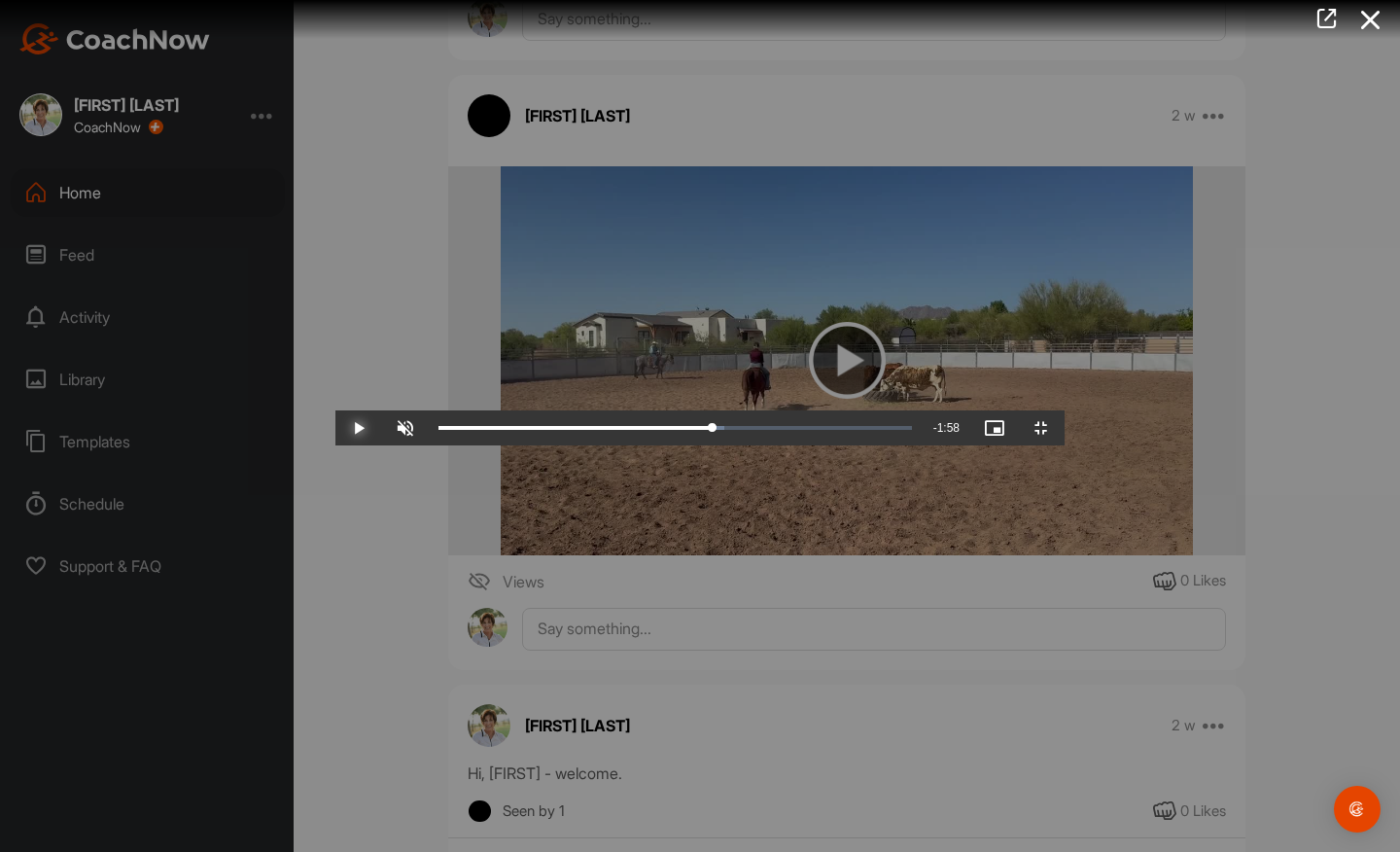 click at bounding box center [359, 428] 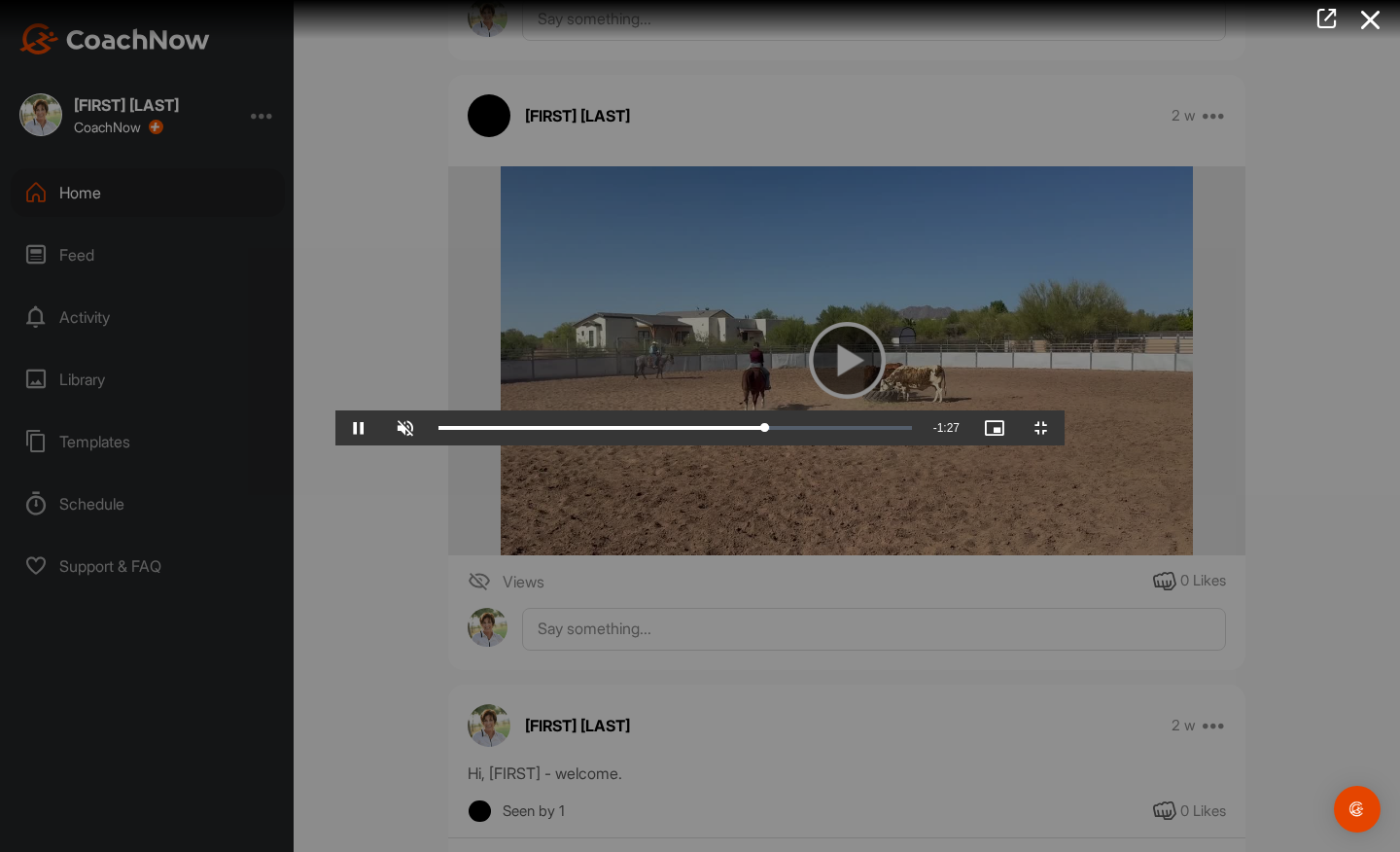 click at bounding box center [700, 426] 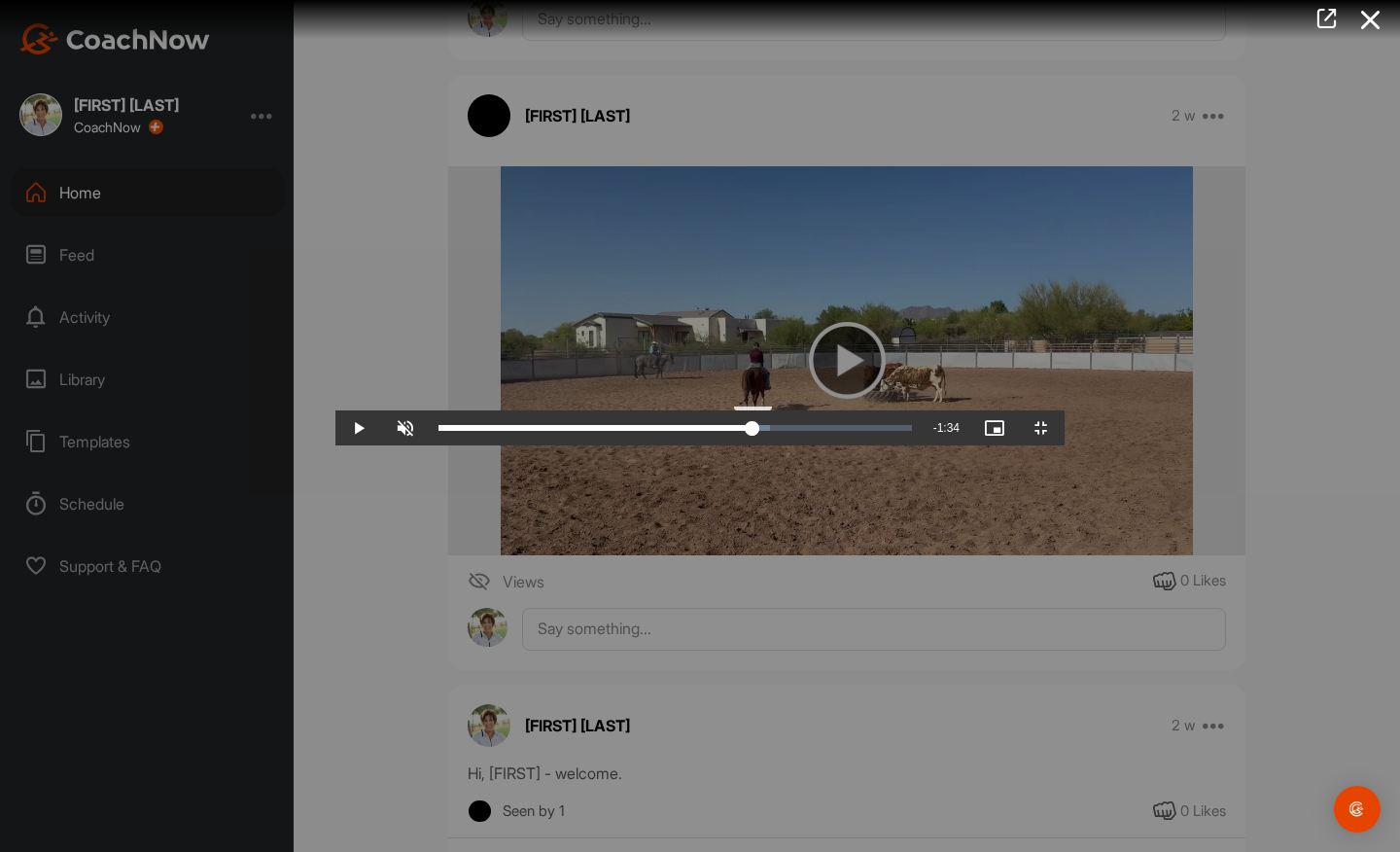 drag, startPoint x: 892, startPoint y: 833, endPoint x: 863, endPoint y: 834, distance: 29.017236 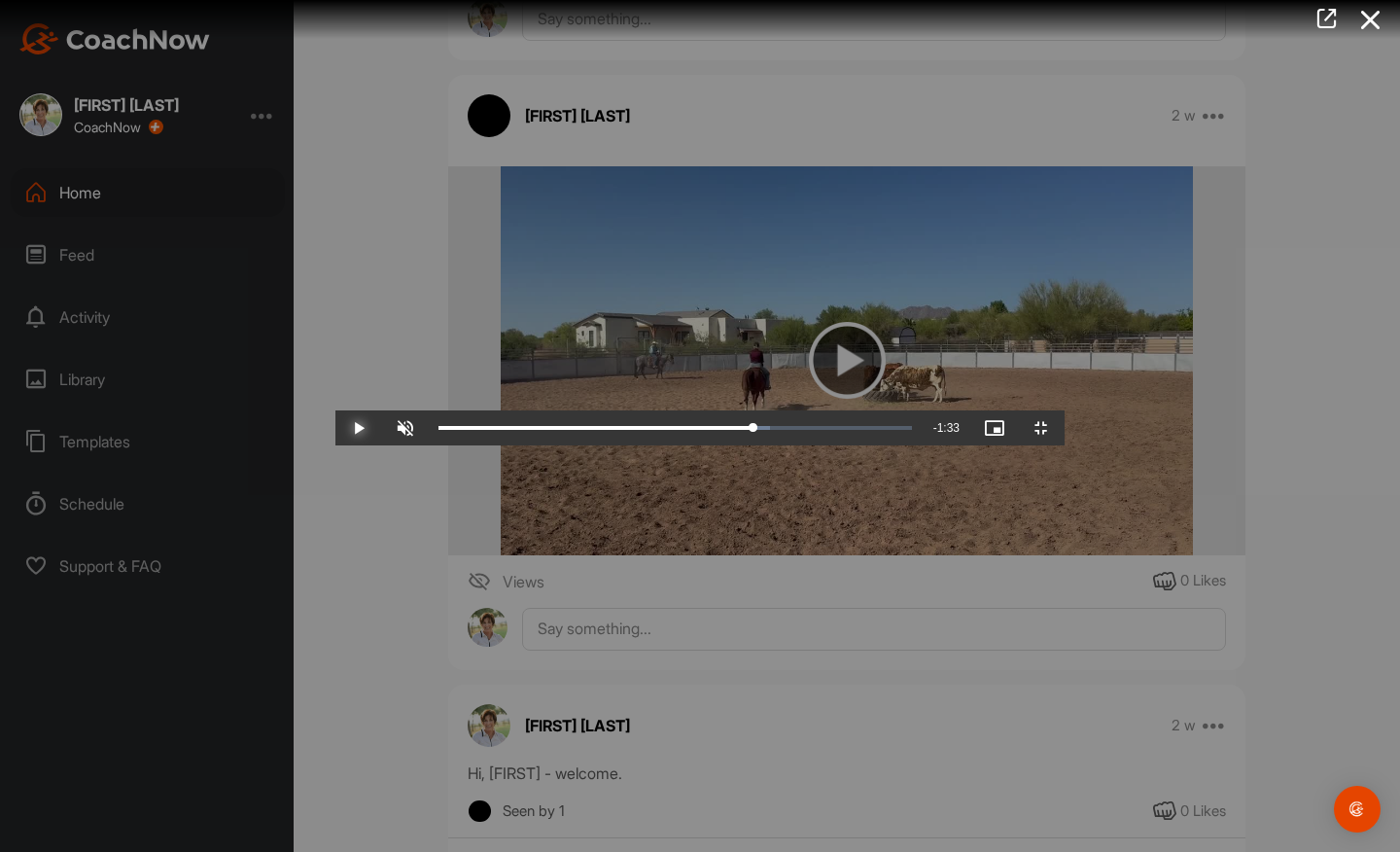 click at bounding box center [359, 428] 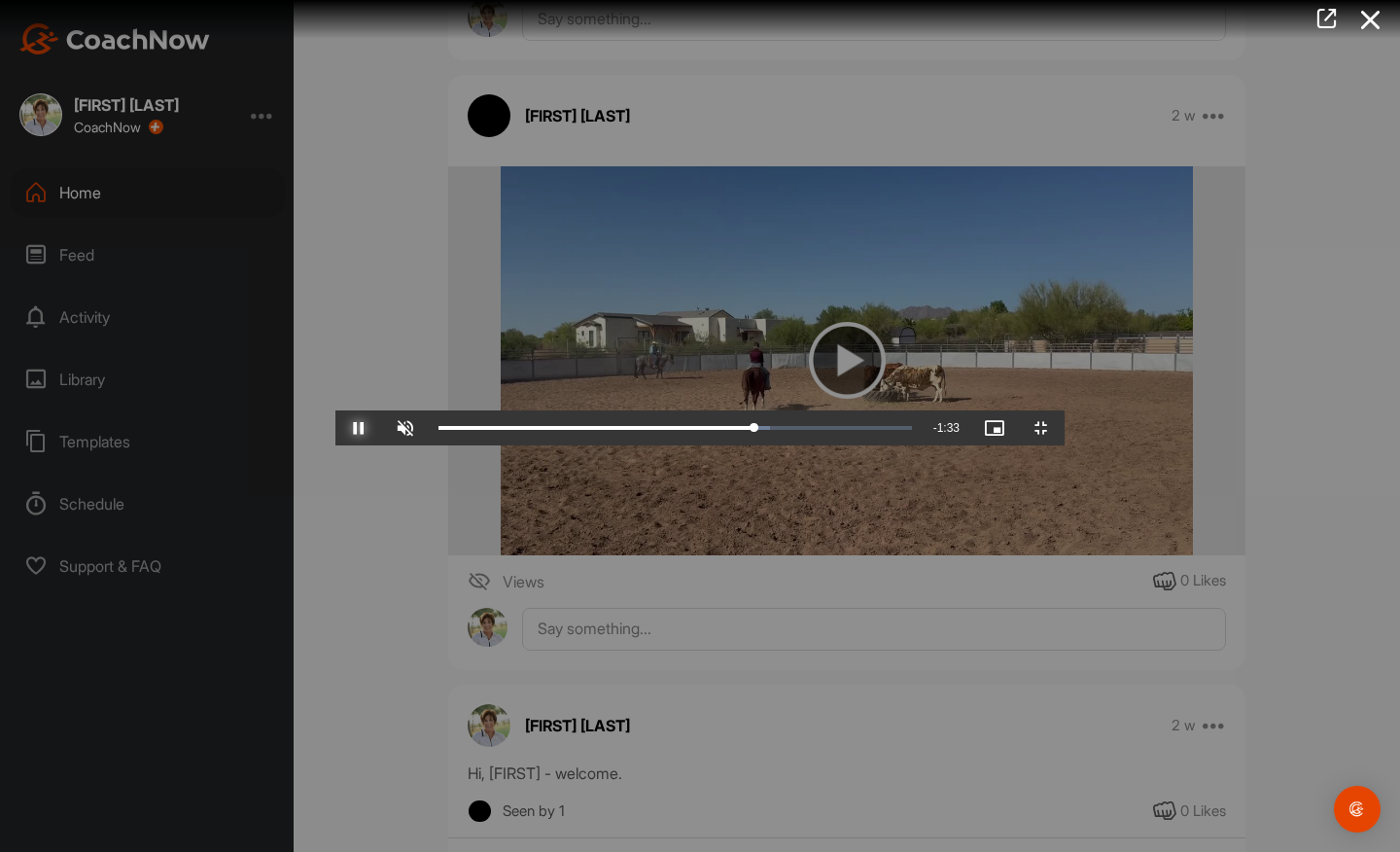 click at bounding box center [359, 428] 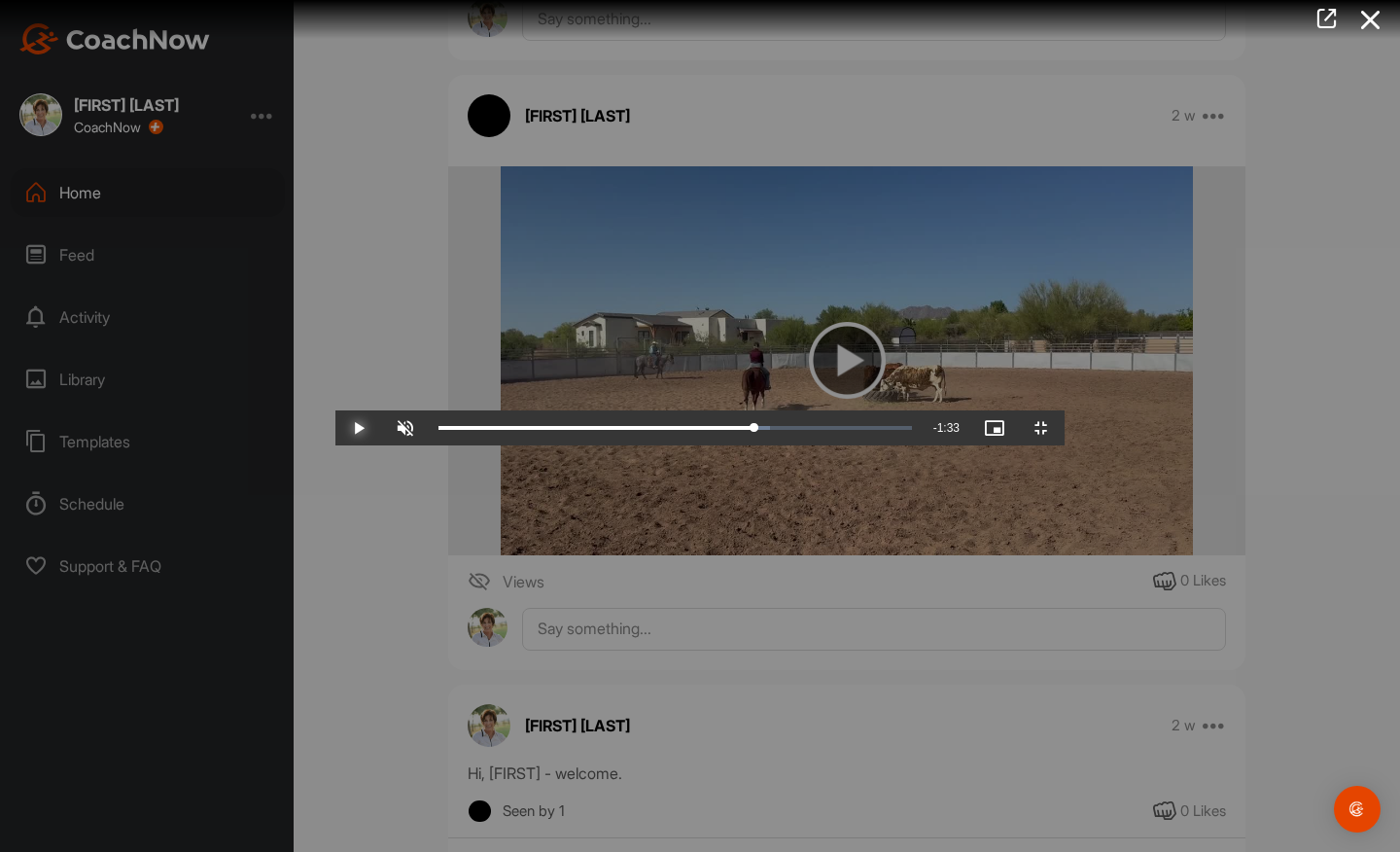 click at bounding box center (359, 428) 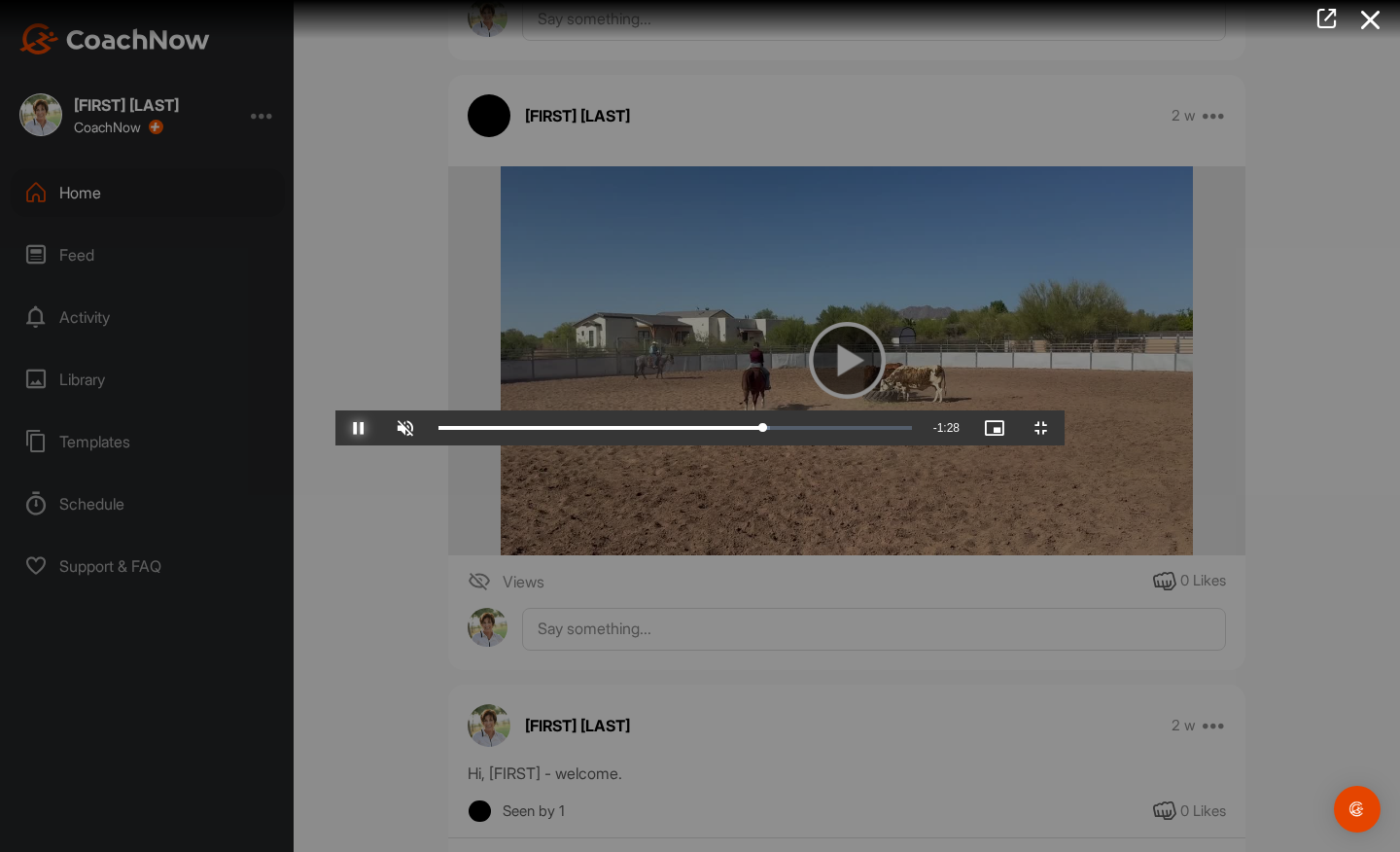 click at bounding box center (359, 428) 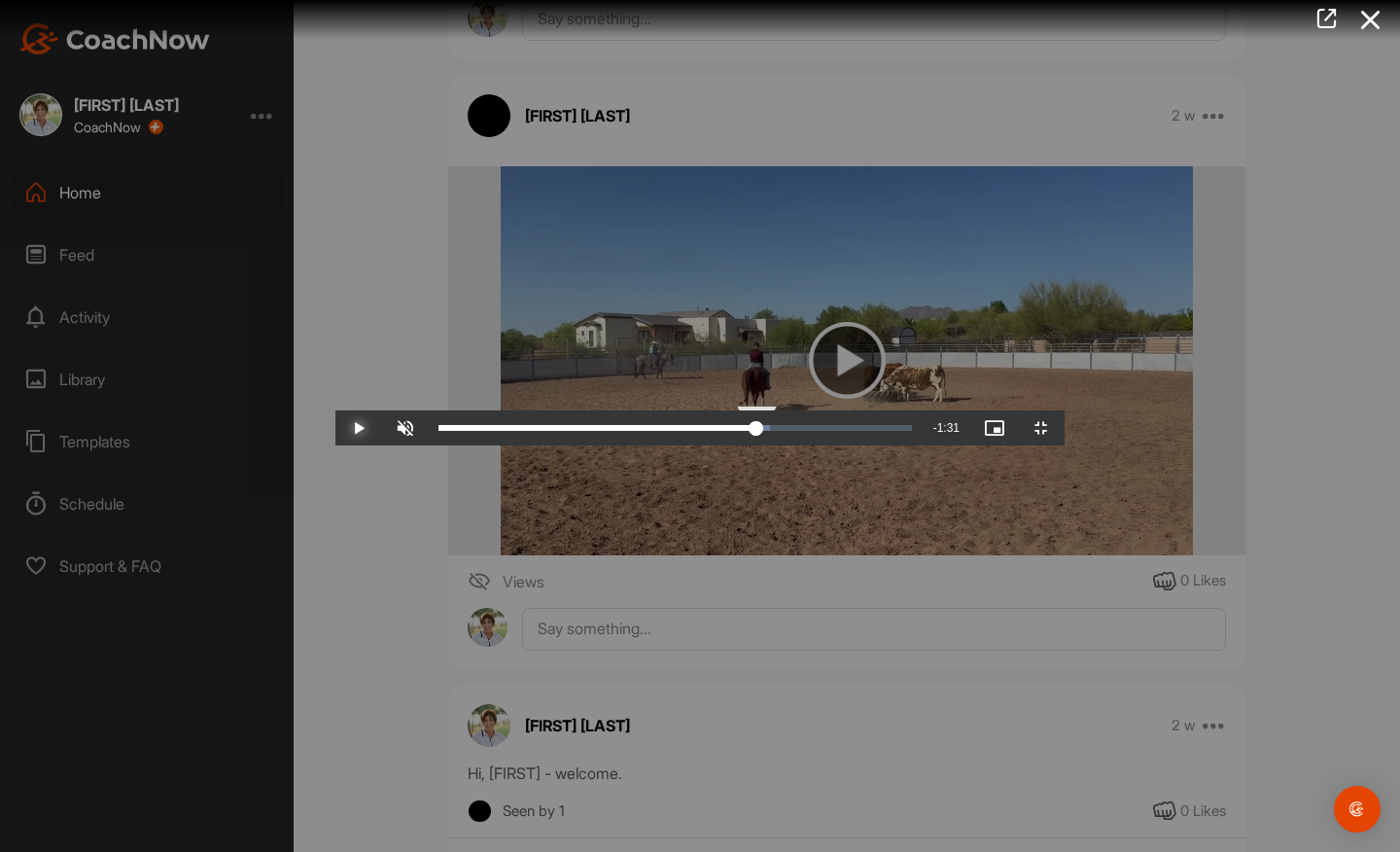 drag, startPoint x: 890, startPoint y: 833, endPoint x: 872, endPoint y: 833, distance: 18 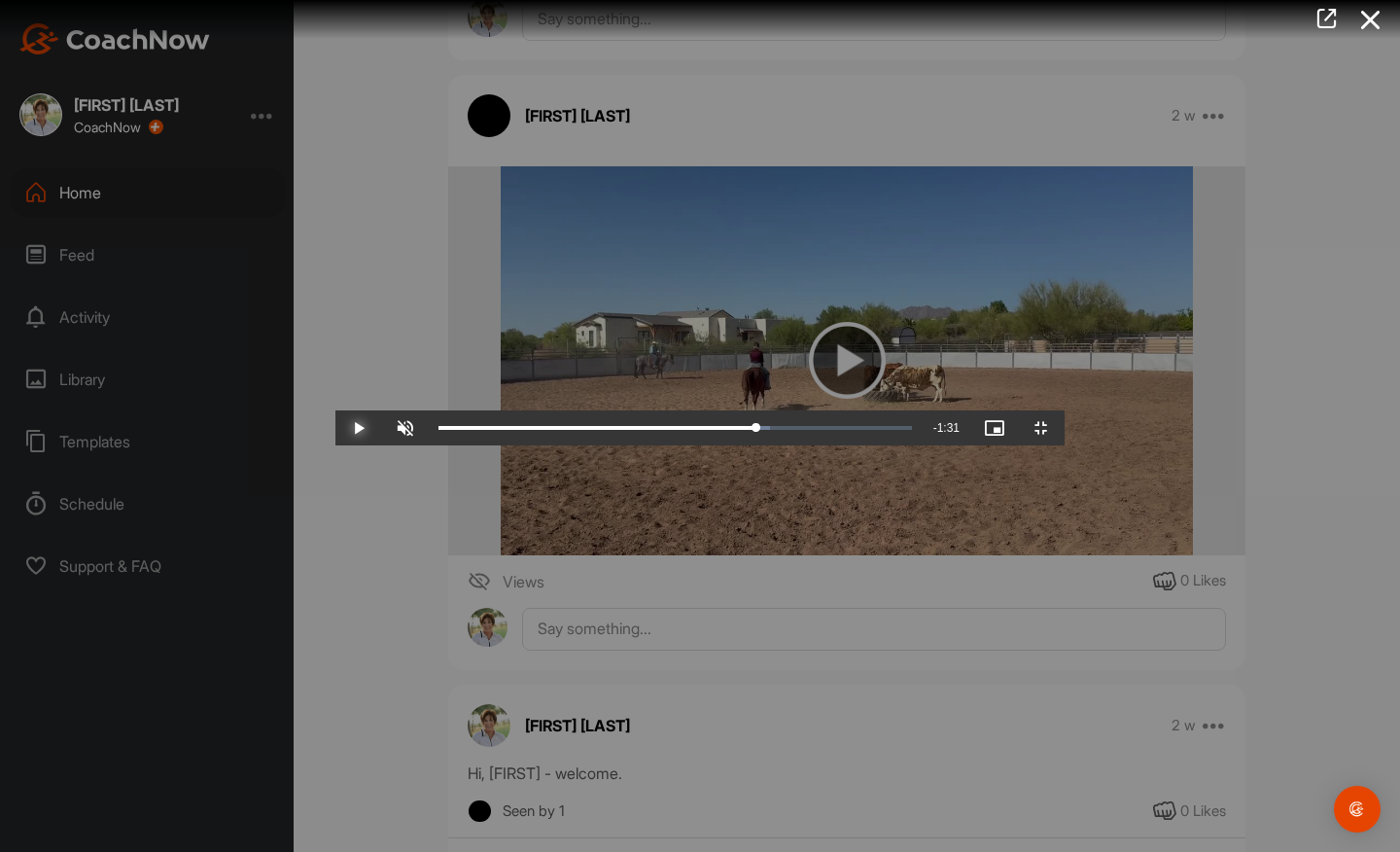 click at bounding box center [359, 428] 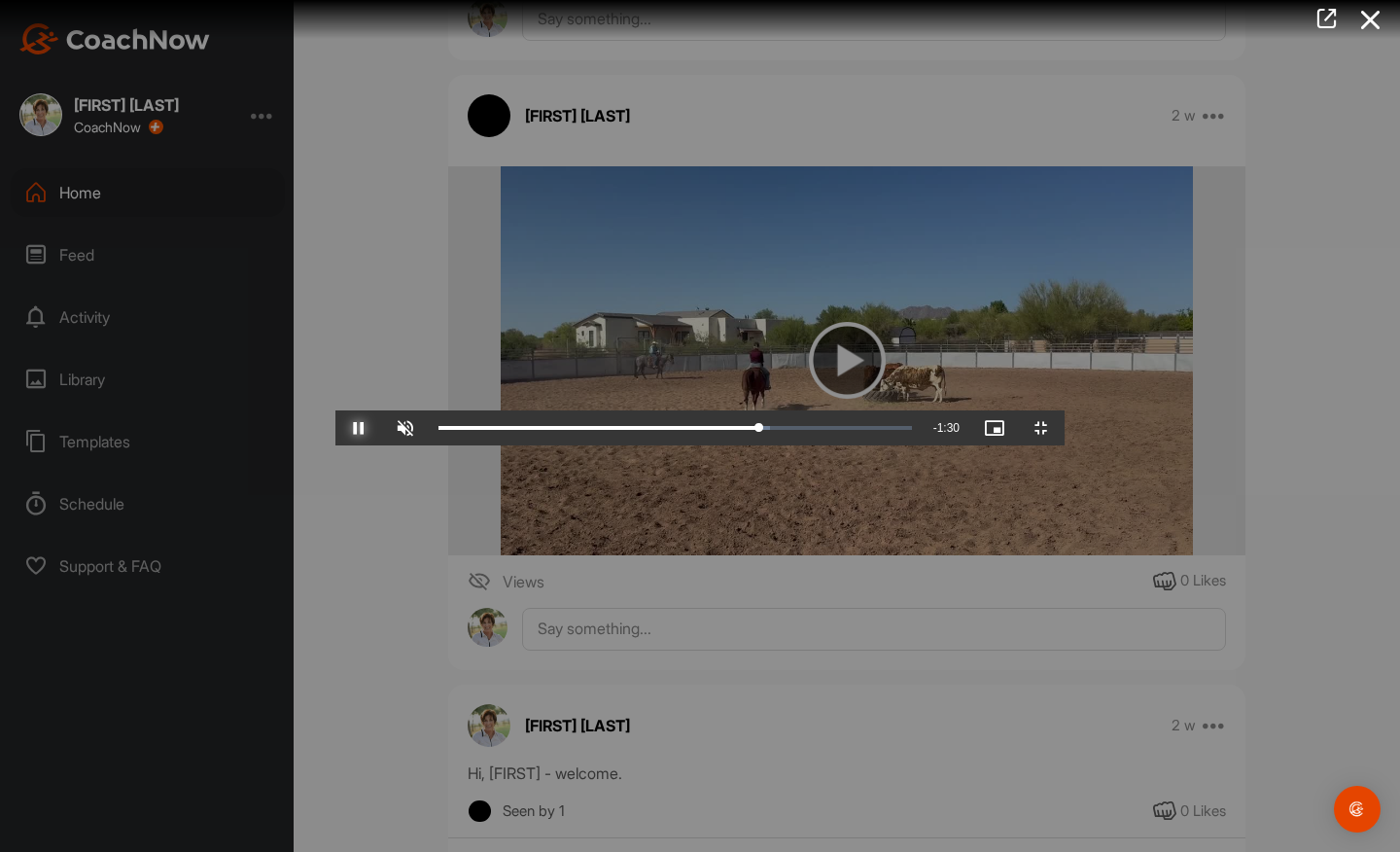 click at bounding box center (359, 428) 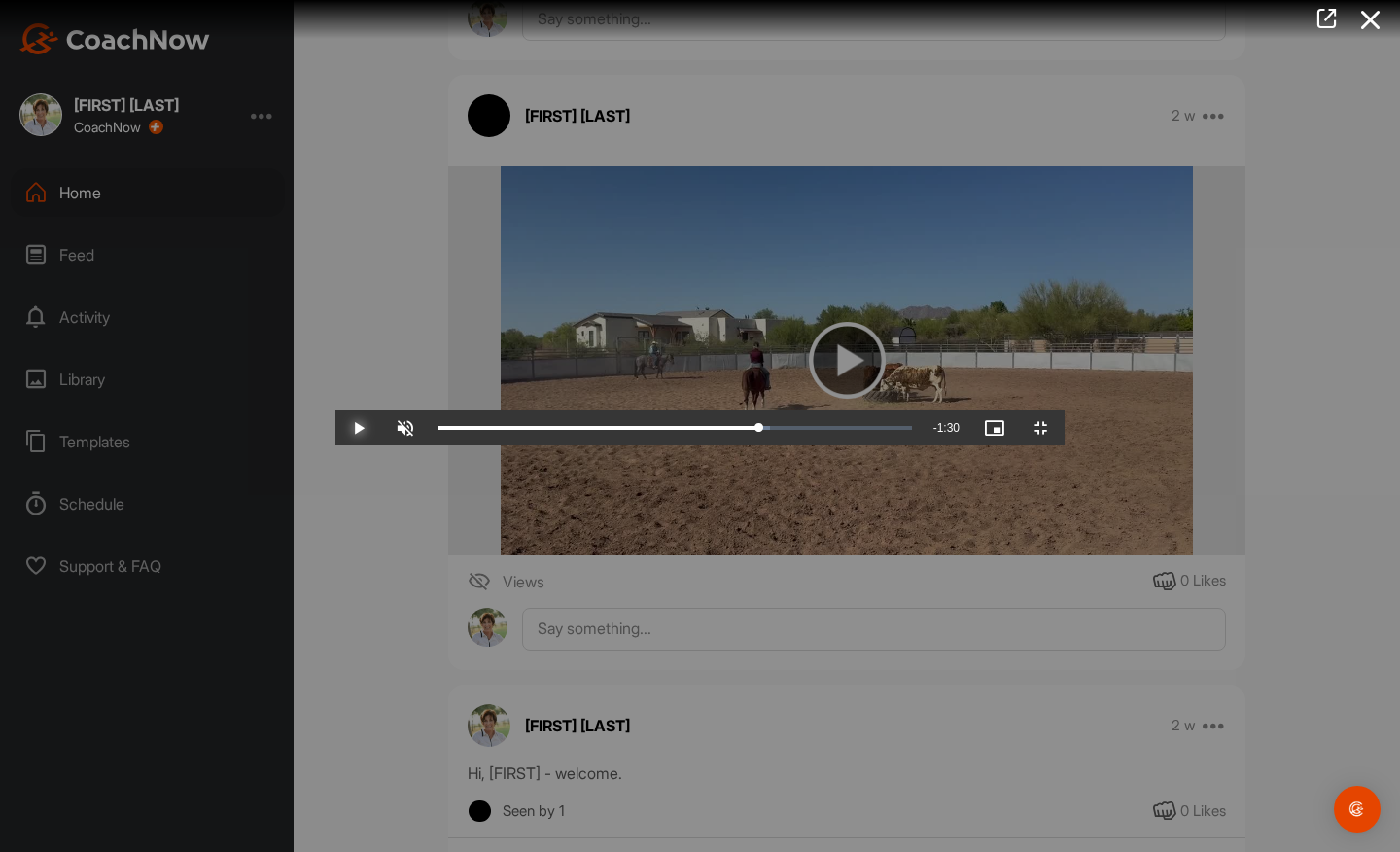 click at bounding box center (359, 428) 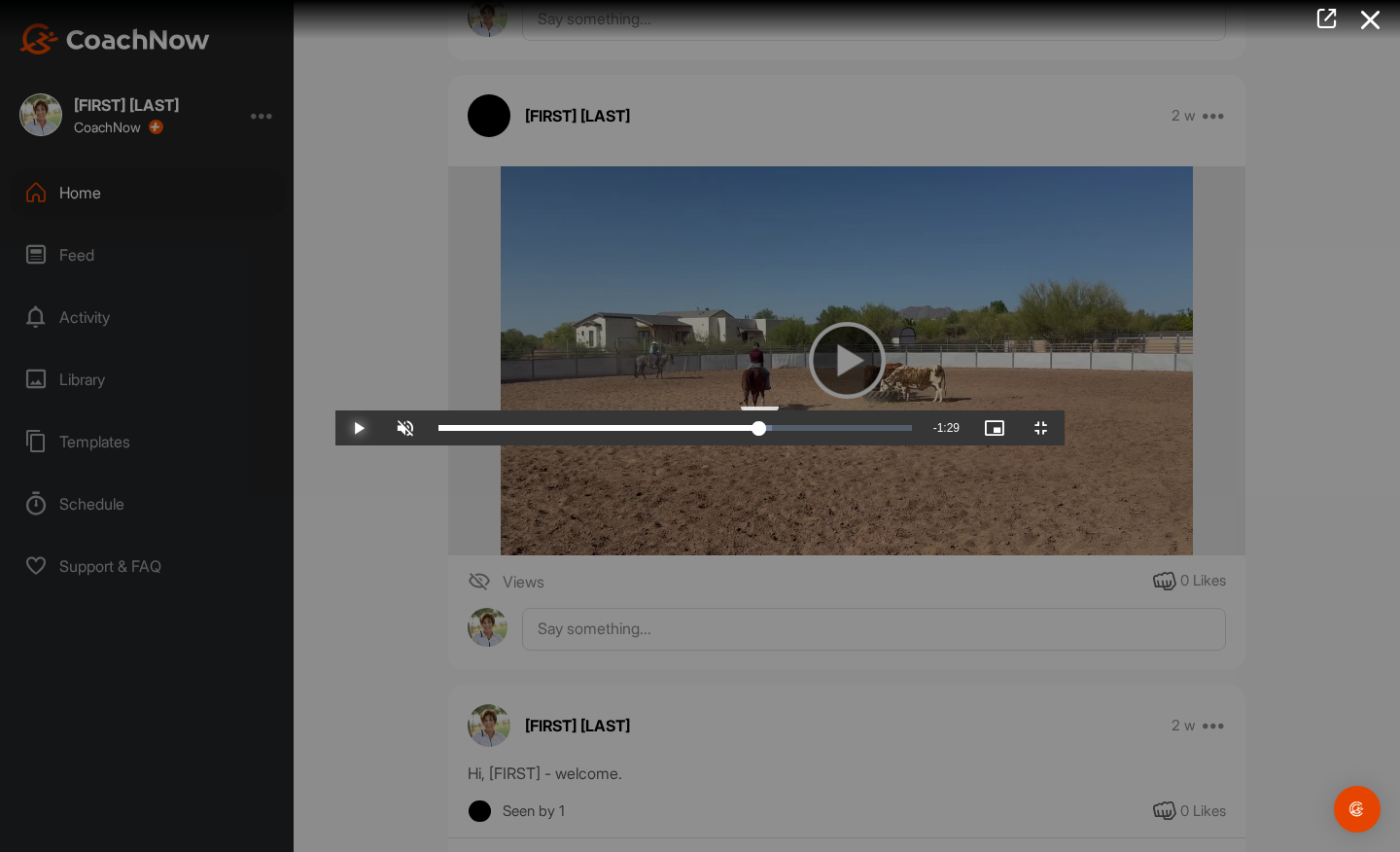 drag, startPoint x: 894, startPoint y: 832, endPoint x: 879, endPoint y: 833, distance: 15.0333 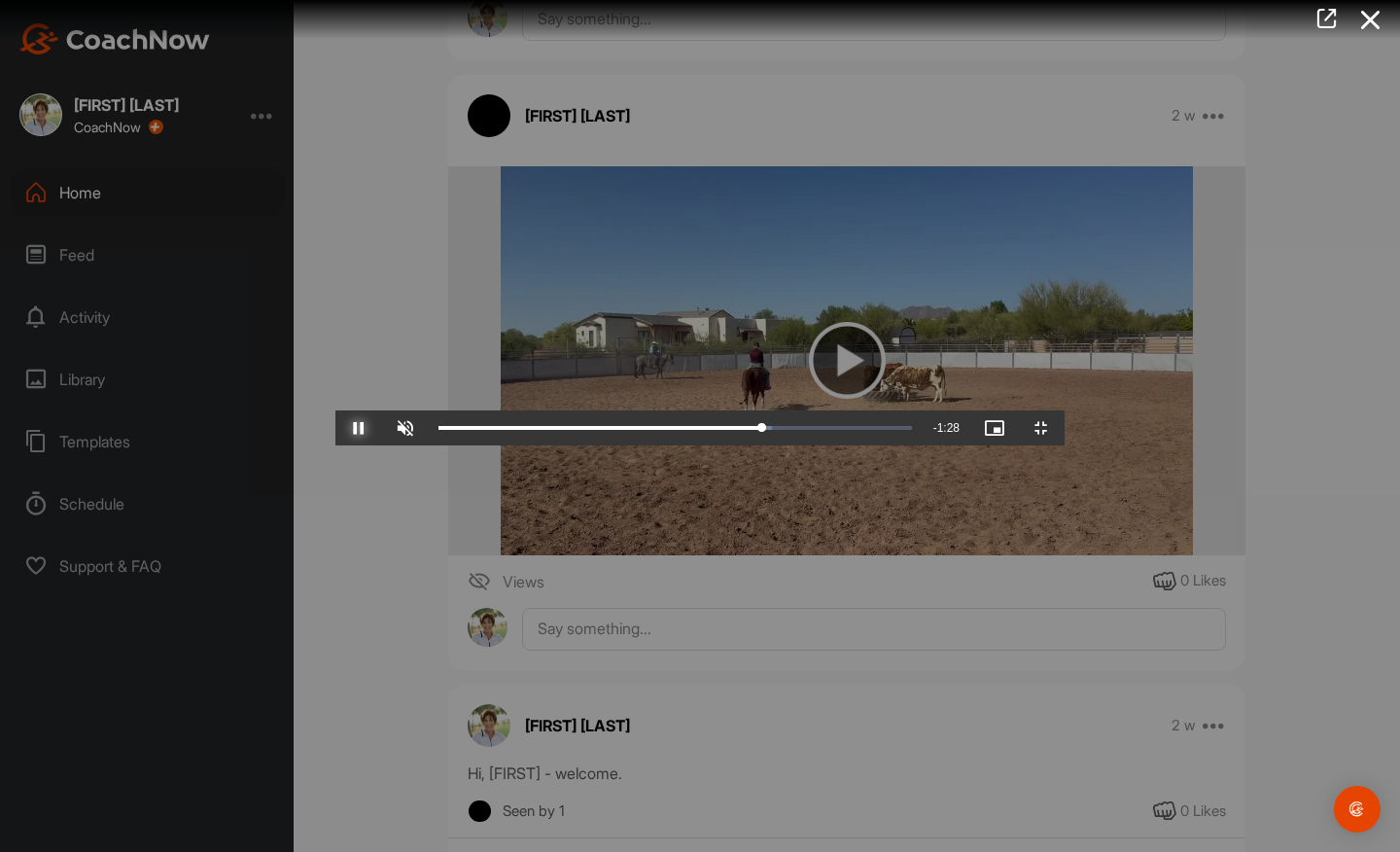 click at bounding box center [359, 428] 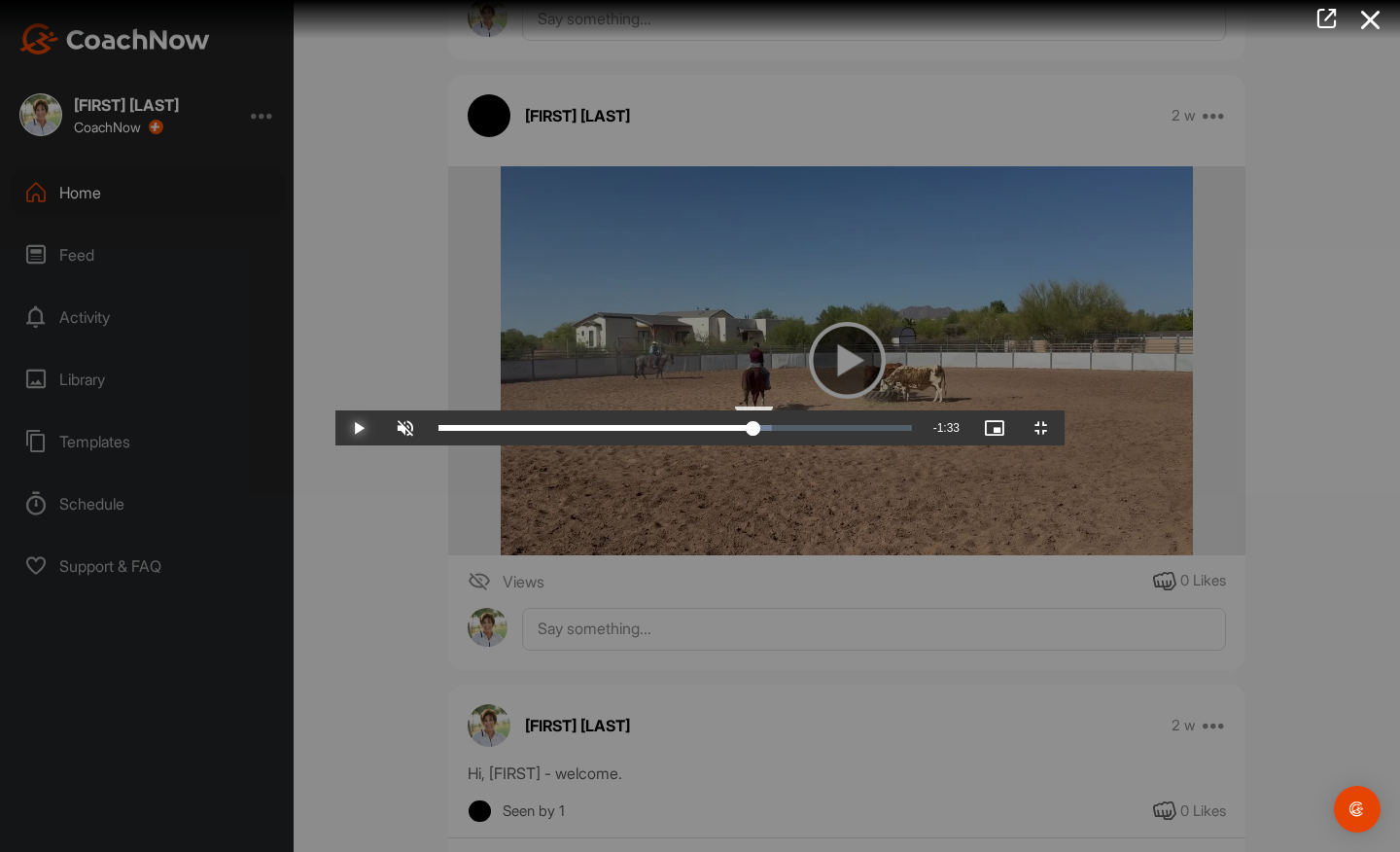 drag, startPoint x: 886, startPoint y: 830, endPoint x: 865, endPoint y: 831, distance: 21.023796 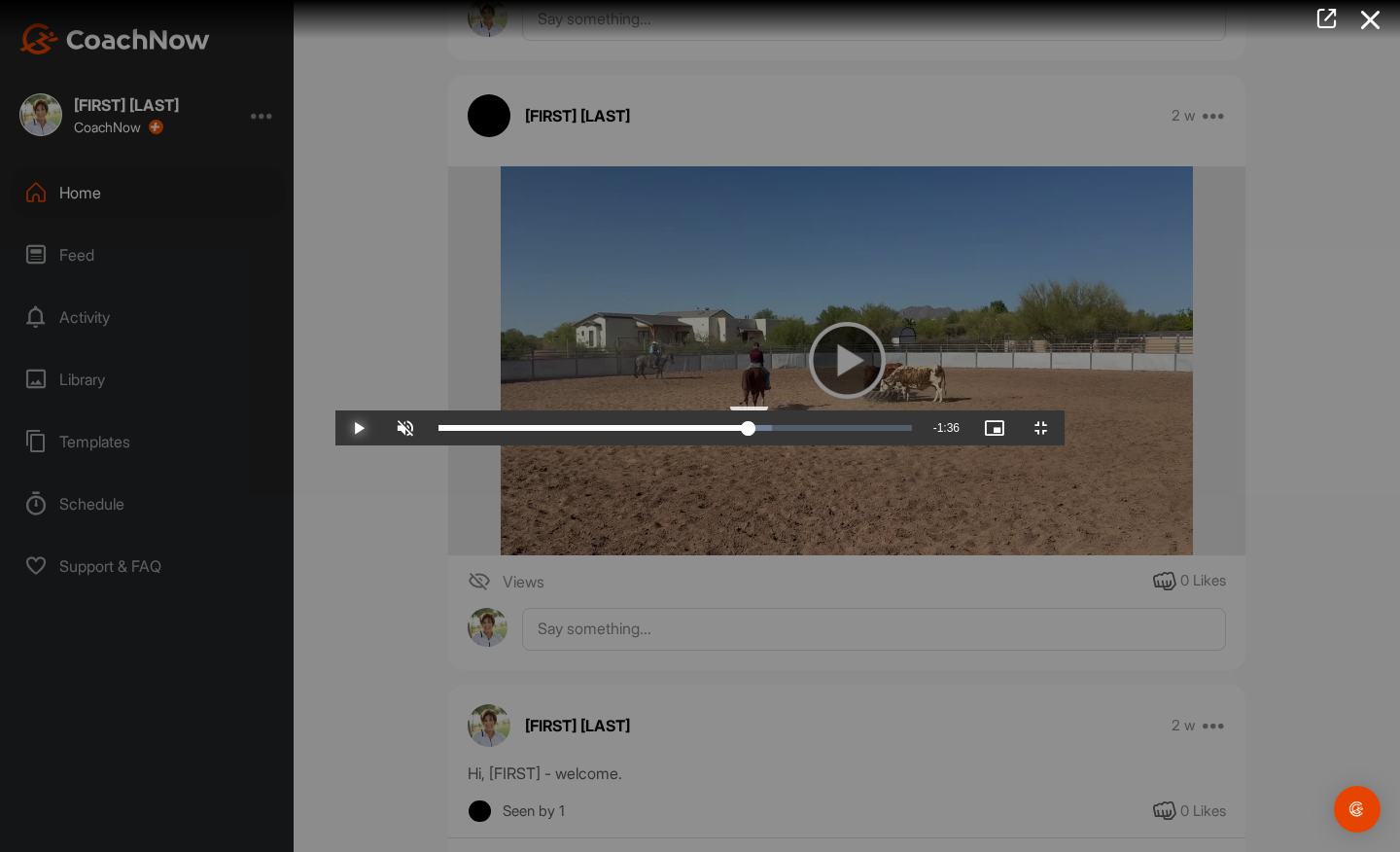 drag, startPoint x: 869, startPoint y: 835, endPoint x: 854, endPoint y: 836, distance: 15.0333 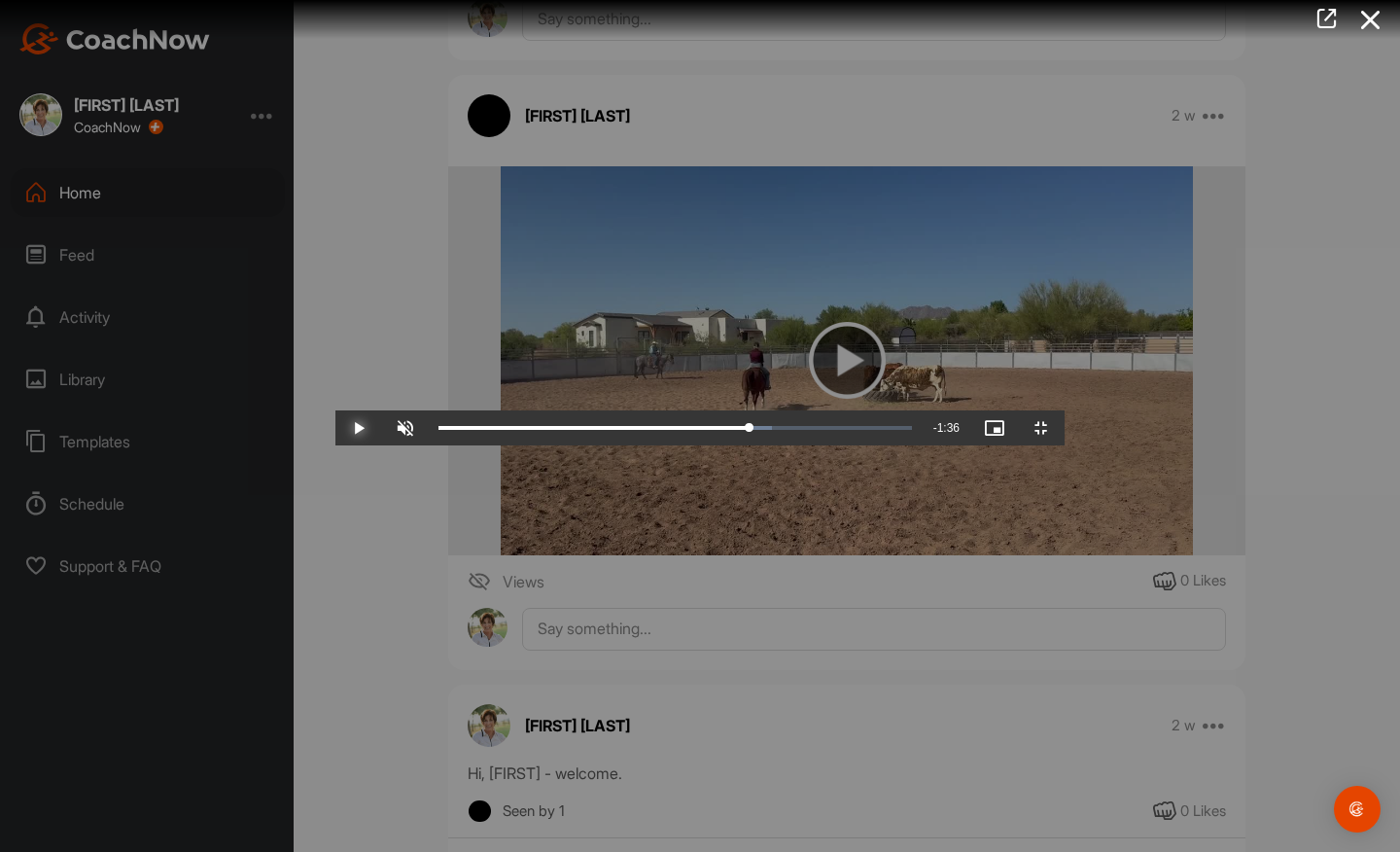 click at bounding box center [359, 428] 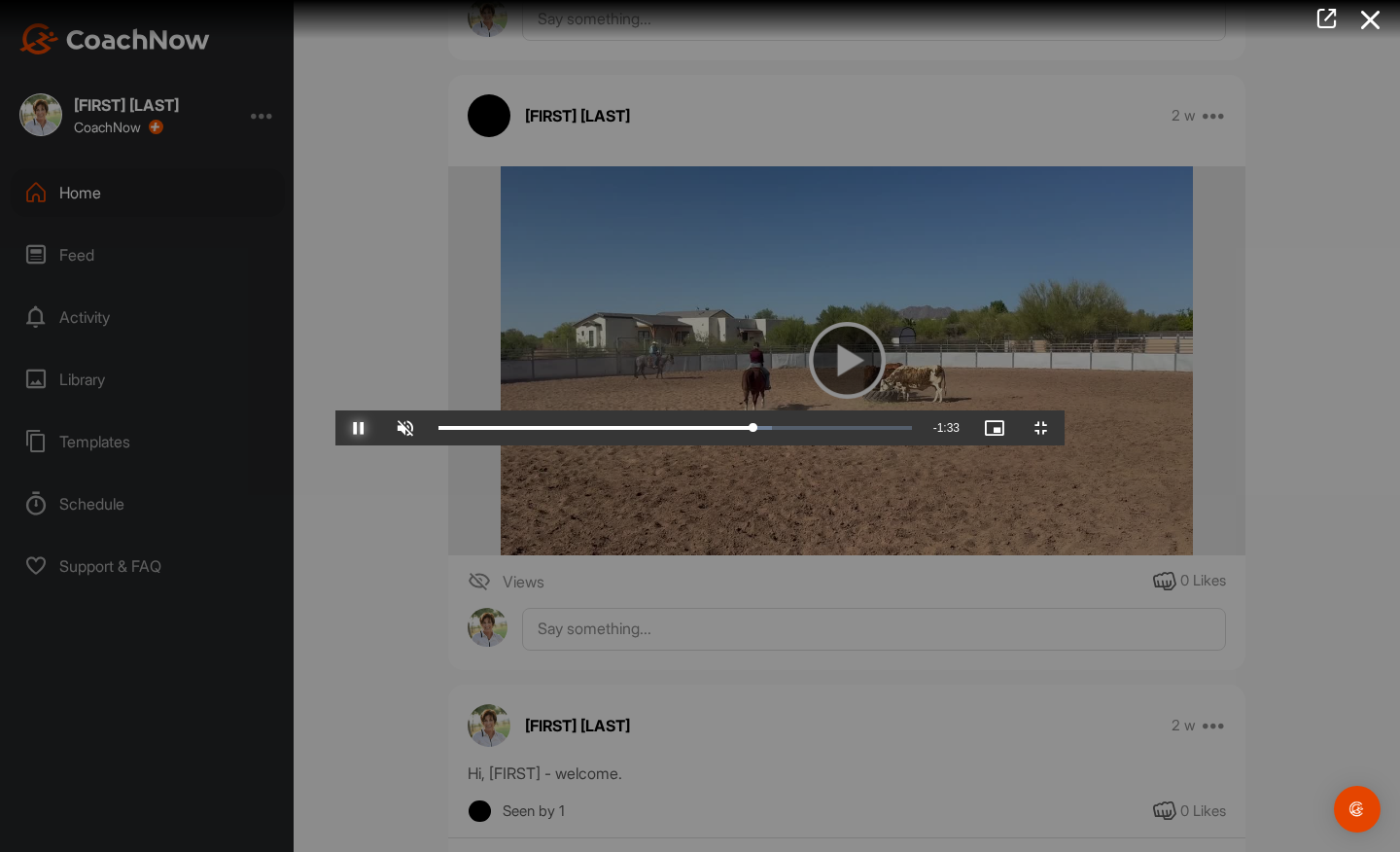 click at bounding box center [359, 428] 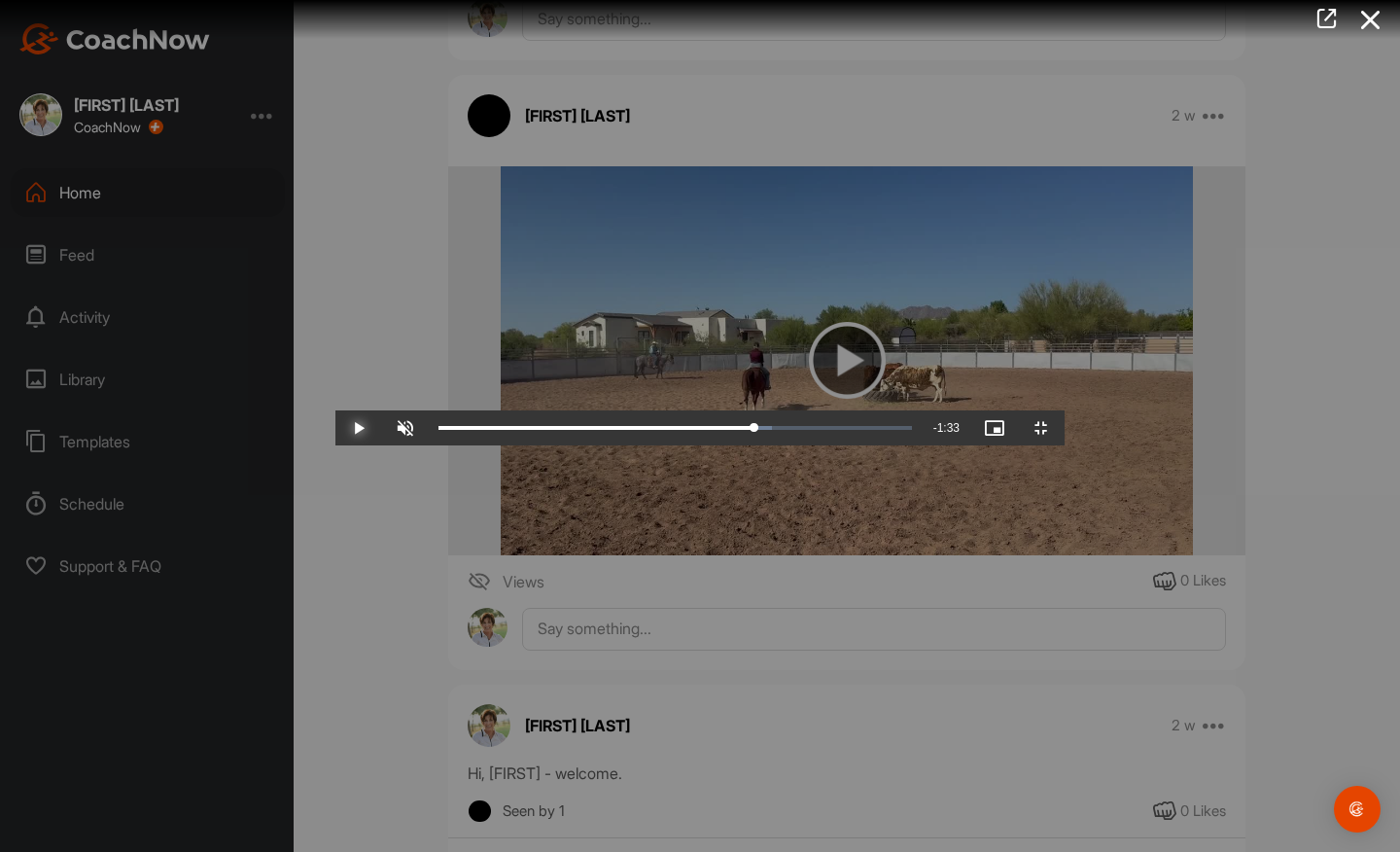 click at bounding box center [359, 428] 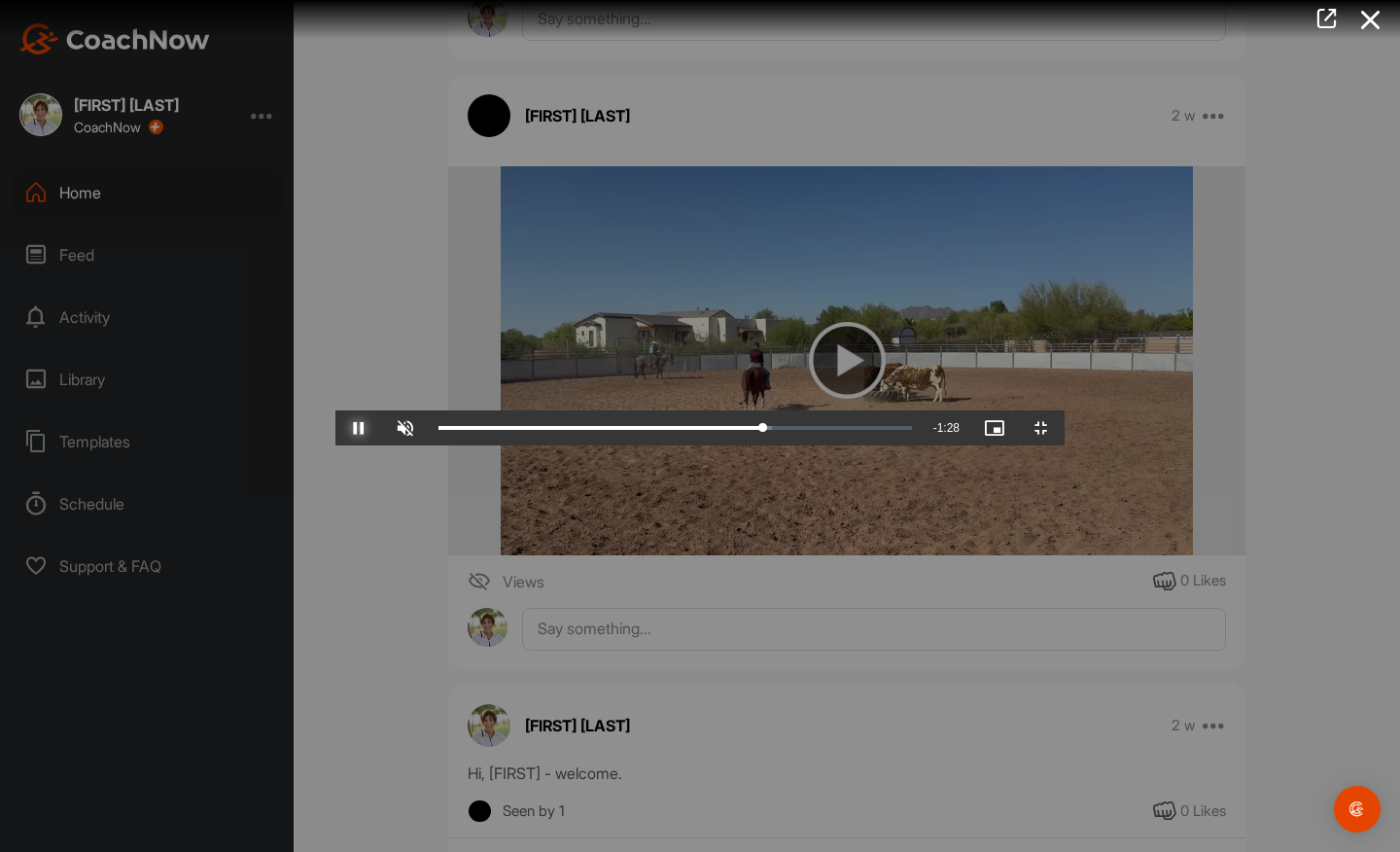 click at bounding box center [359, 428] 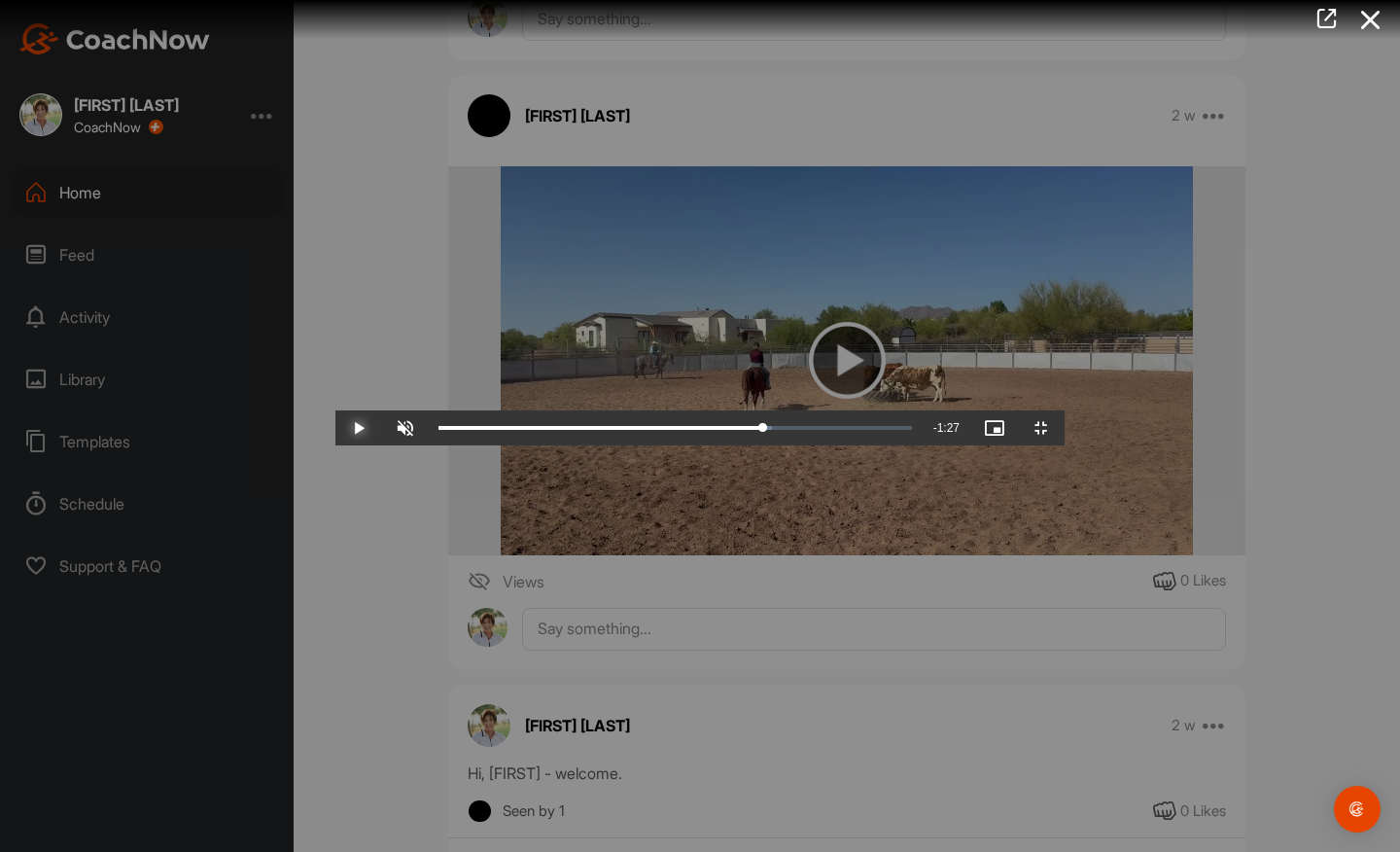 click at bounding box center [359, 428] 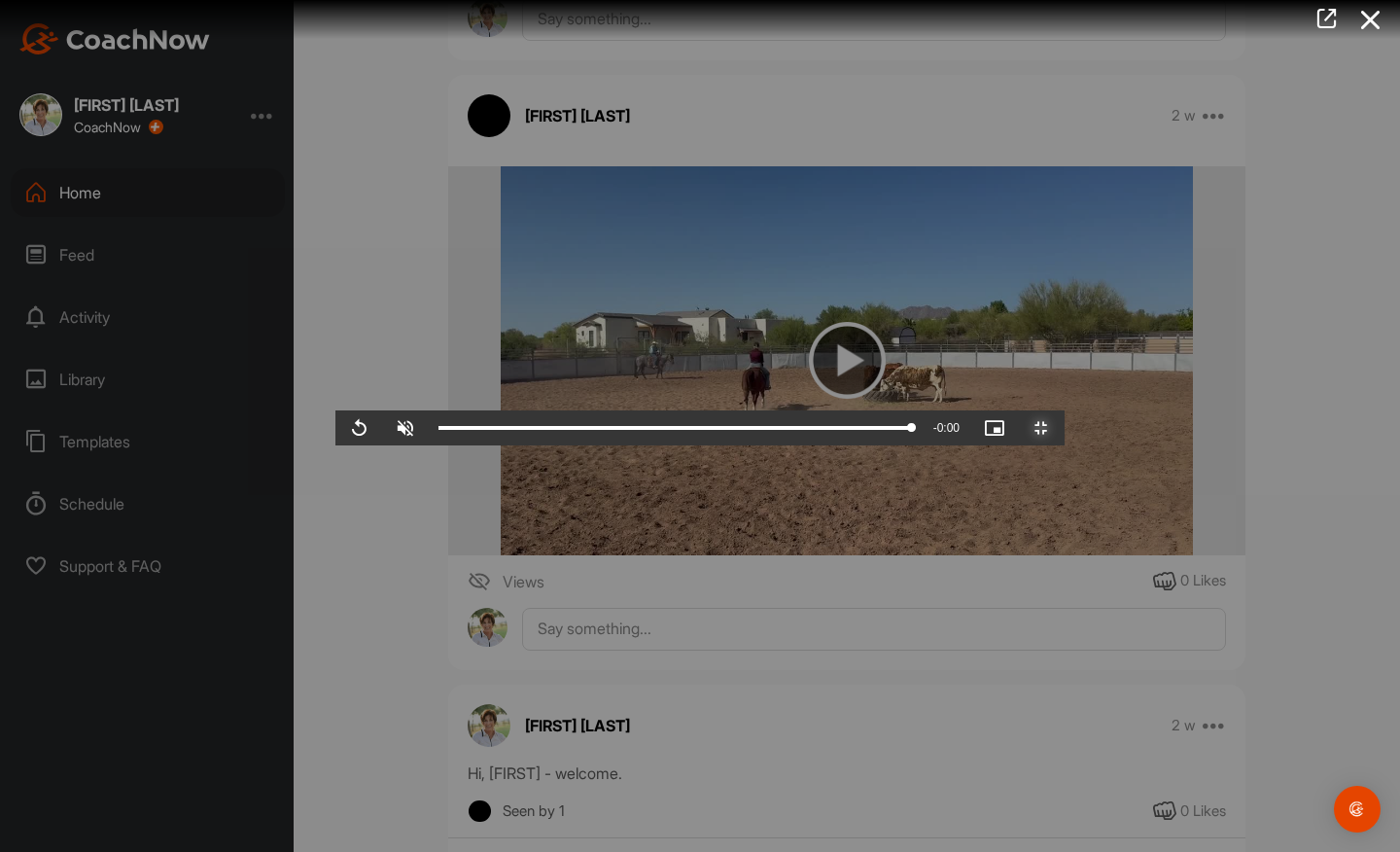 click at bounding box center (1041, 428) 